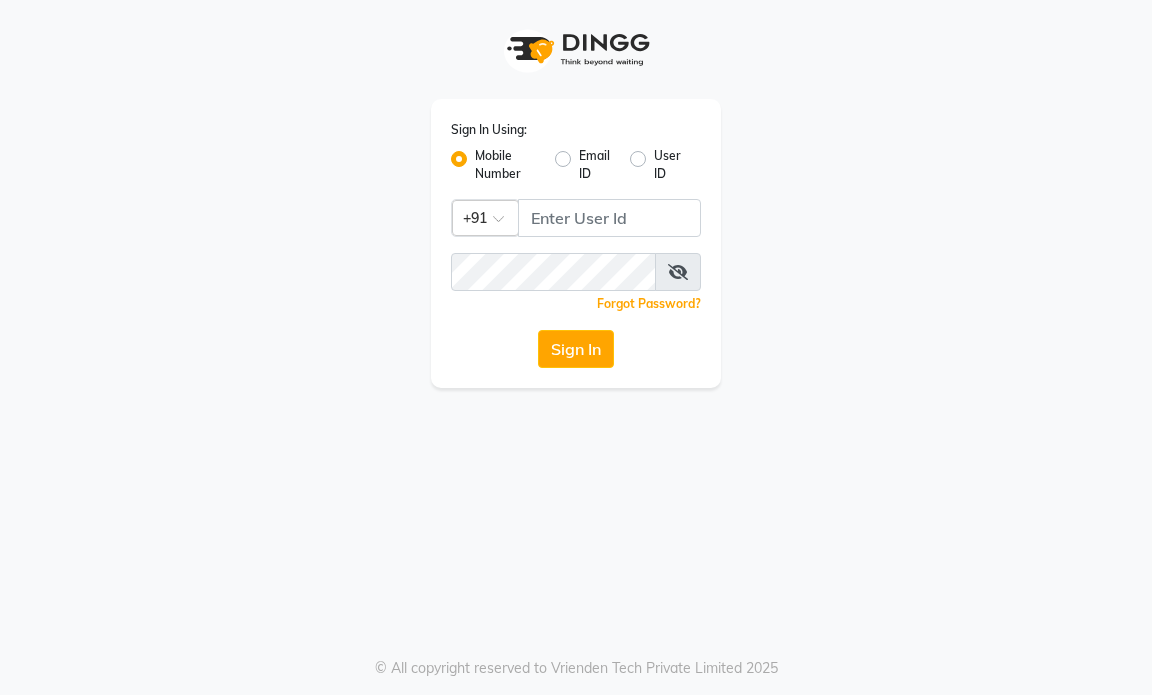 scroll, scrollTop: 0, scrollLeft: 0, axis: both 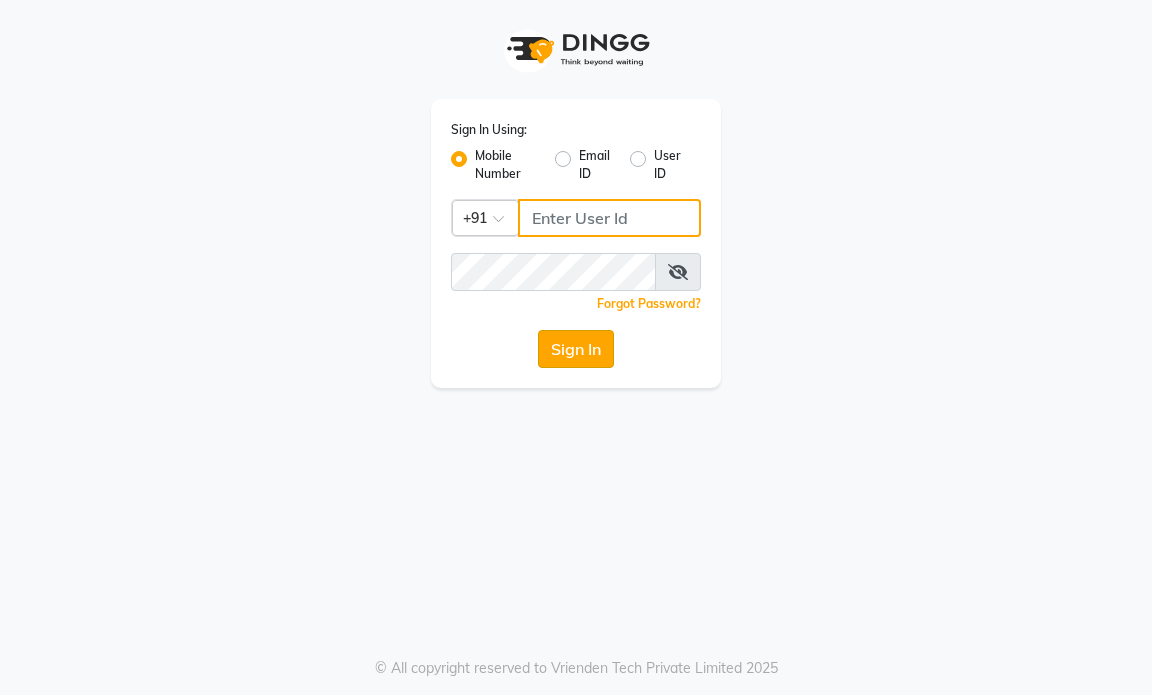 type on "9769153384" 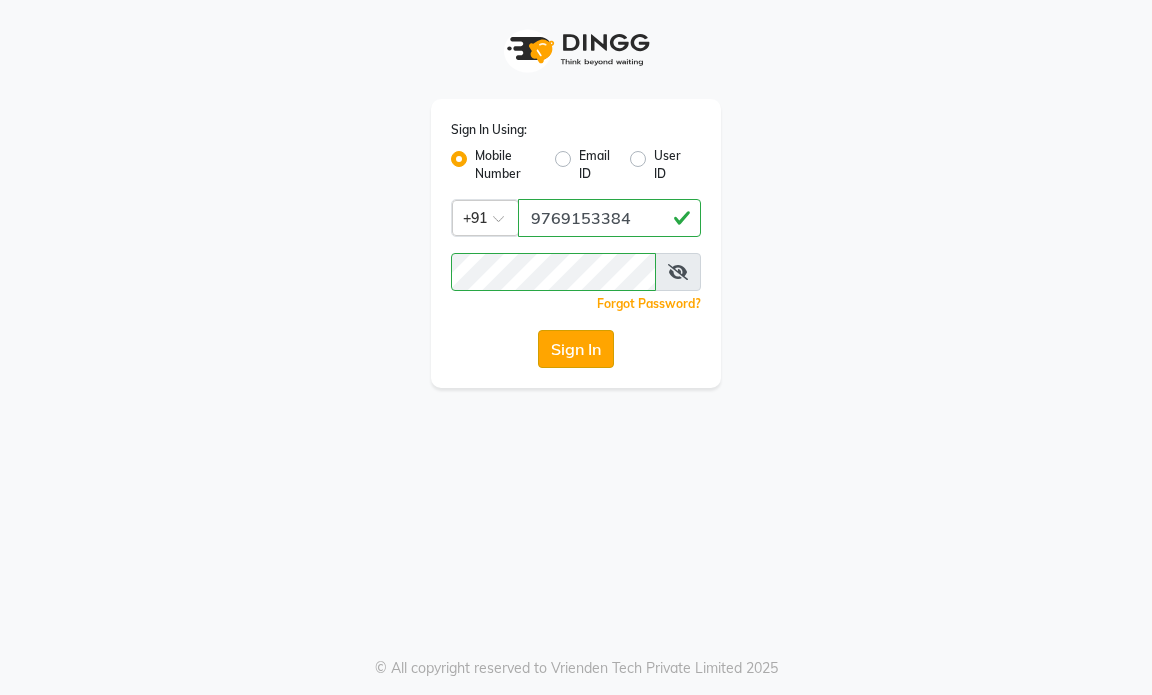 click on "Sign In" 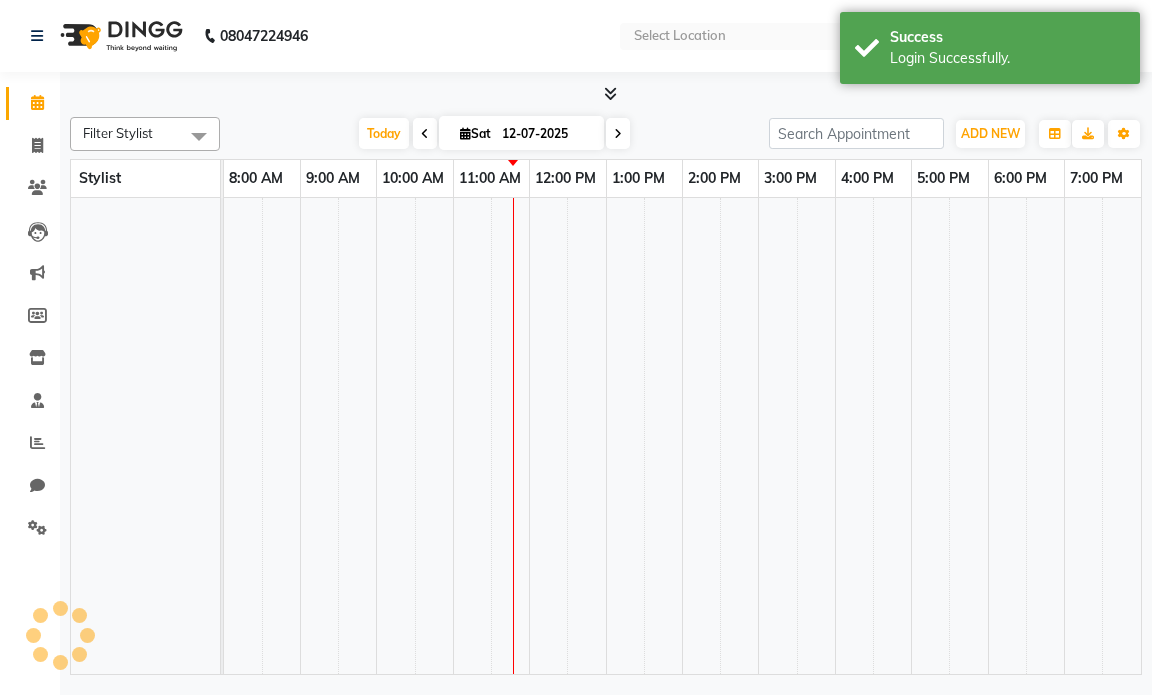 select on "en" 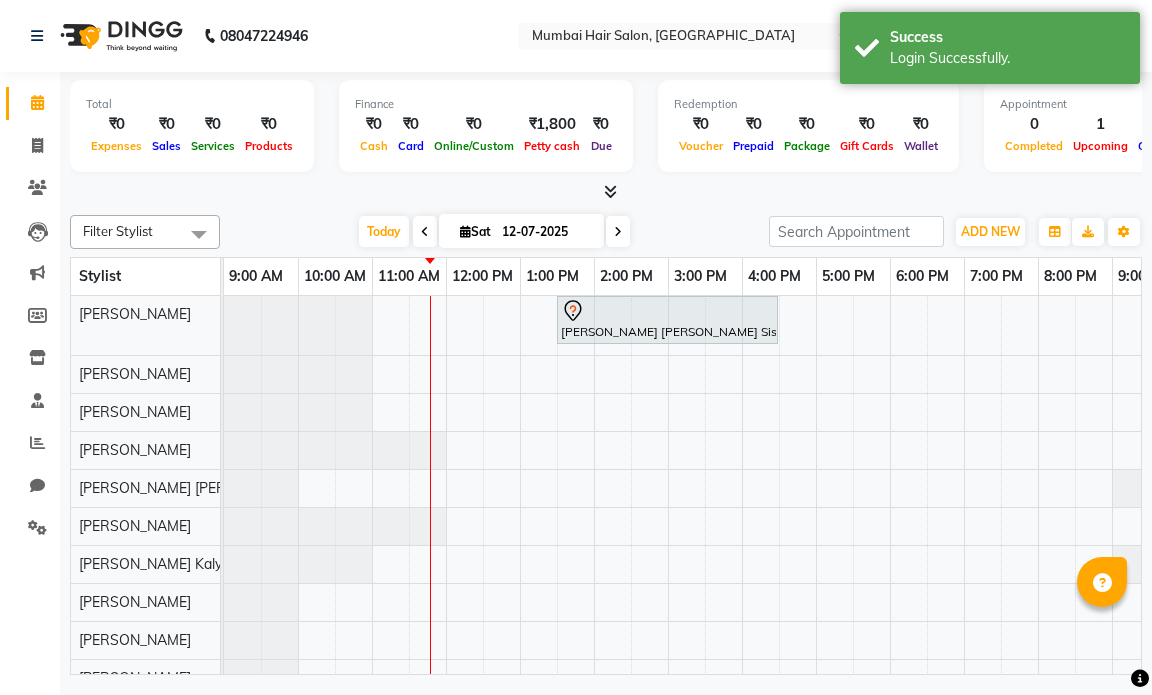 scroll, scrollTop: 0, scrollLeft: 0, axis: both 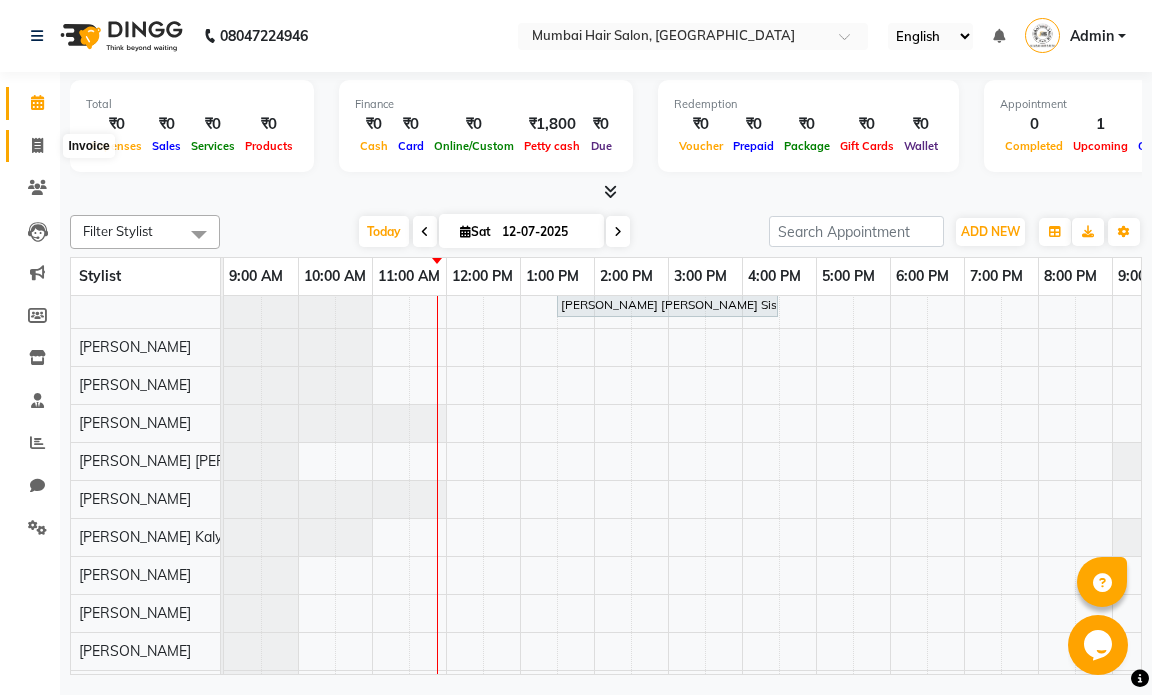 click 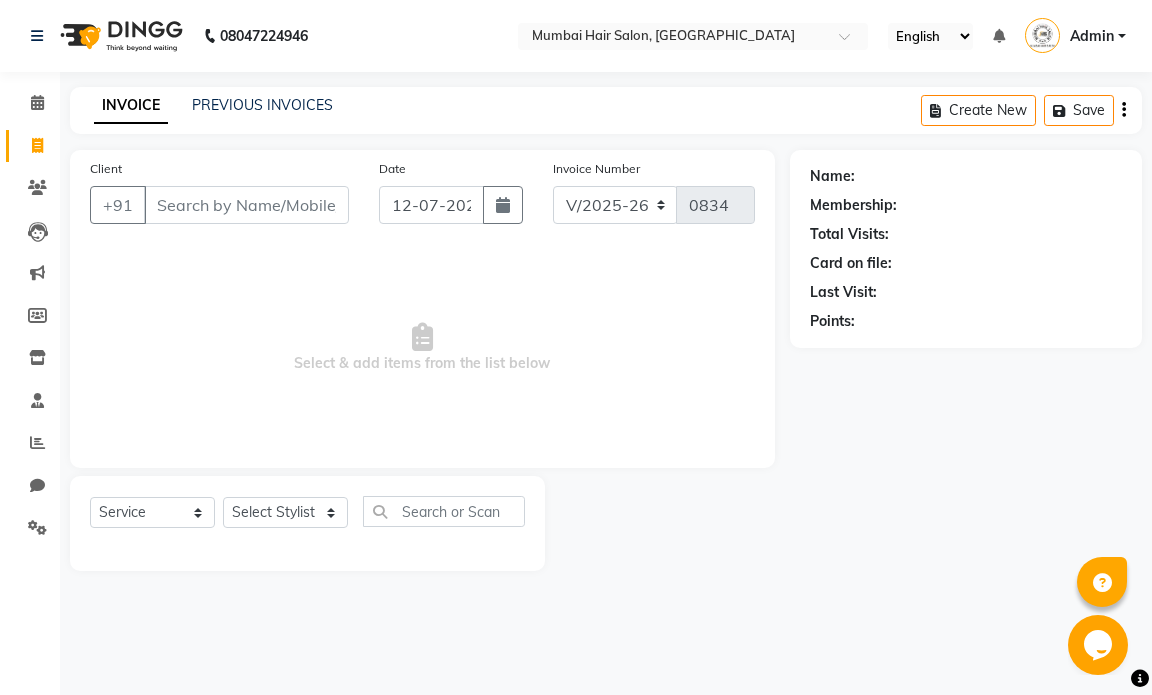 click on "Client" at bounding box center (246, 205) 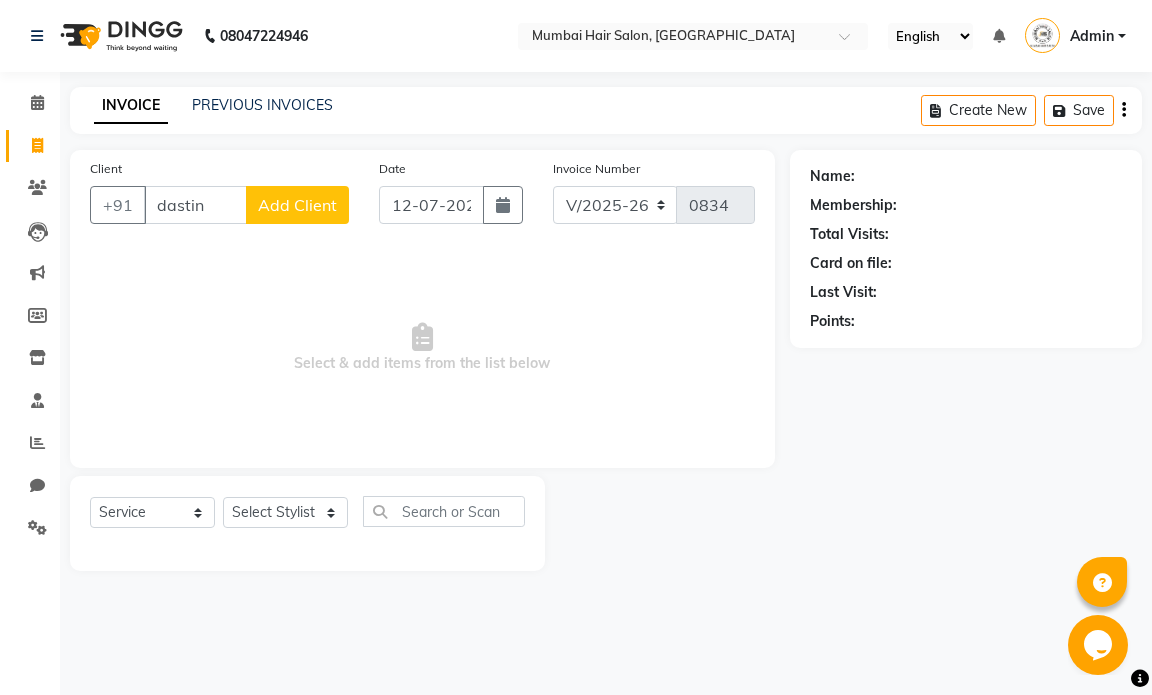 type on "dastin" 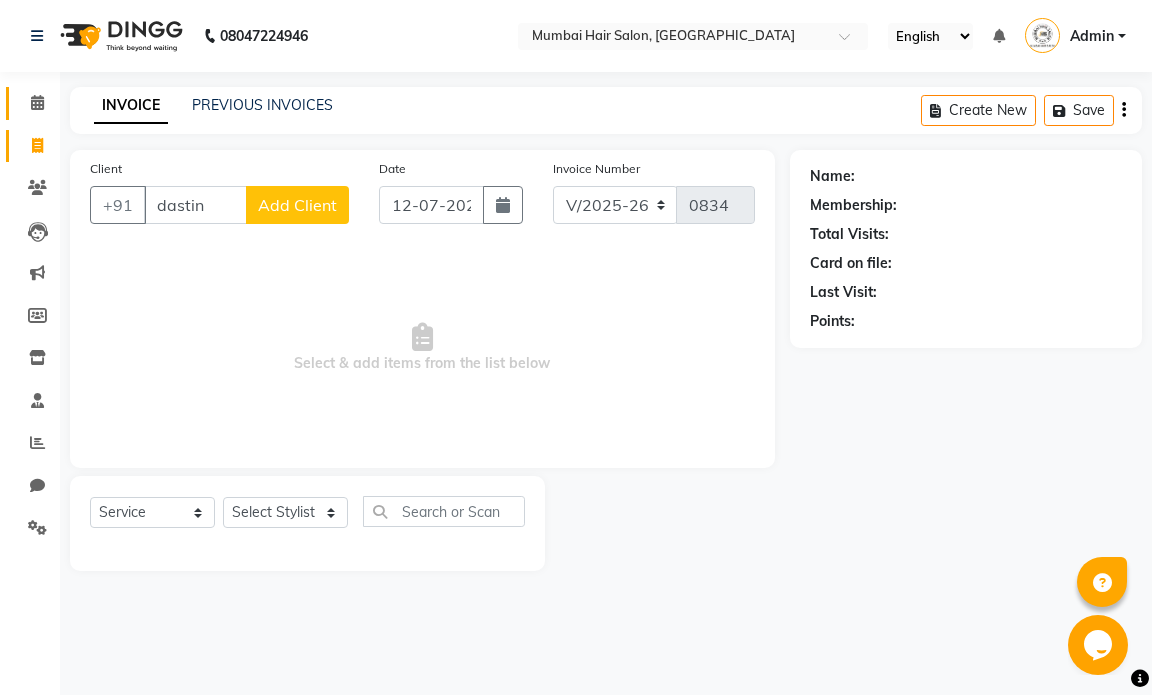 click 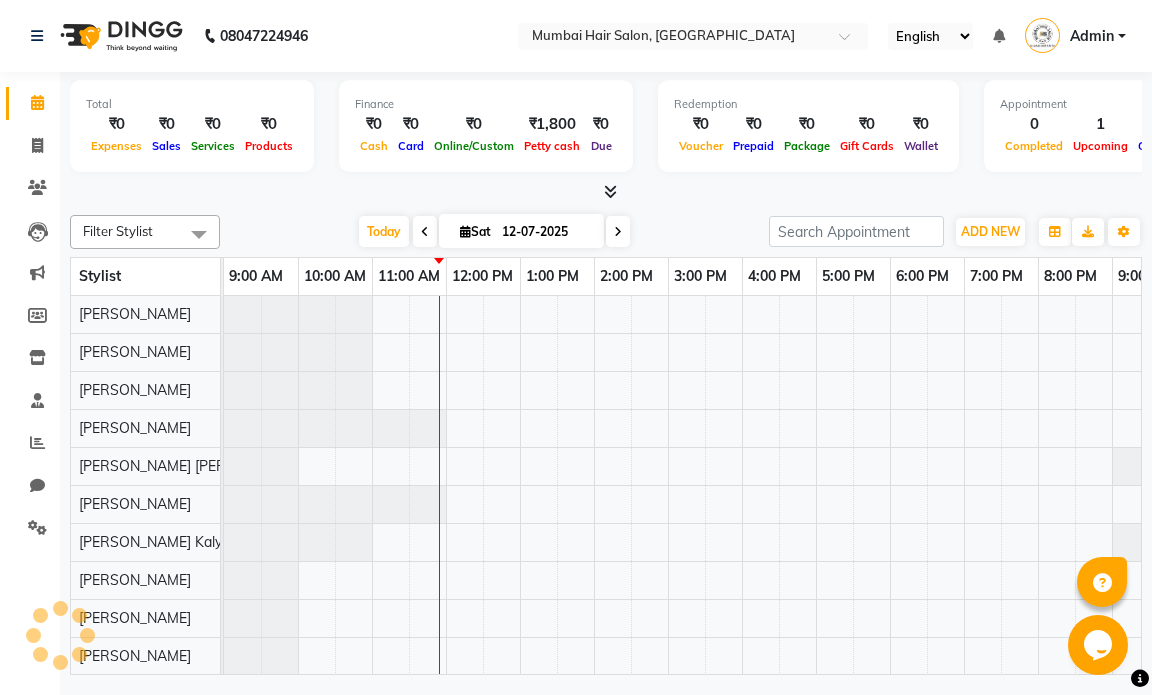 scroll, scrollTop: 0, scrollLeft: 0, axis: both 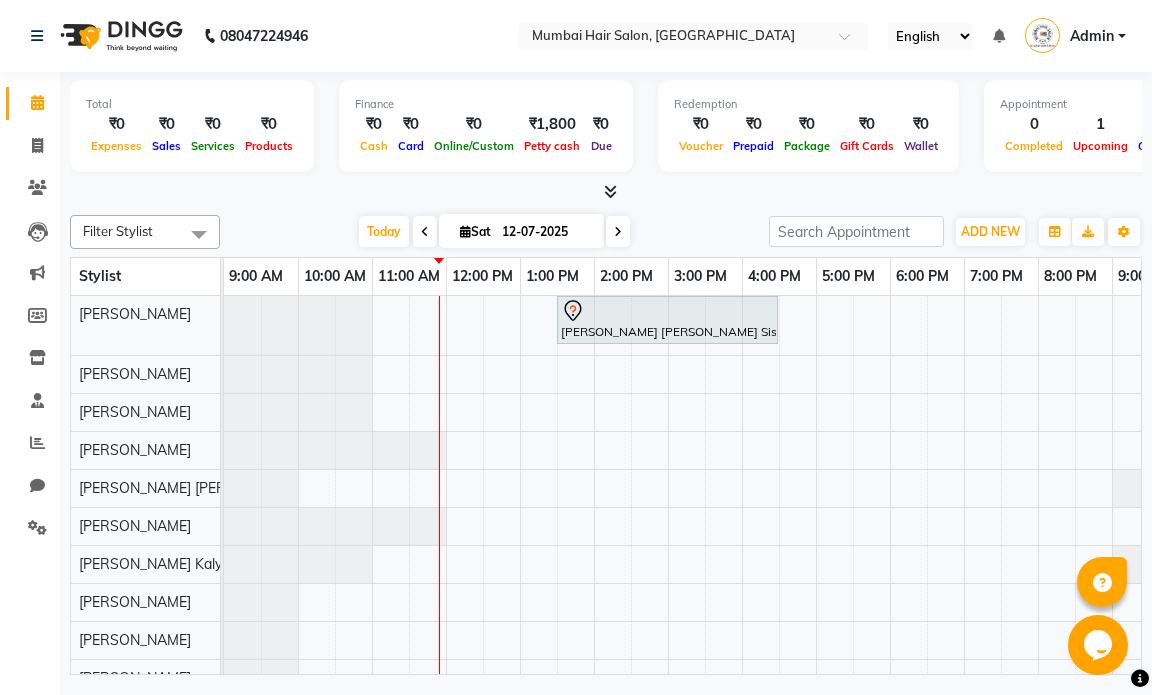 click at bounding box center (425, 231) 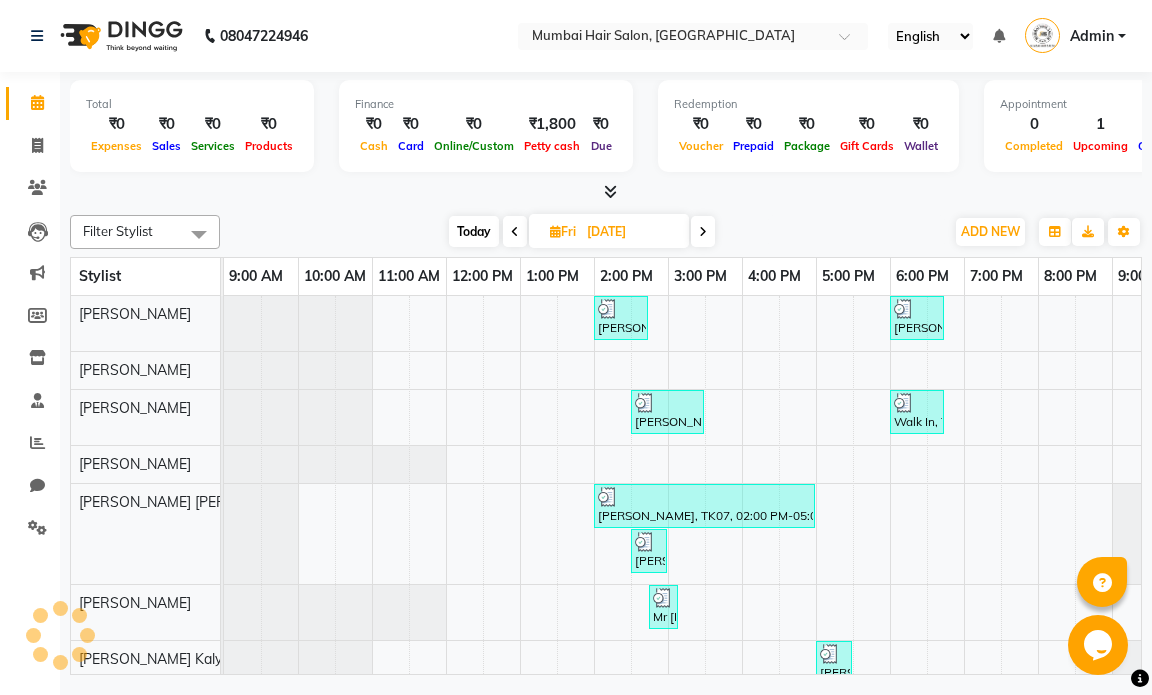 scroll, scrollTop: 0, scrollLeft: 119, axis: horizontal 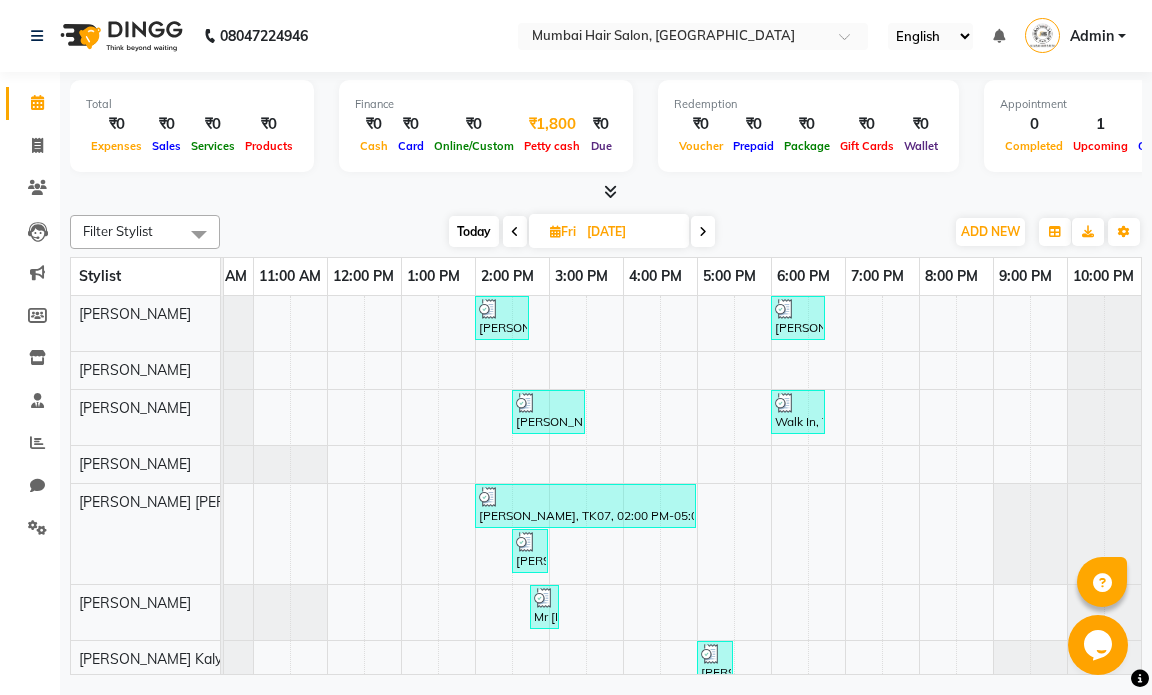 click on "Petty cash" at bounding box center [552, 145] 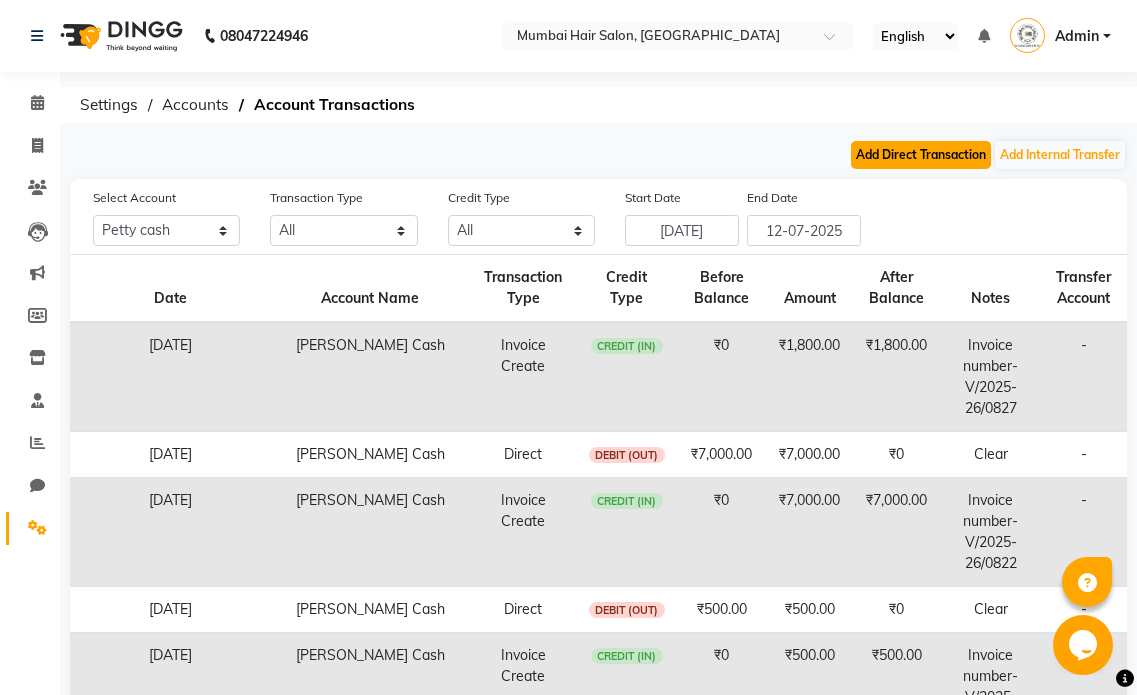 click on "Add Direct Transaction" 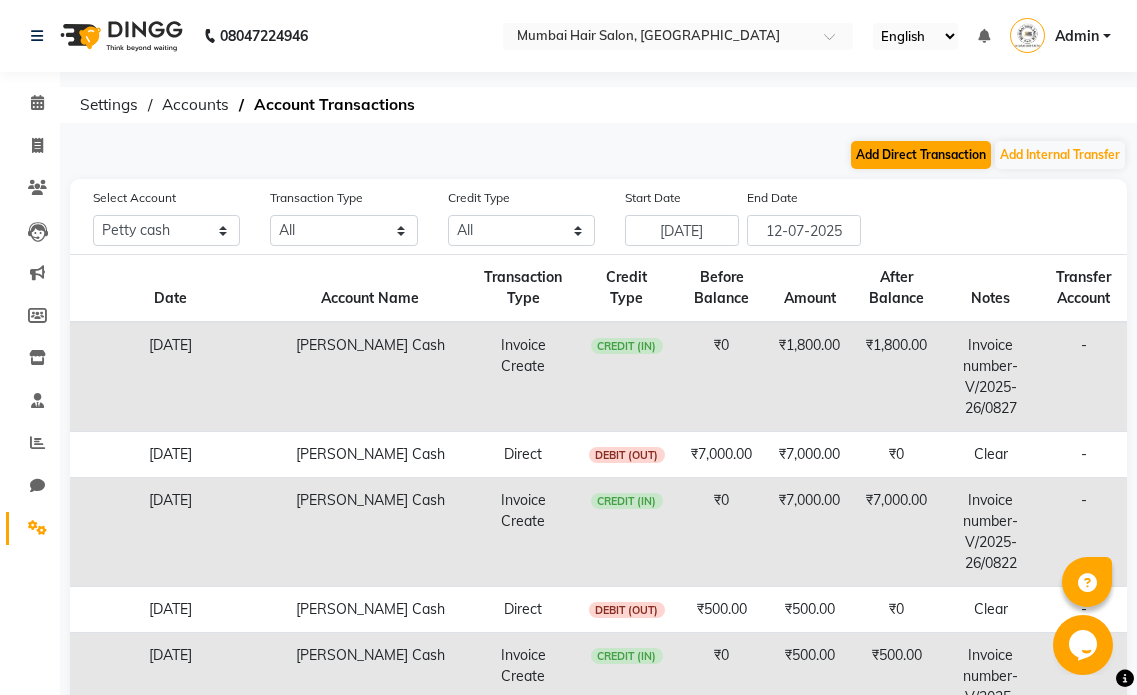 select on "direct" 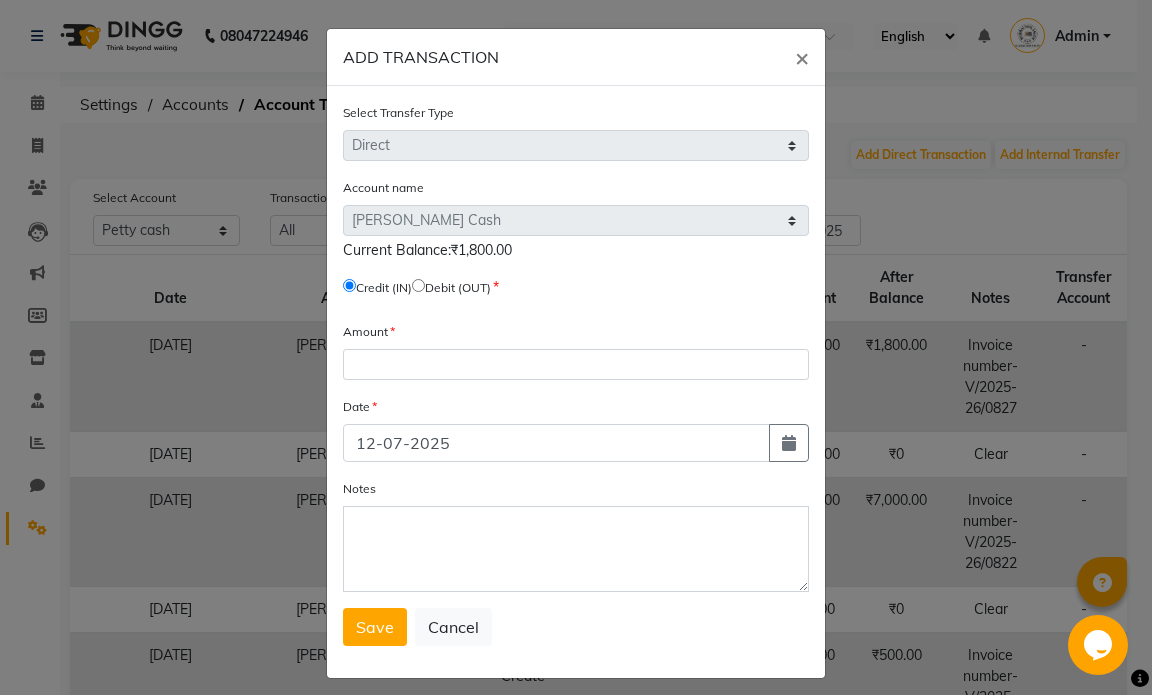 click 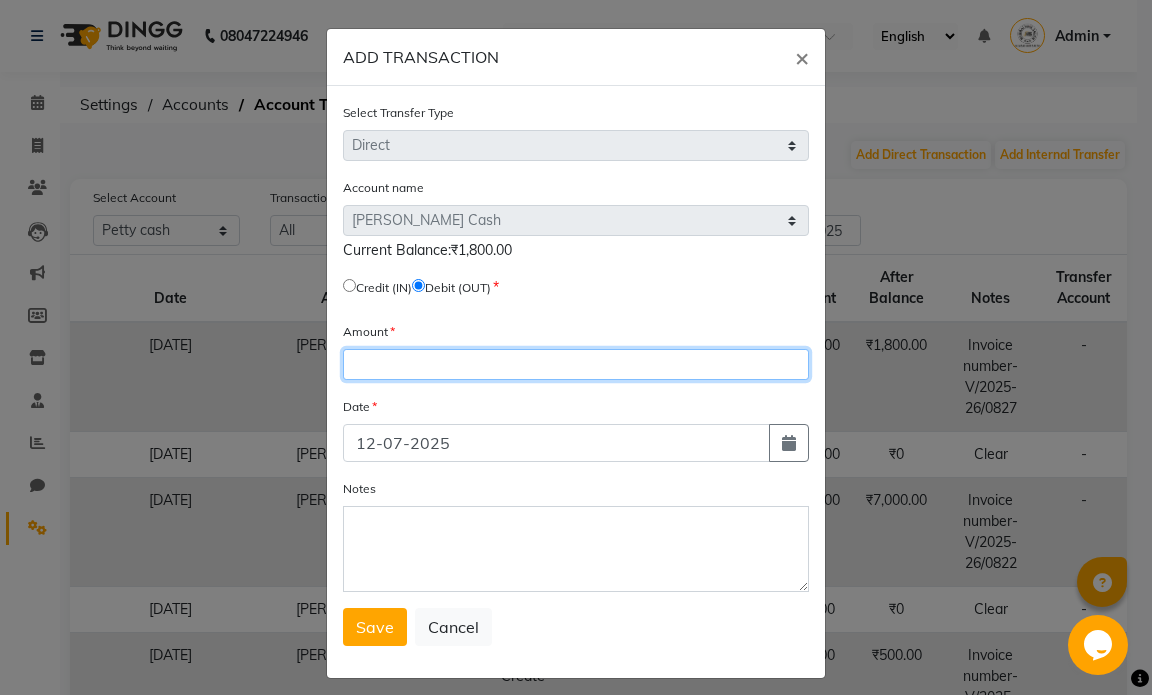 click 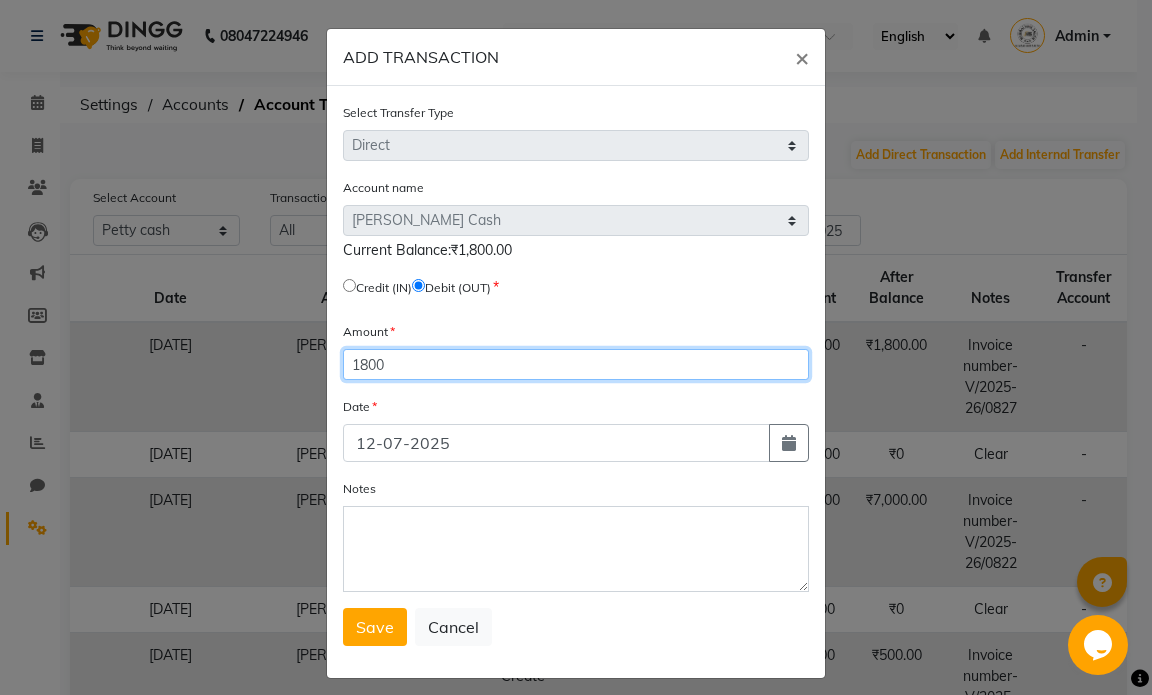 type on "1800" 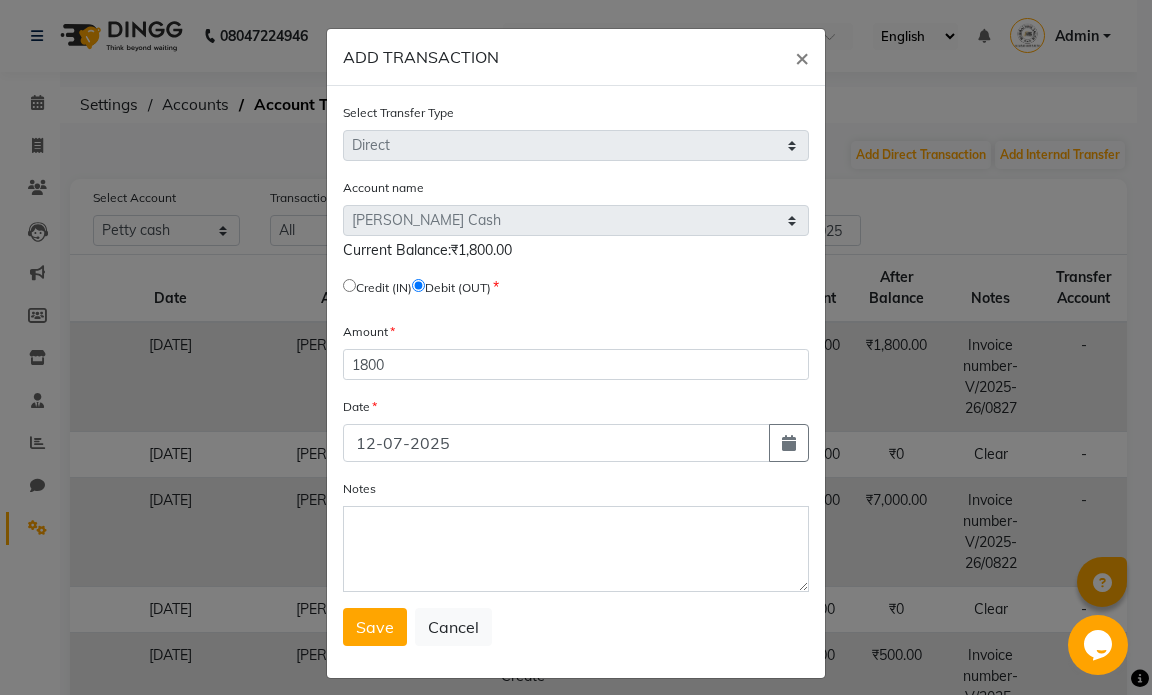 type 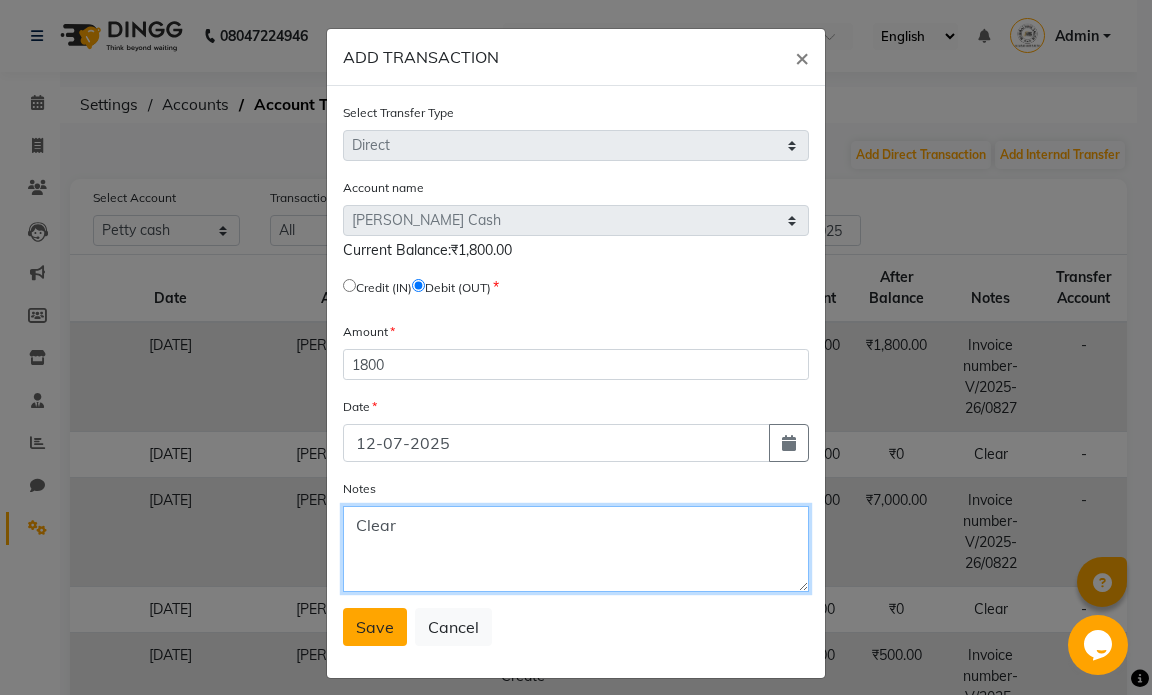 type on "Clear" 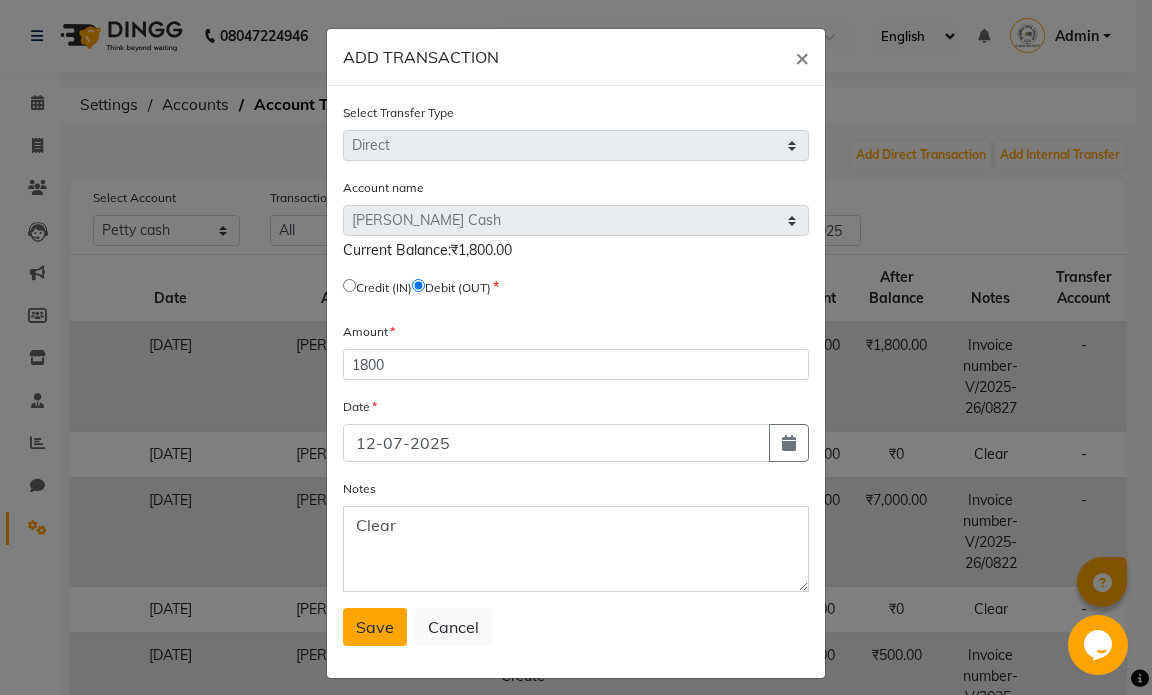 click on "Save" at bounding box center [375, 627] 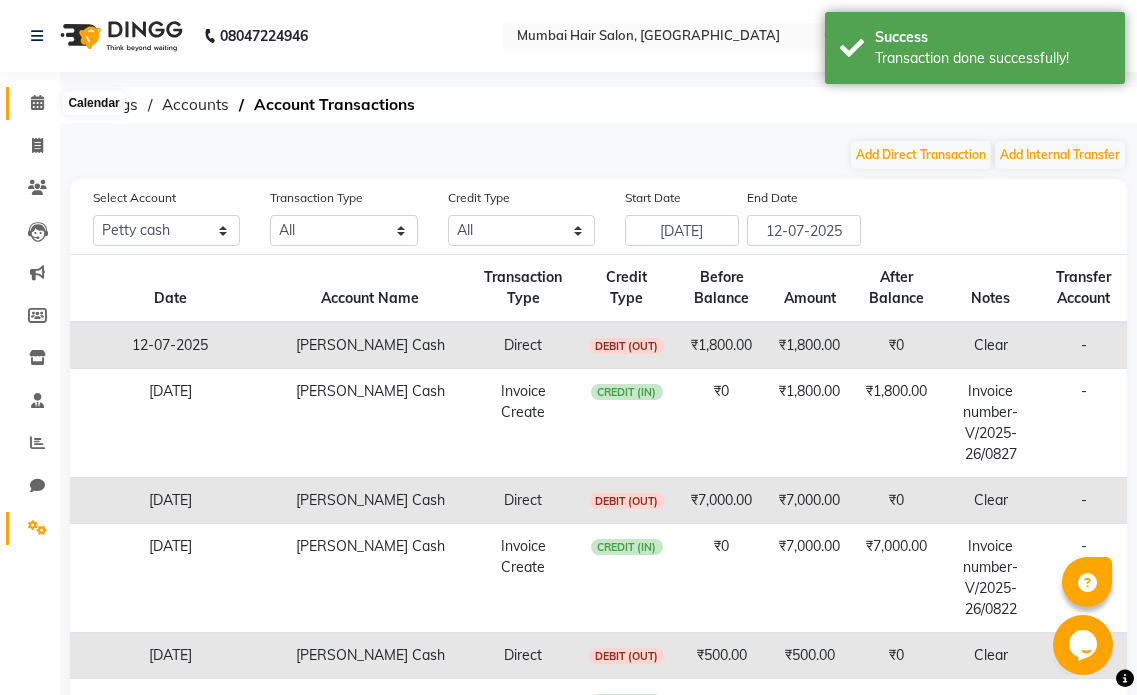 click 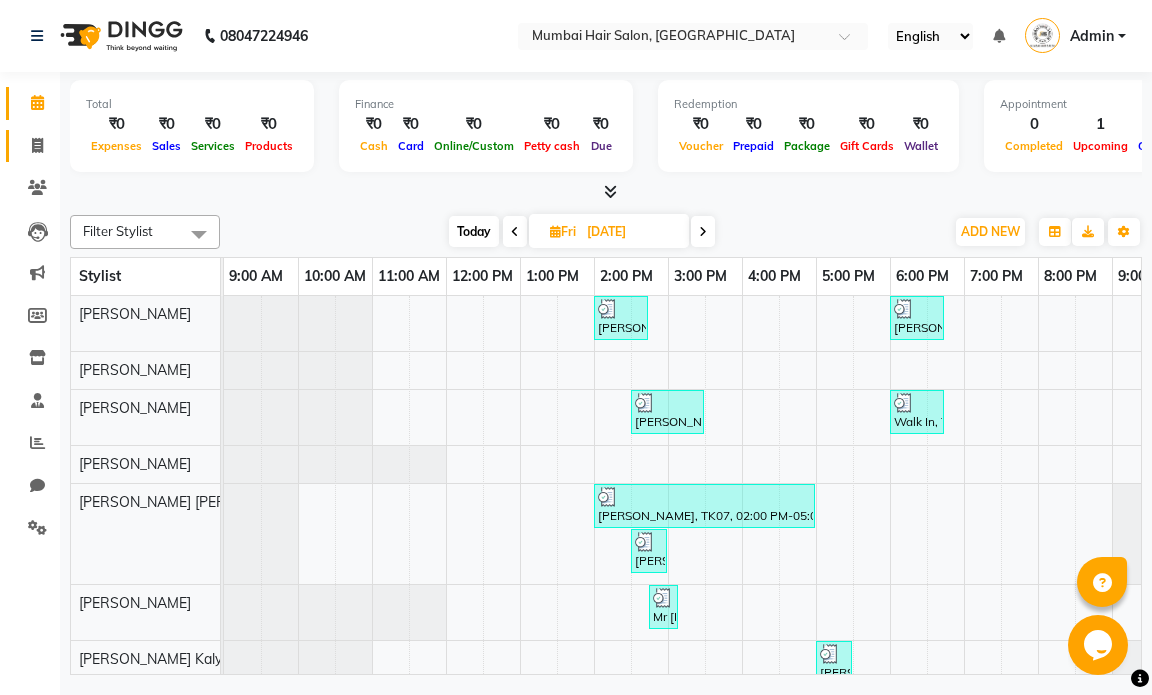 select on "6600" 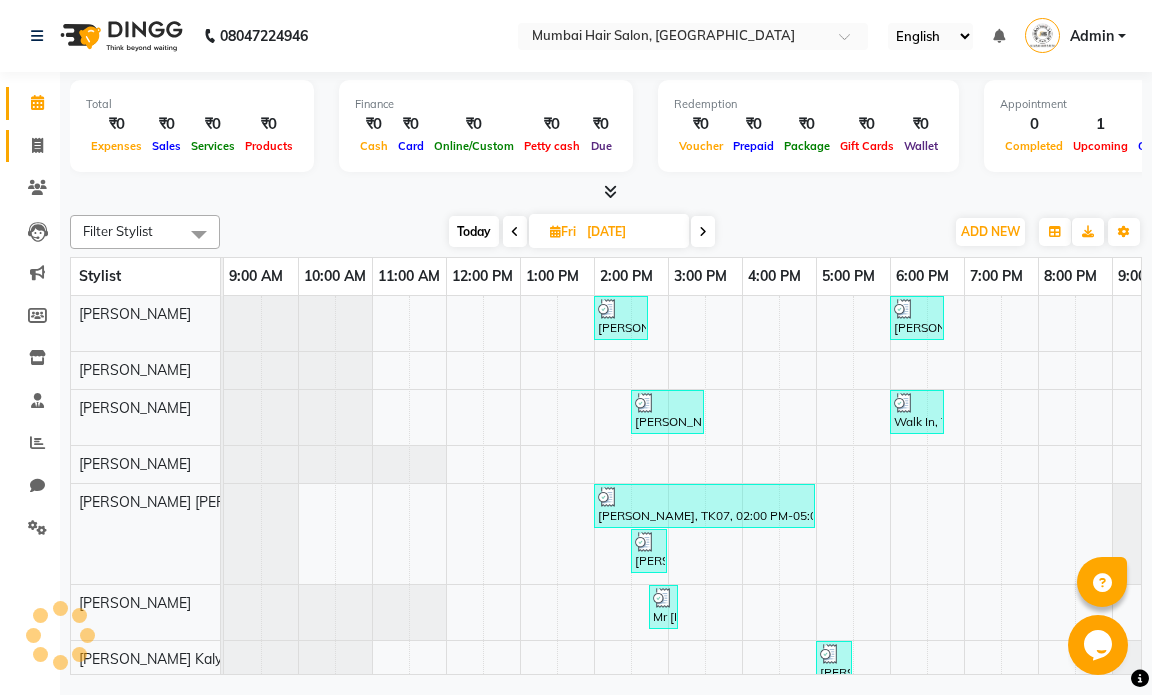 scroll, scrollTop: 0, scrollLeft: 0, axis: both 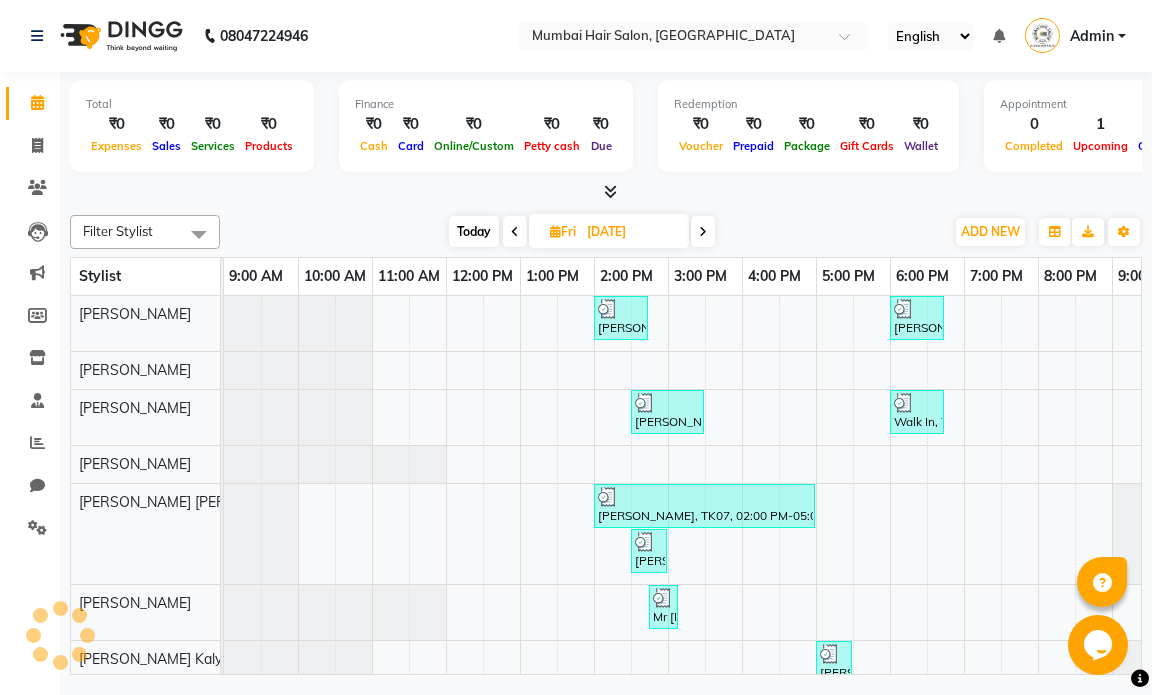 click at bounding box center [703, 231] 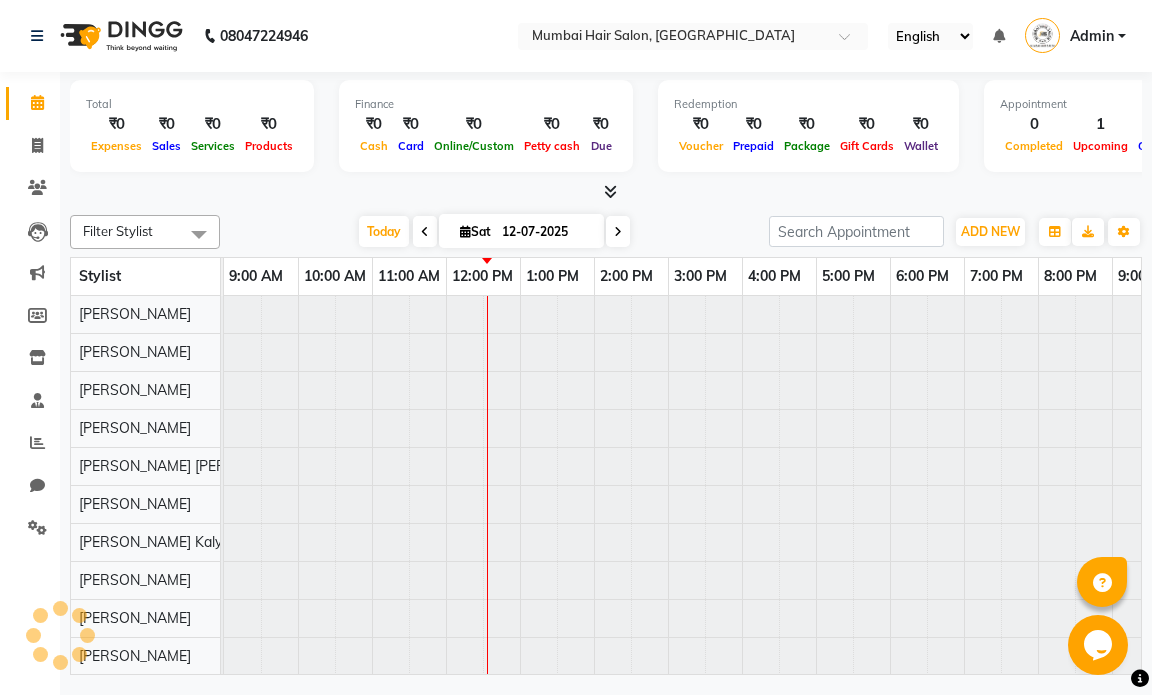 scroll, scrollTop: 0, scrollLeft: 119, axis: horizontal 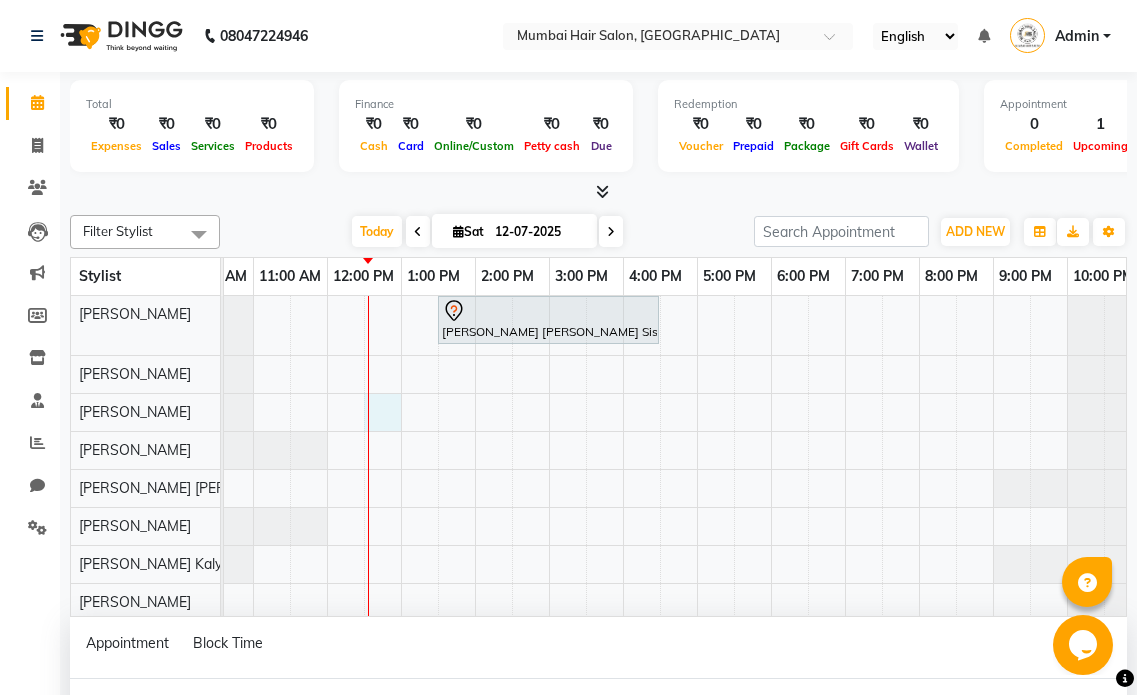 select on "66012" 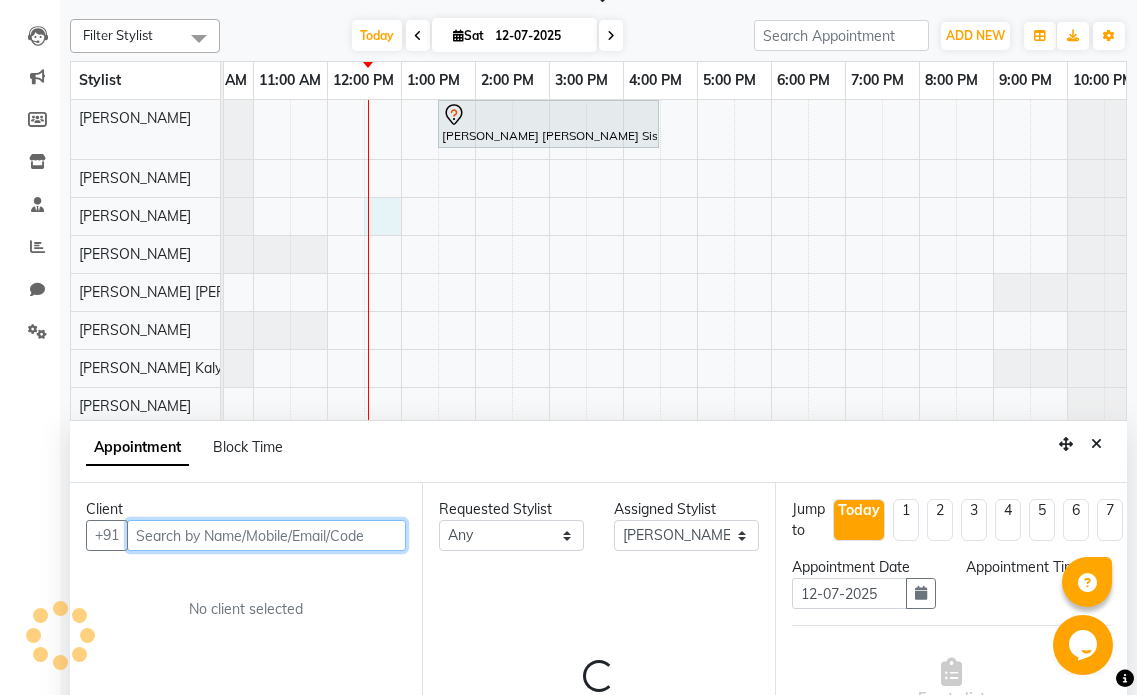 select on "750" 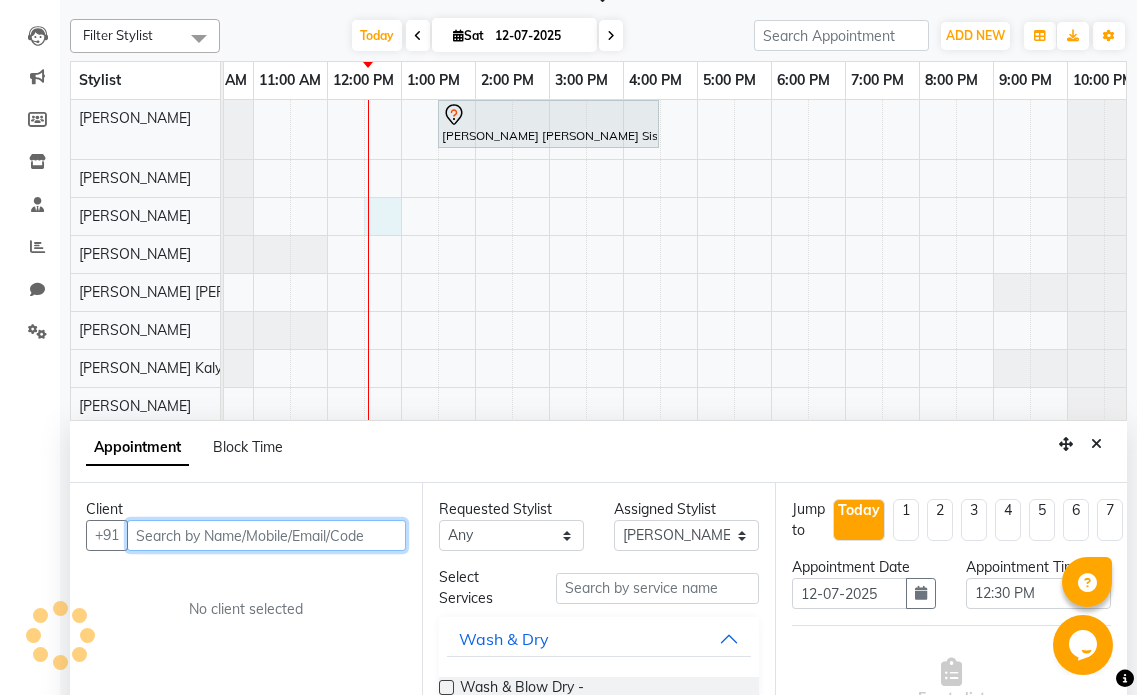 scroll, scrollTop: 377, scrollLeft: 0, axis: vertical 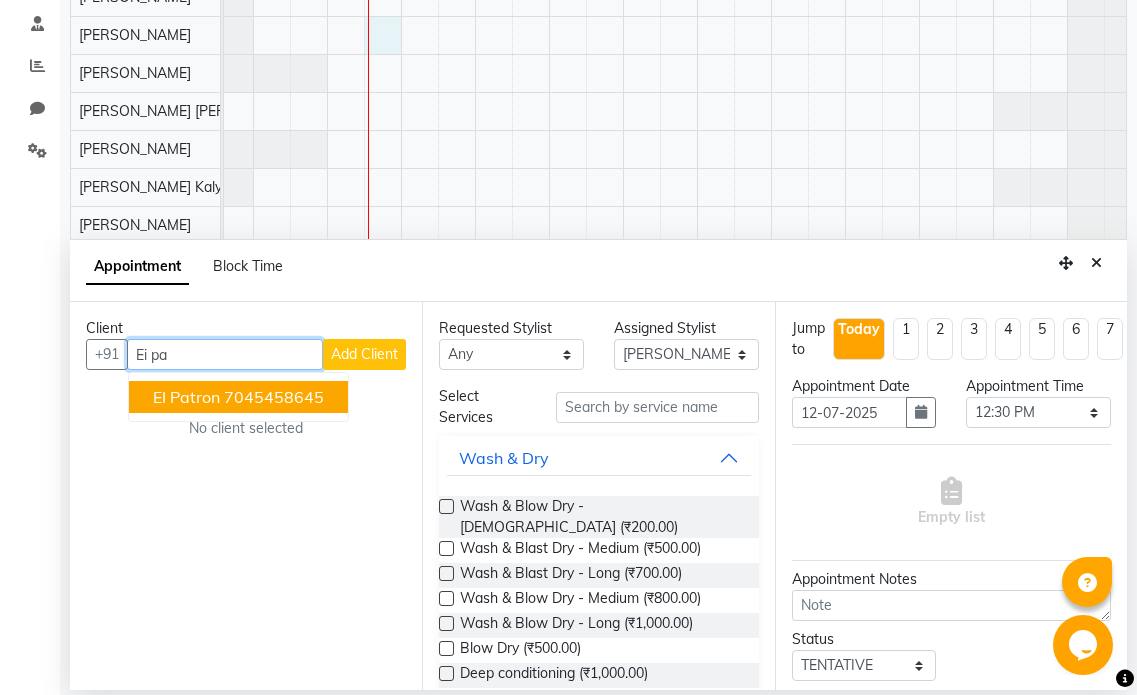 click on "EI Patron" at bounding box center (186, 397) 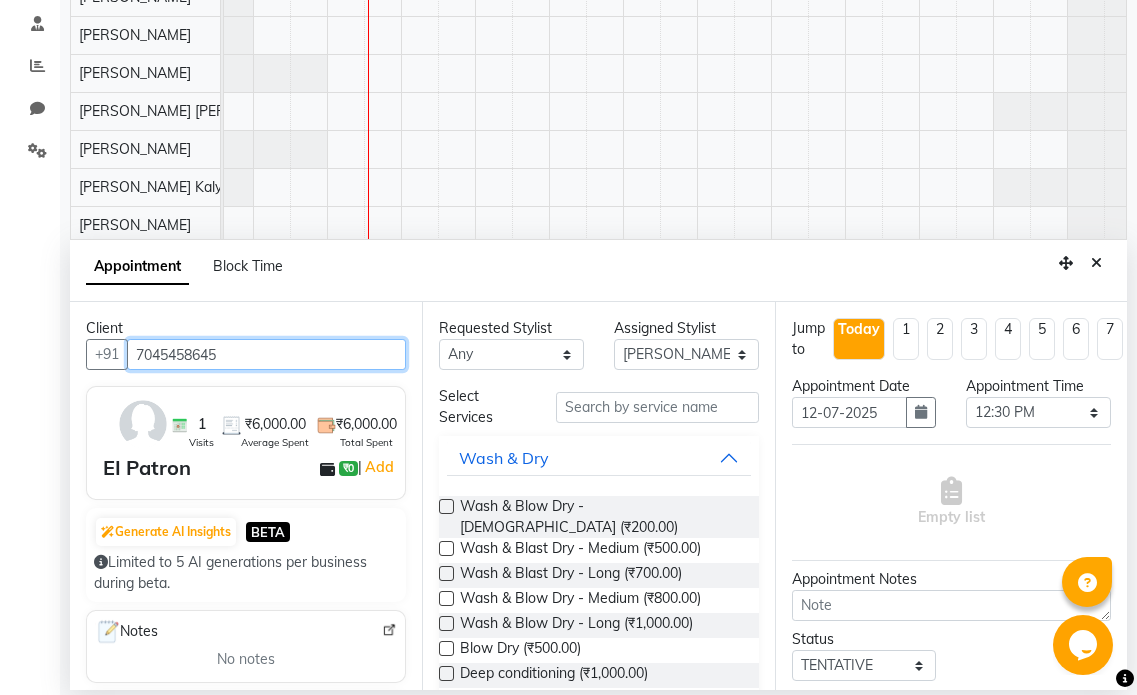 type on "7045458645" 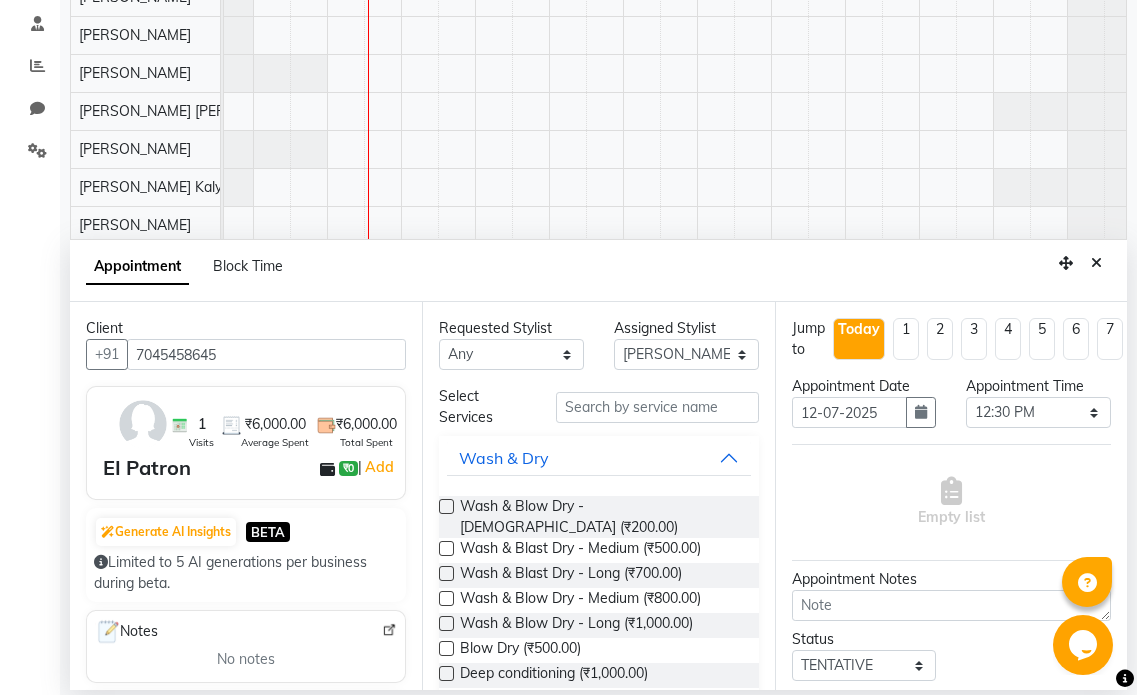click on "Select Services" at bounding box center (598, 407) 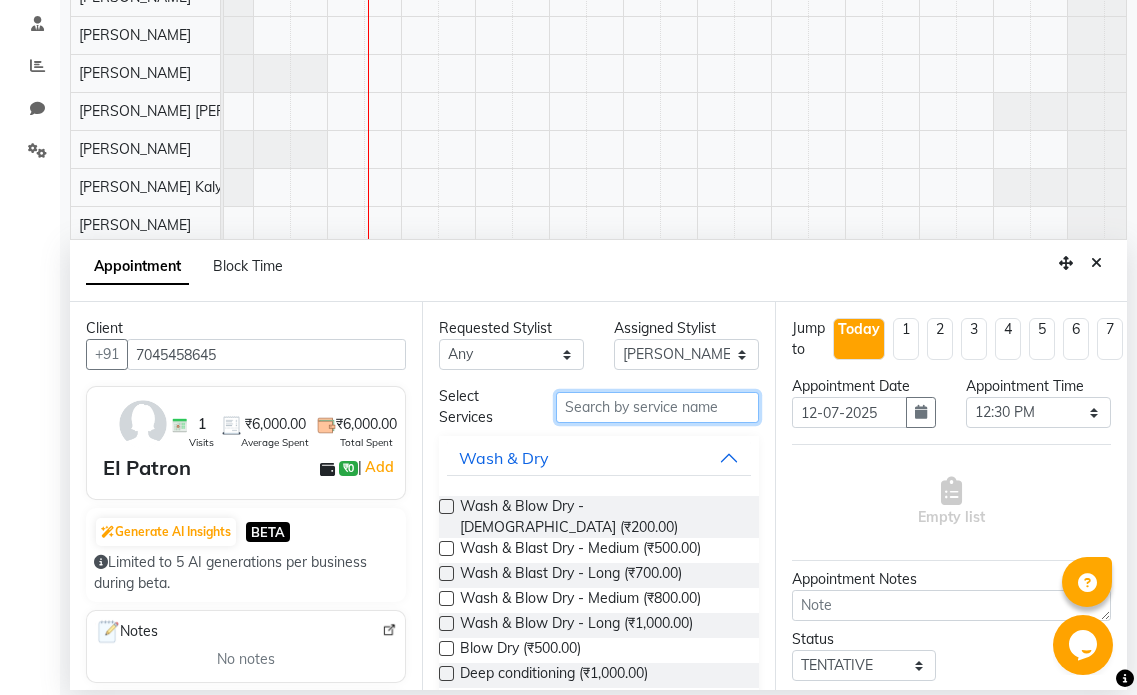click at bounding box center (657, 407) 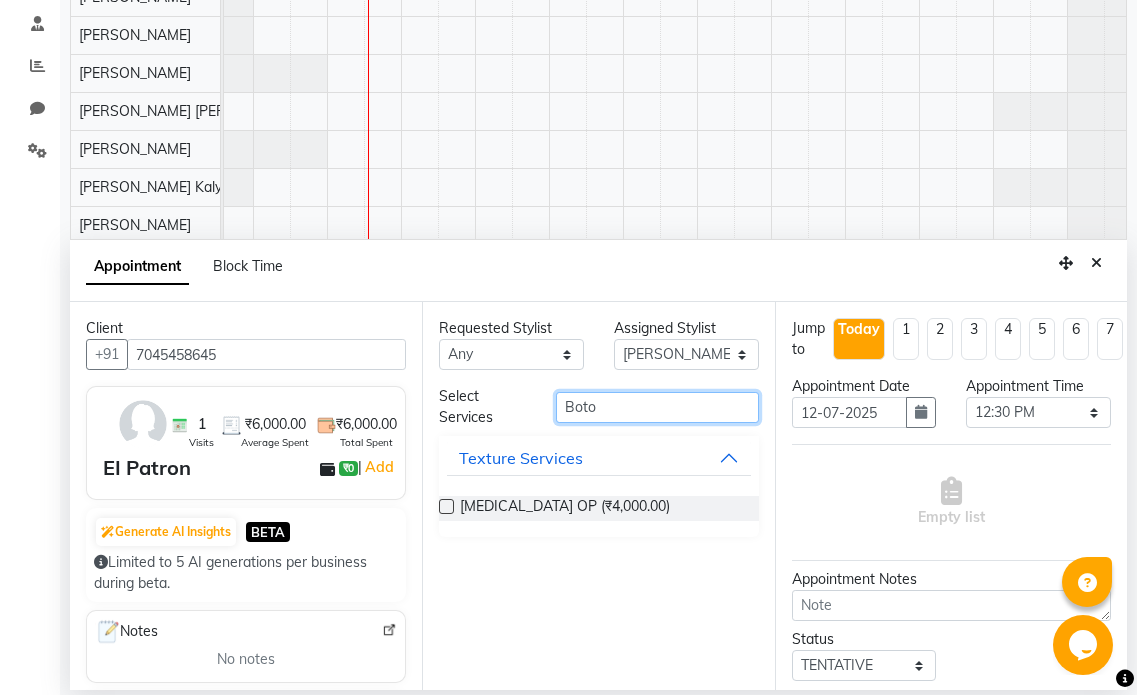 type on "Boto" 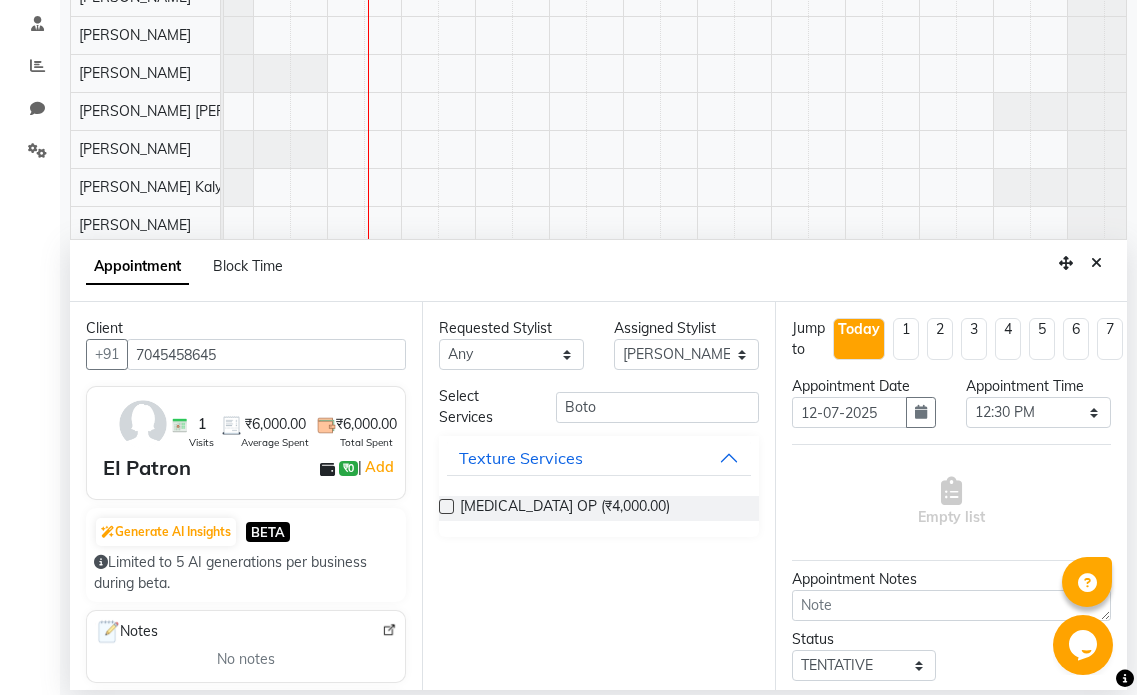 click on "Botox OP (₹4,000.00)" at bounding box center (598, 508) 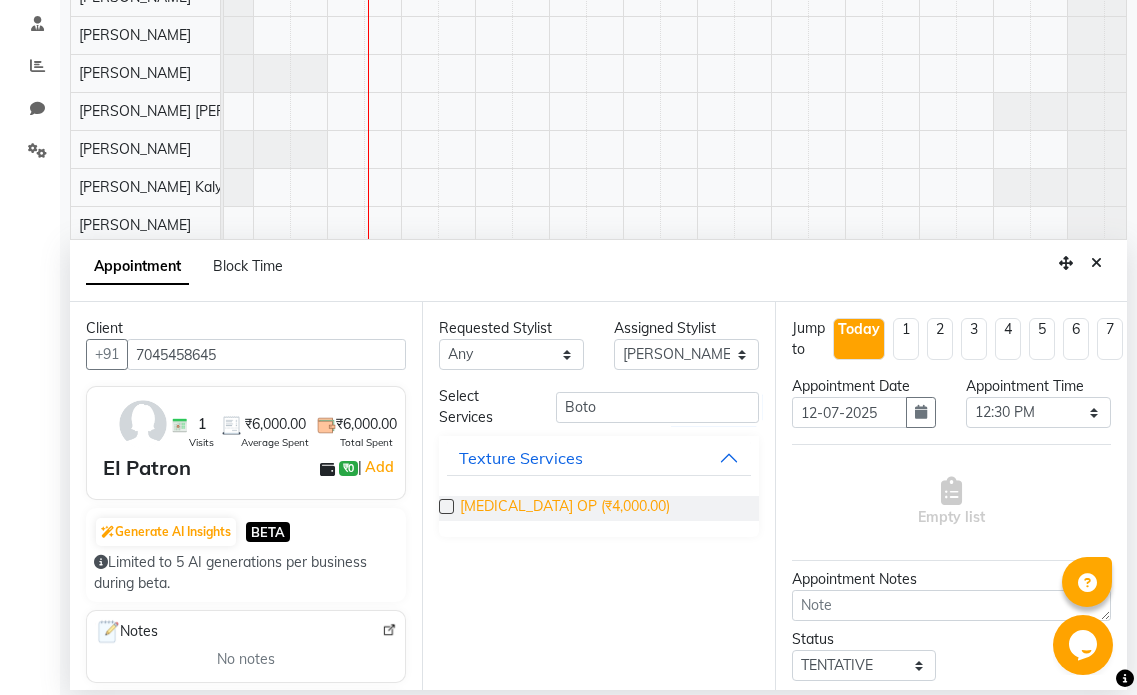click on "Botox OP (₹4,000.00)" at bounding box center [565, 508] 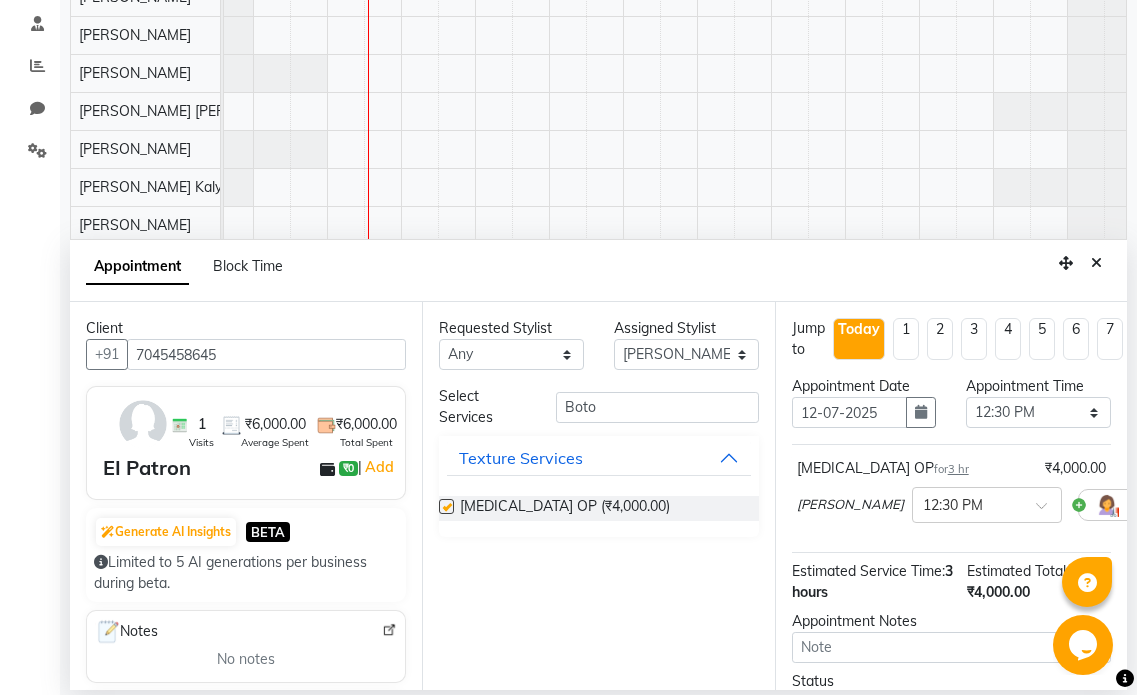 checkbox on "false" 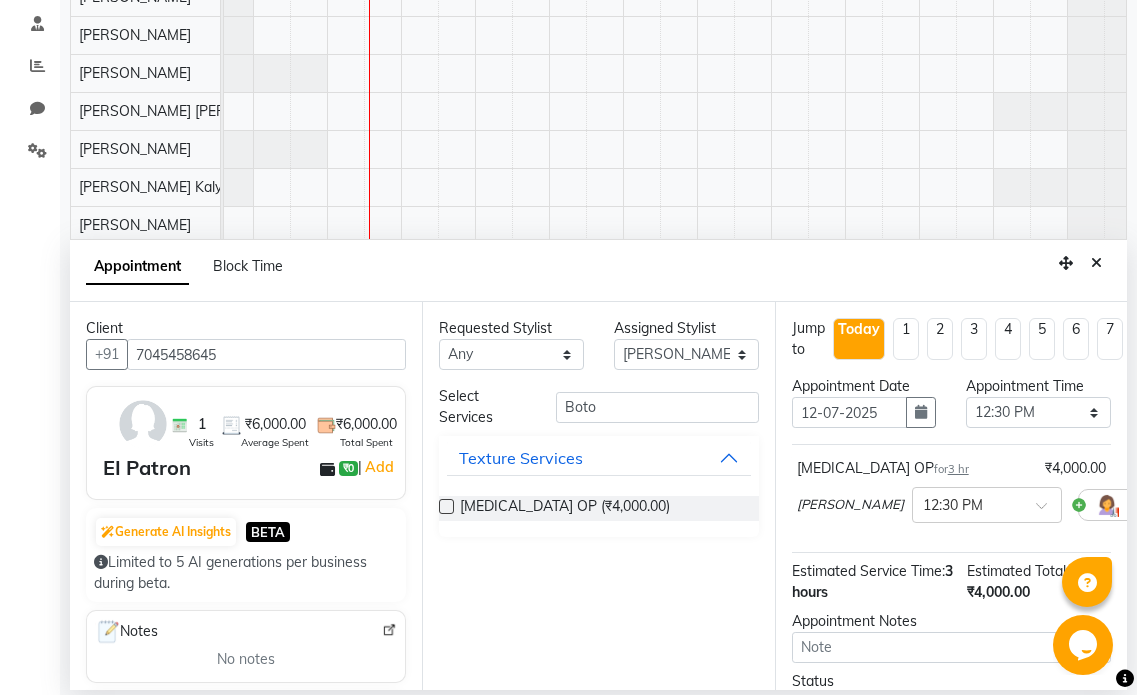 scroll, scrollTop: 194, scrollLeft: 0, axis: vertical 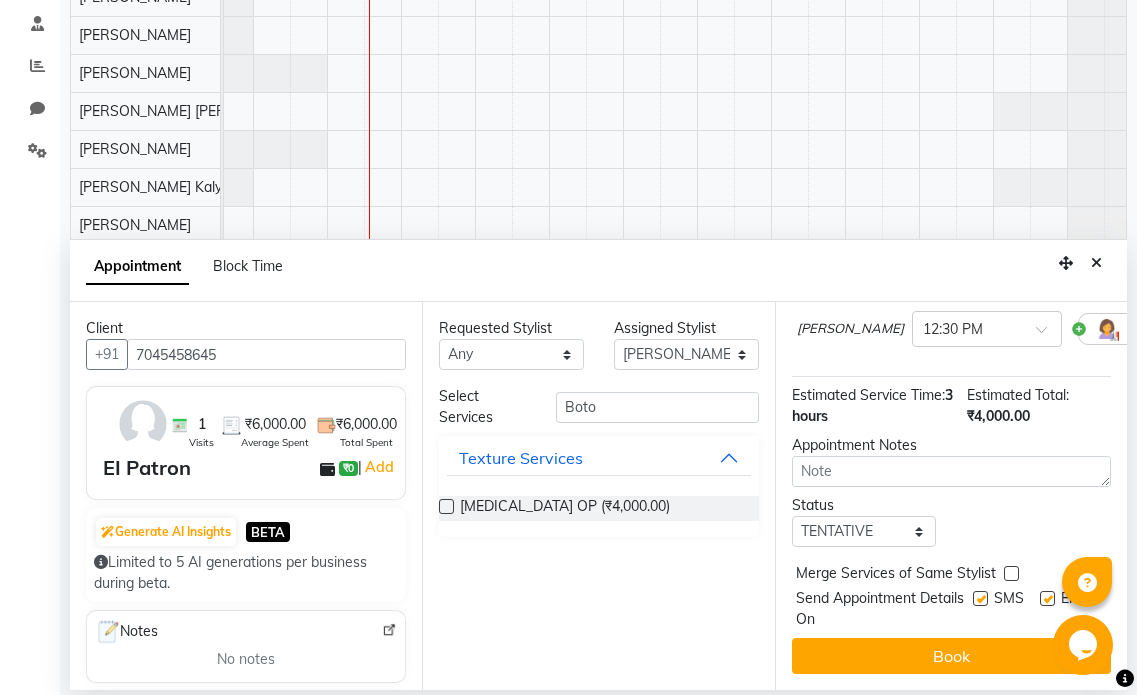 click at bounding box center [1047, 598] 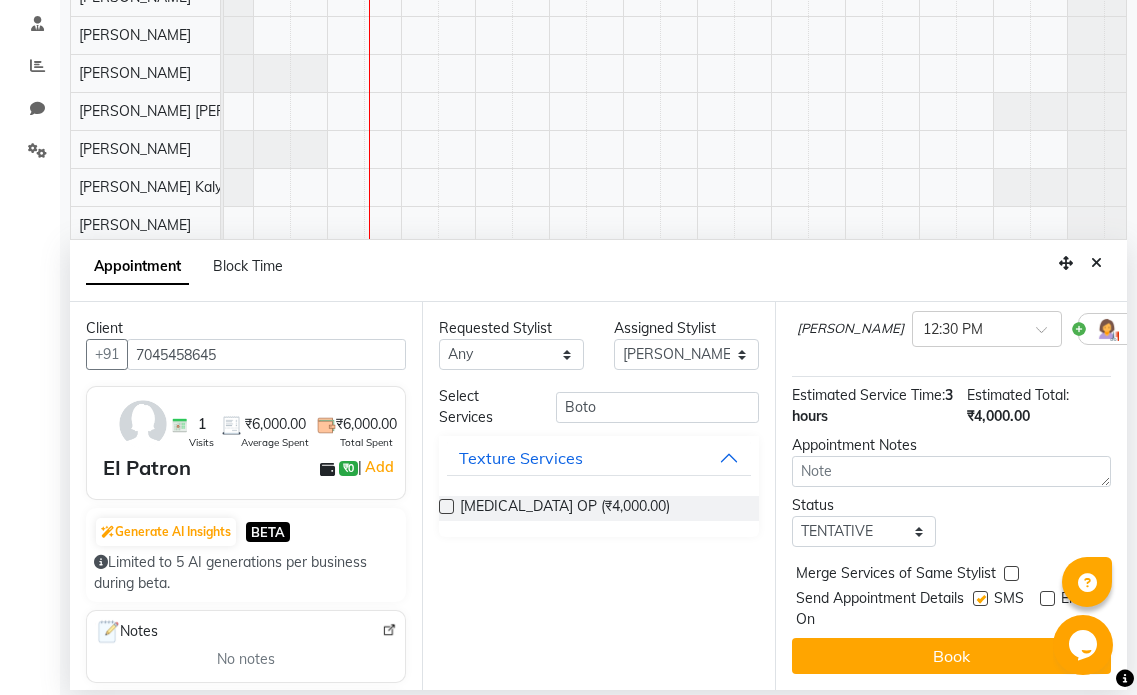 click at bounding box center [980, 598] 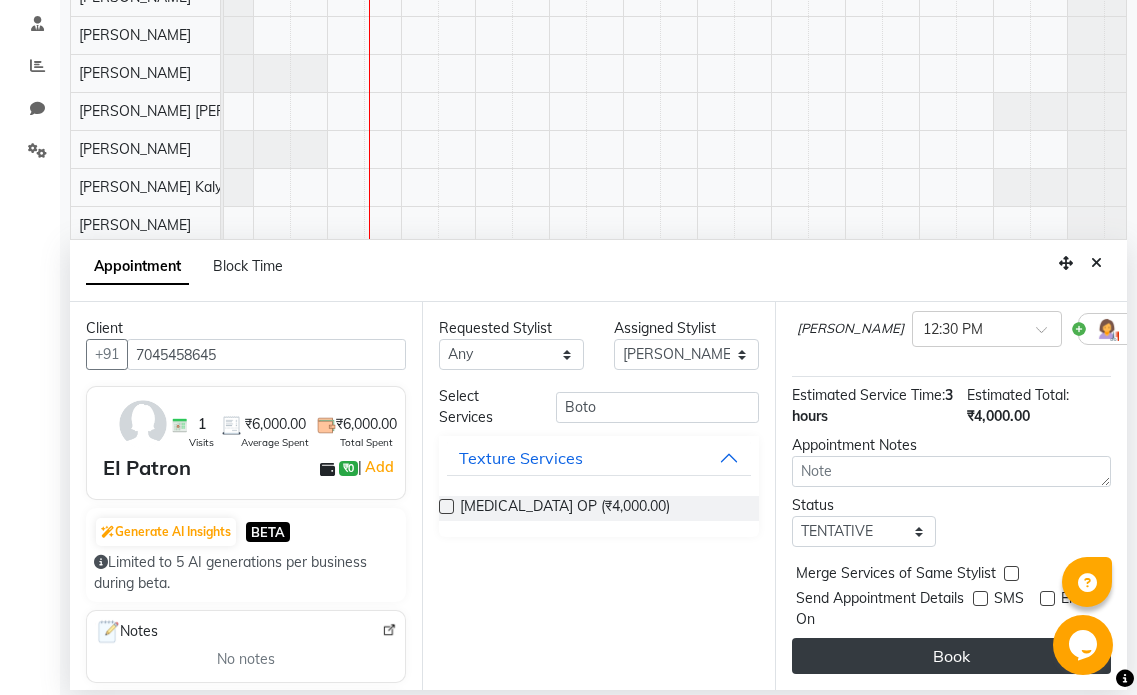click on "Book" at bounding box center (951, 656) 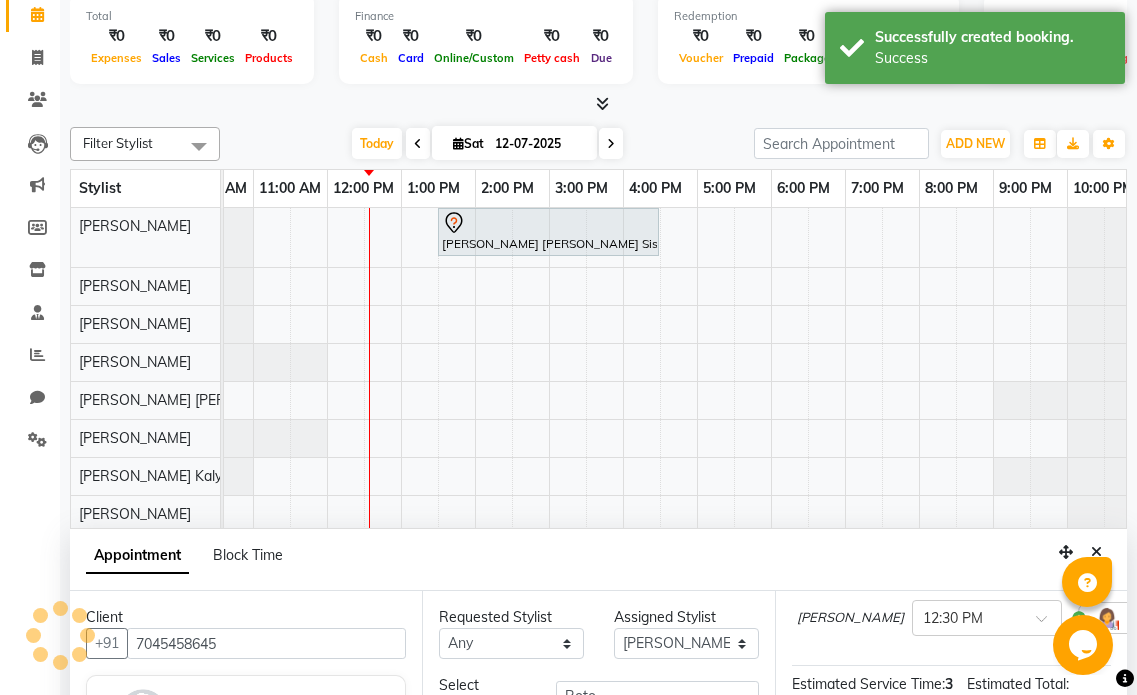 scroll, scrollTop: 0, scrollLeft: 0, axis: both 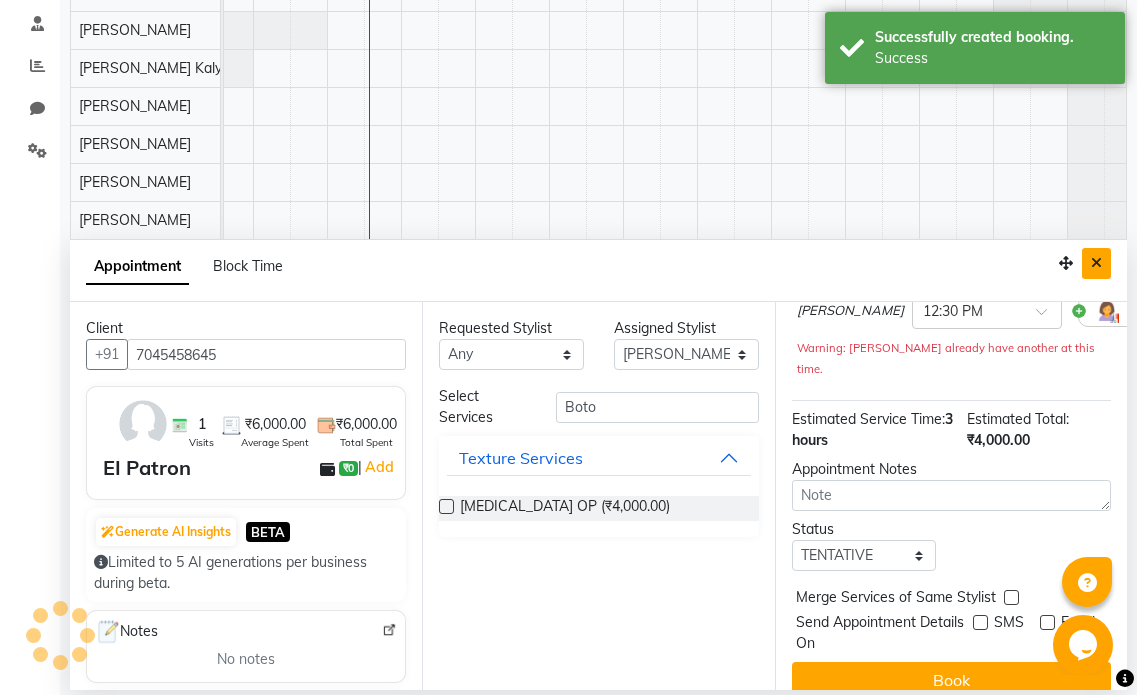 click at bounding box center (1096, 263) 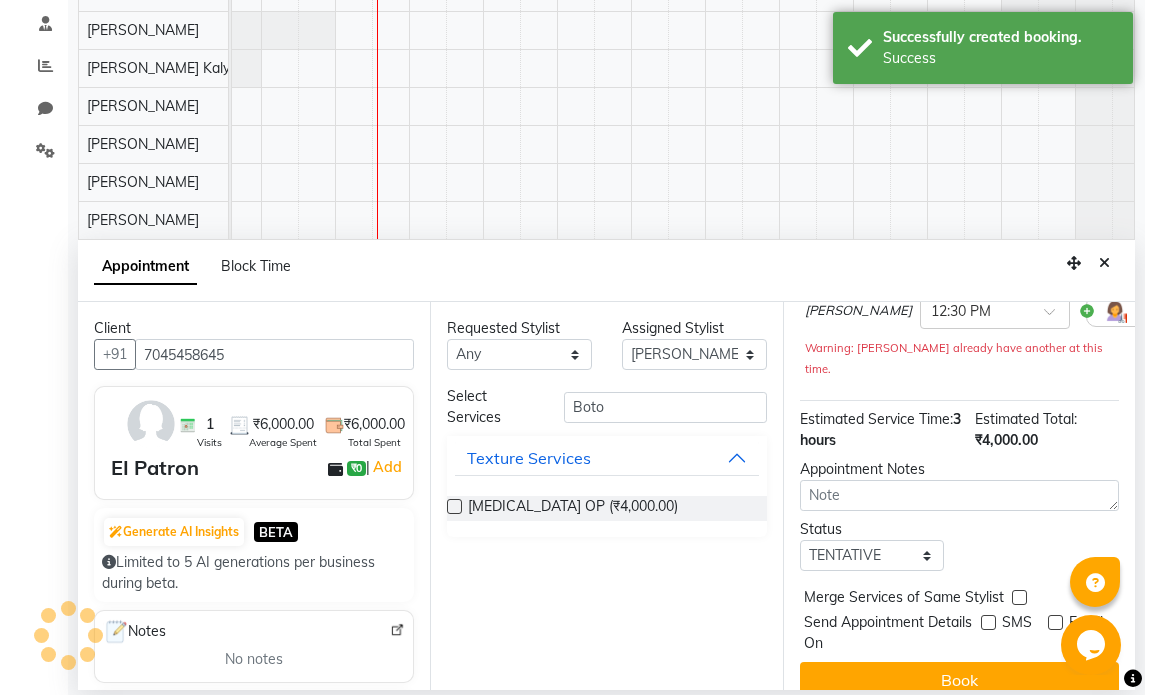 scroll, scrollTop: 0, scrollLeft: 0, axis: both 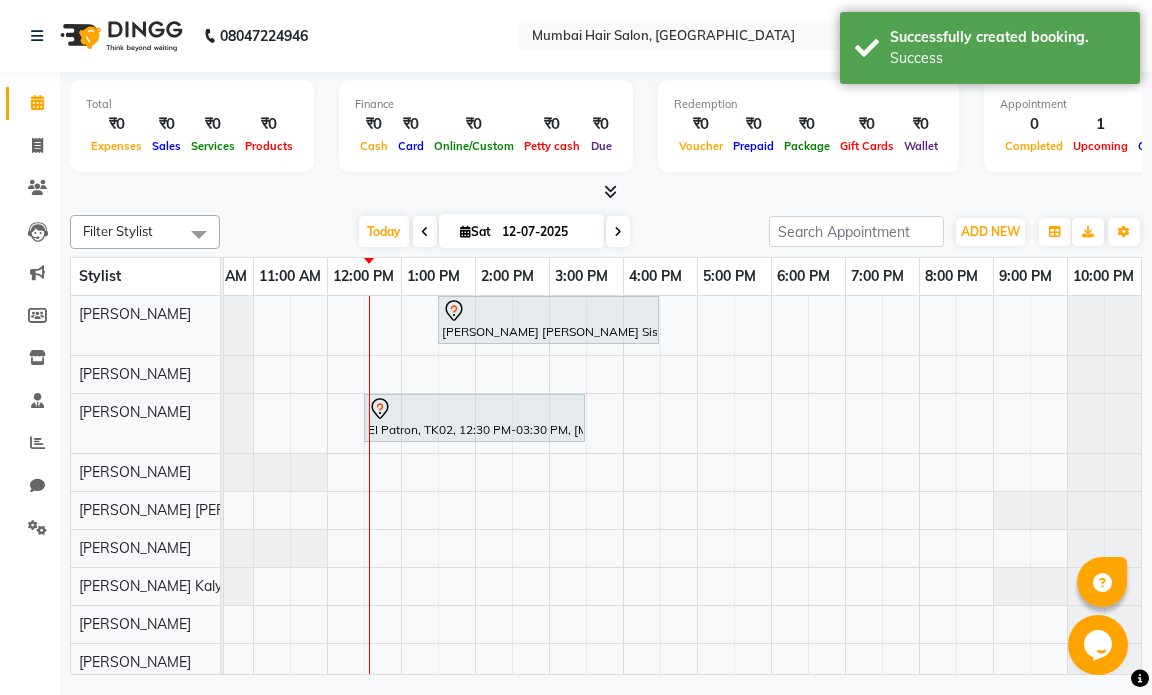 click at bounding box center [474, 409] 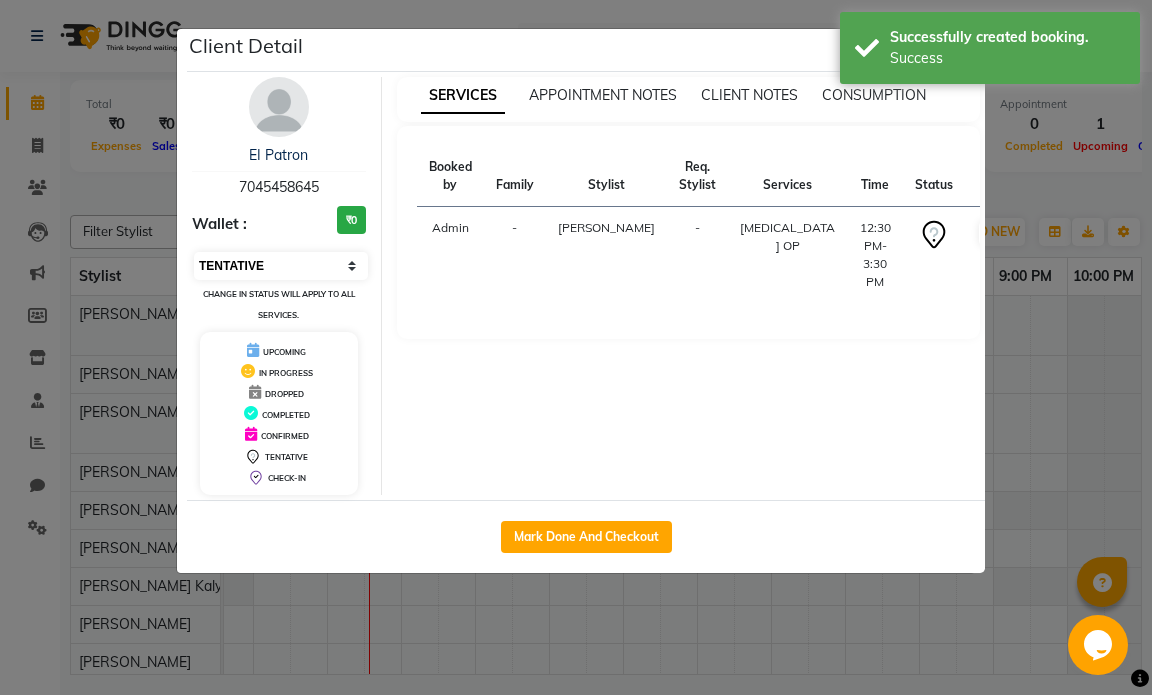 click on "Select IN SERVICE CONFIRMED TENTATIVE CHECK IN MARK DONE DROPPED UPCOMING" at bounding box center [281, 266] 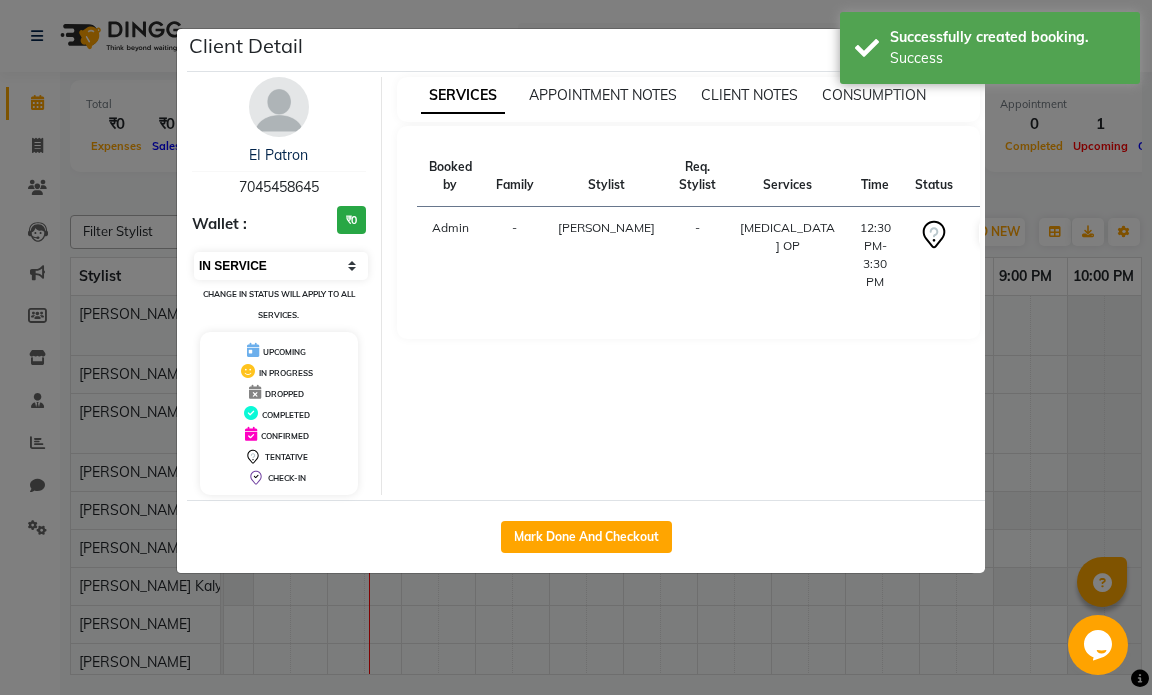 click on "Select IN SERVICE CONFIRMED TENTATIVE CHECK IN MARK DONE DROPPED UPCOMING" at bounding box center (281, 266) 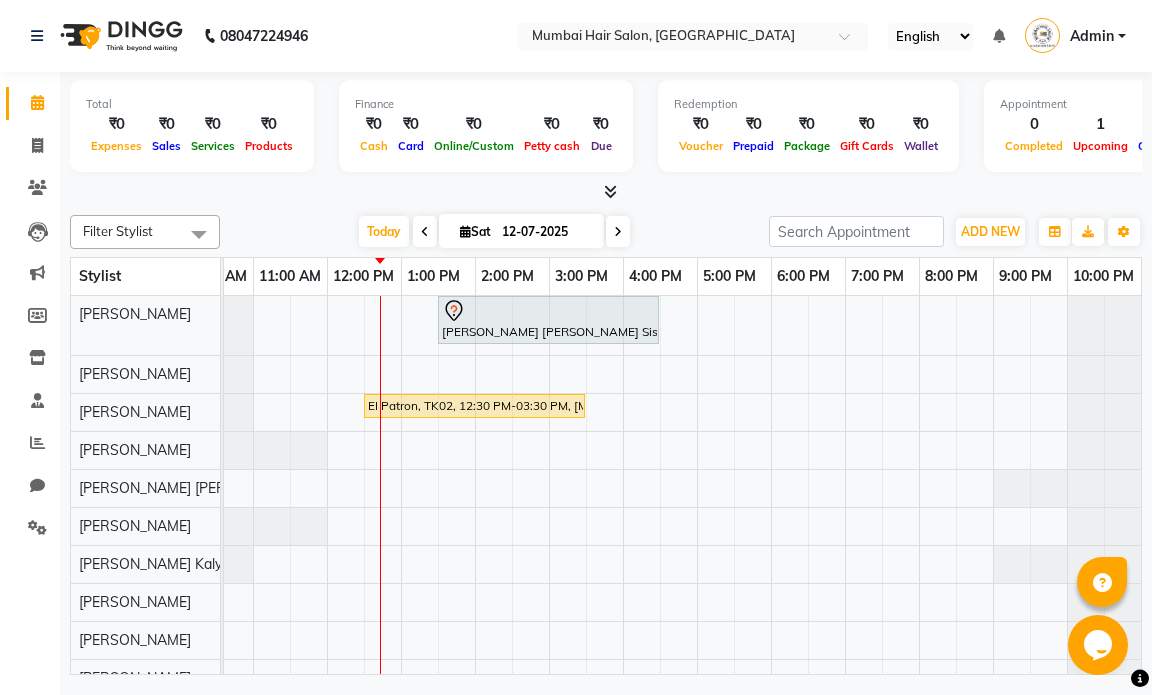 click at bounding box center (425, 232) 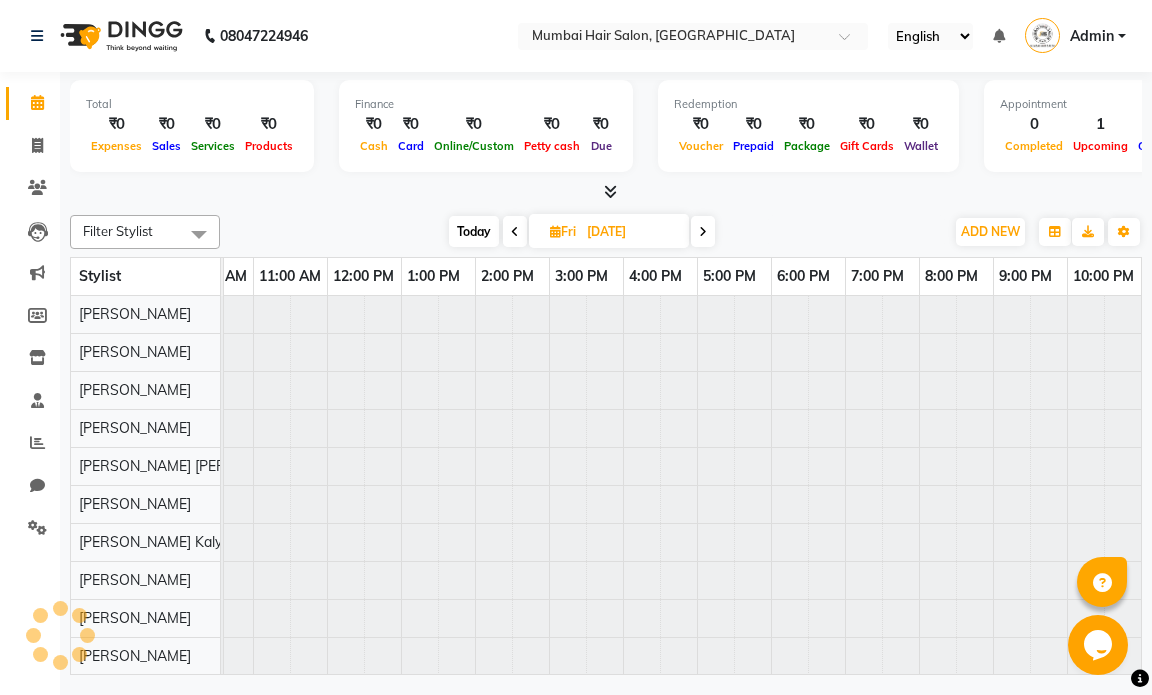 scroll, scrollTop: 0, scrollLeft: 0, axis: both 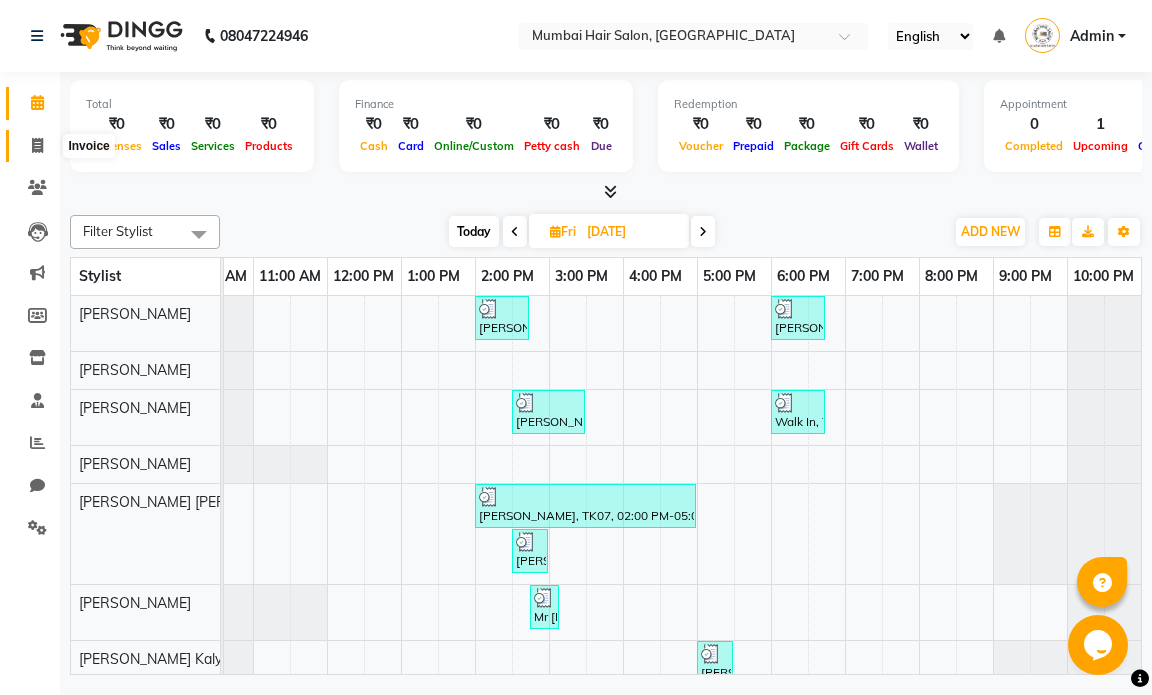 click 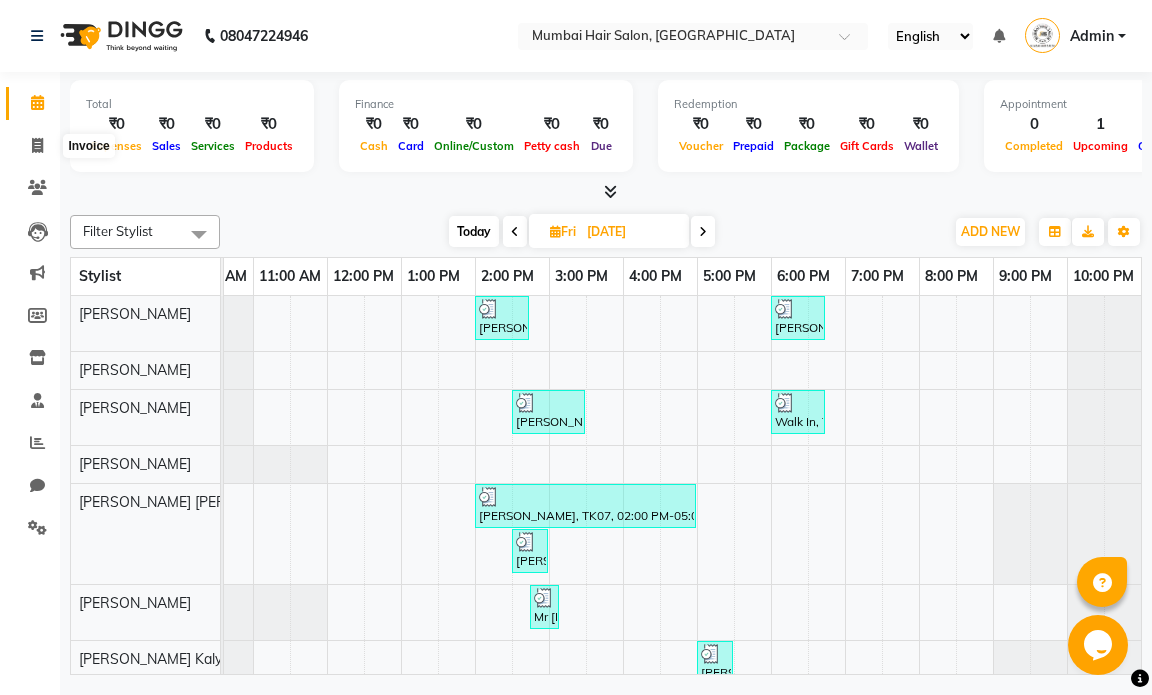 select on "service" 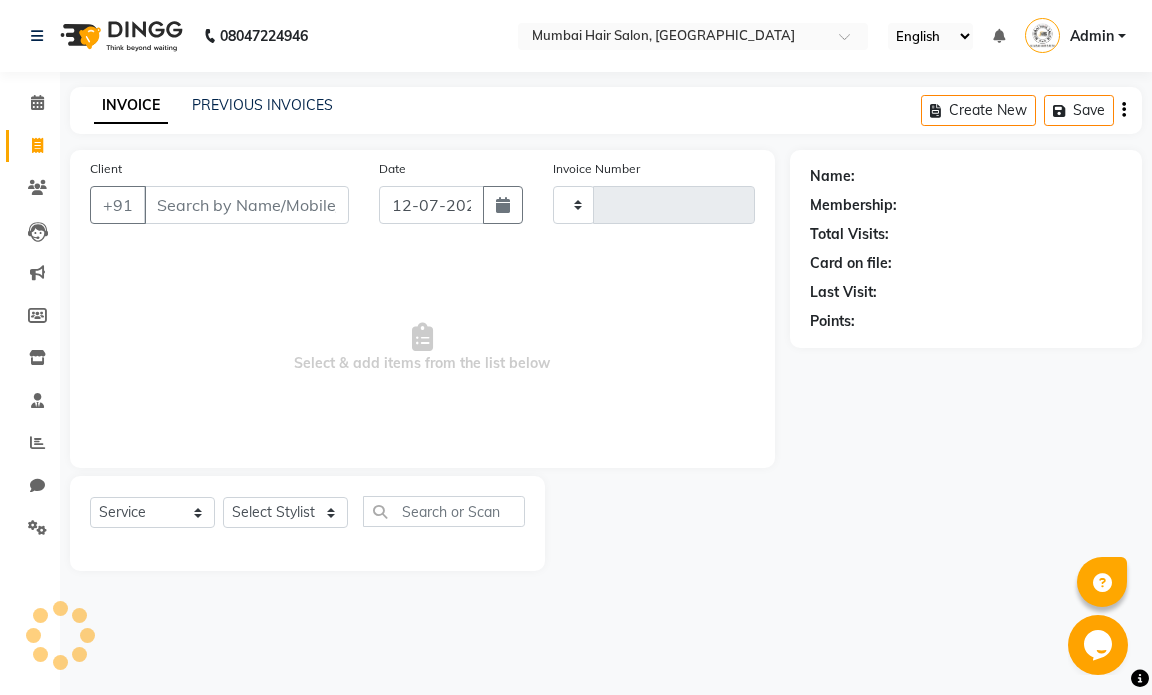 type on "0834" 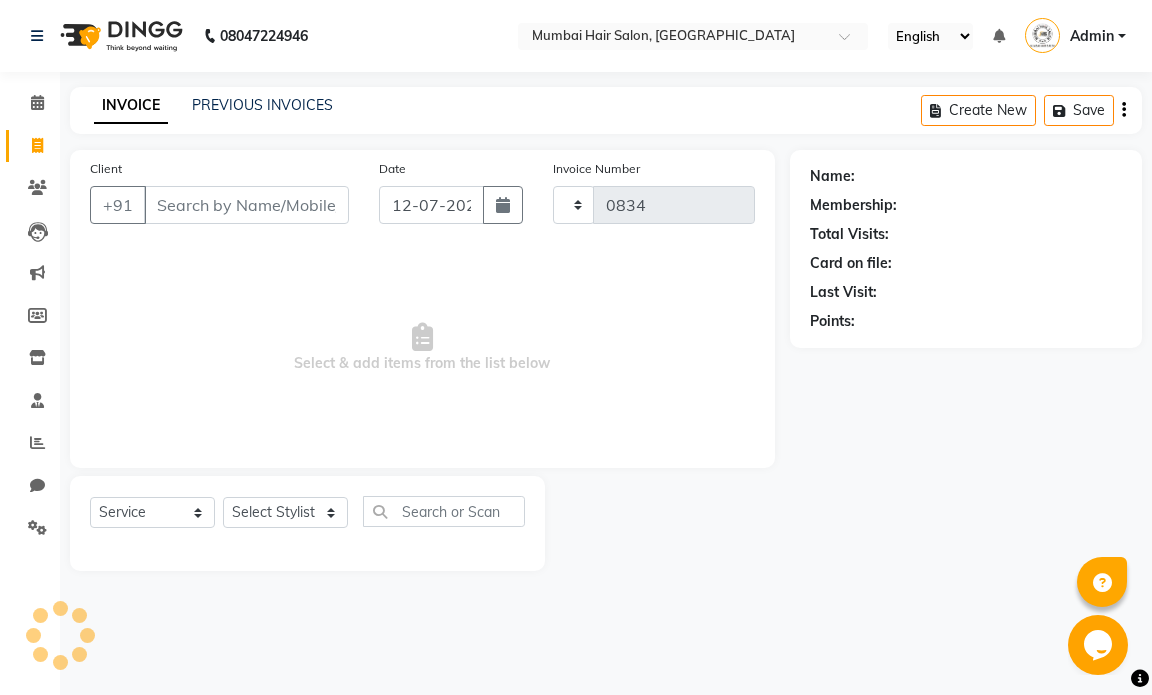 select on "7487" 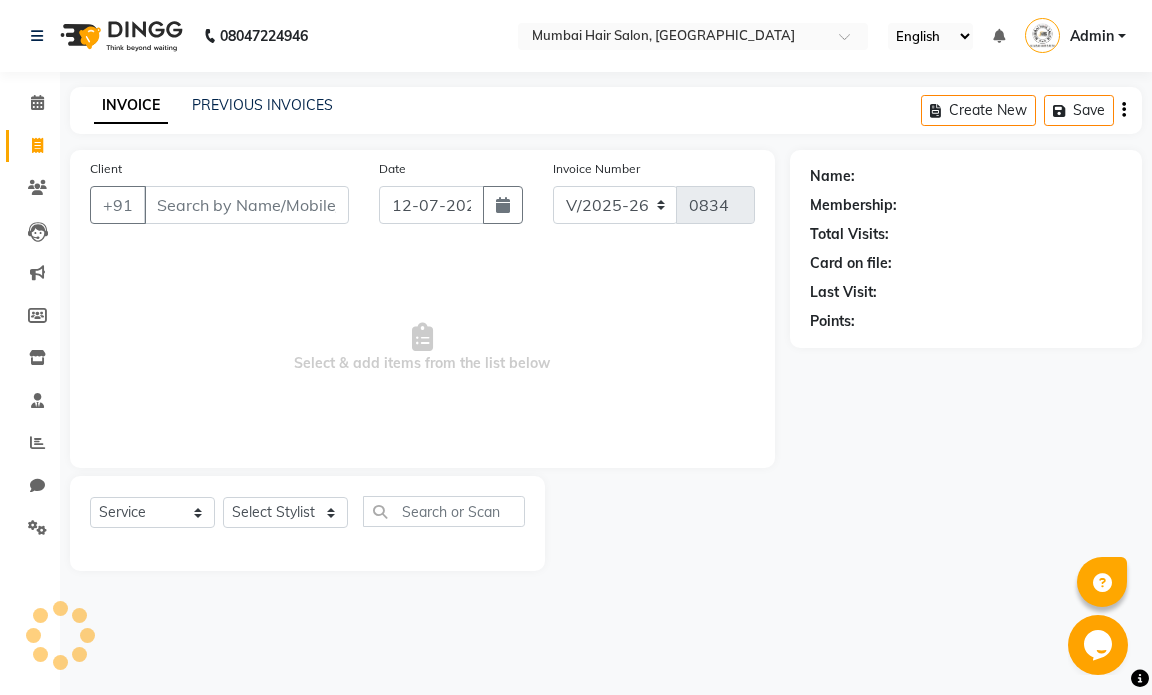 click on "Client" at bounding box center [246, 205] 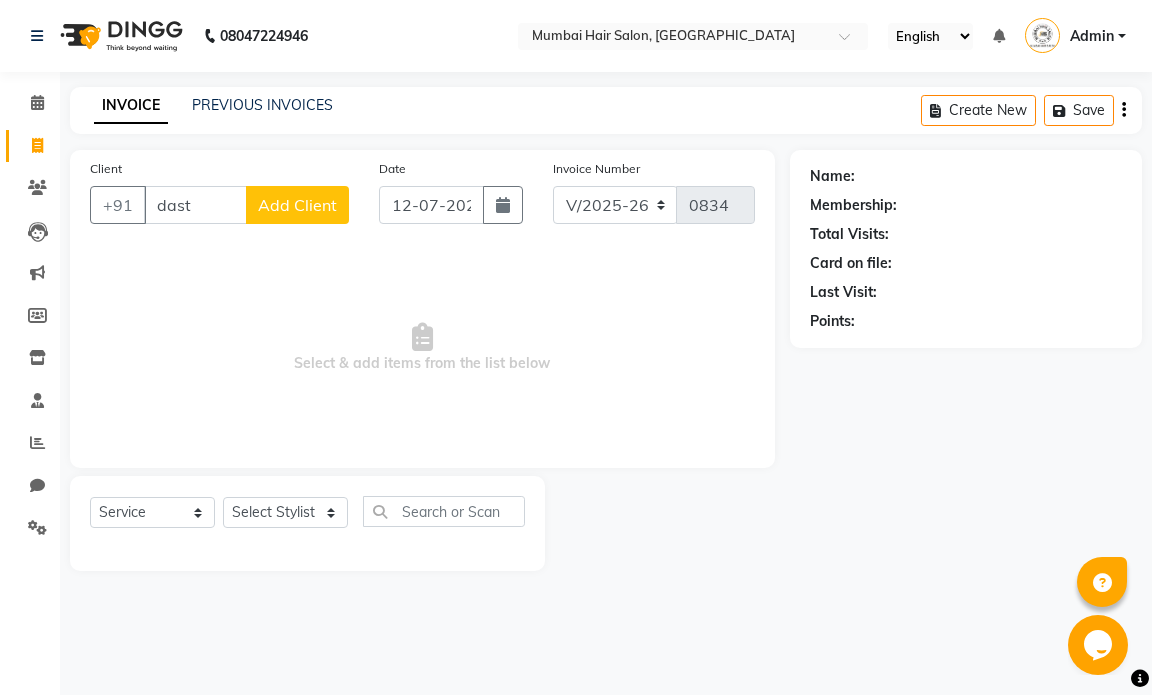 drag, startPoint x: 235, startPoint y: 202, endPoint x: 120, endPoint y: 226, distance: 117.47766 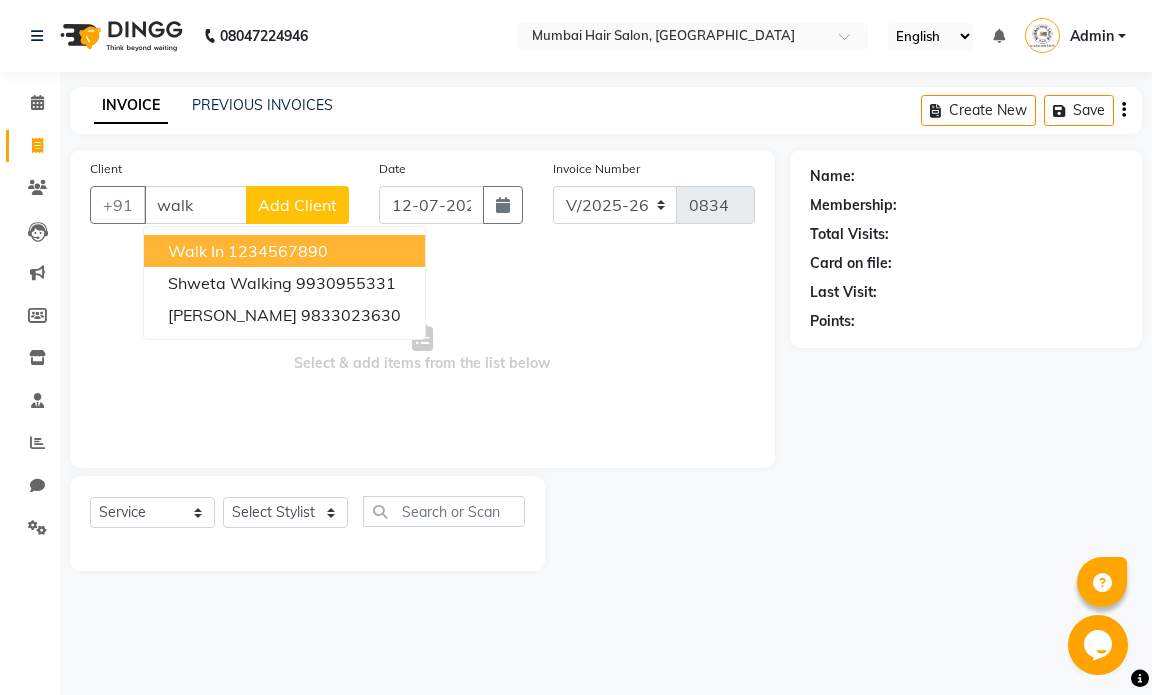 click on "Walk In" at bounding box center [196, 251] 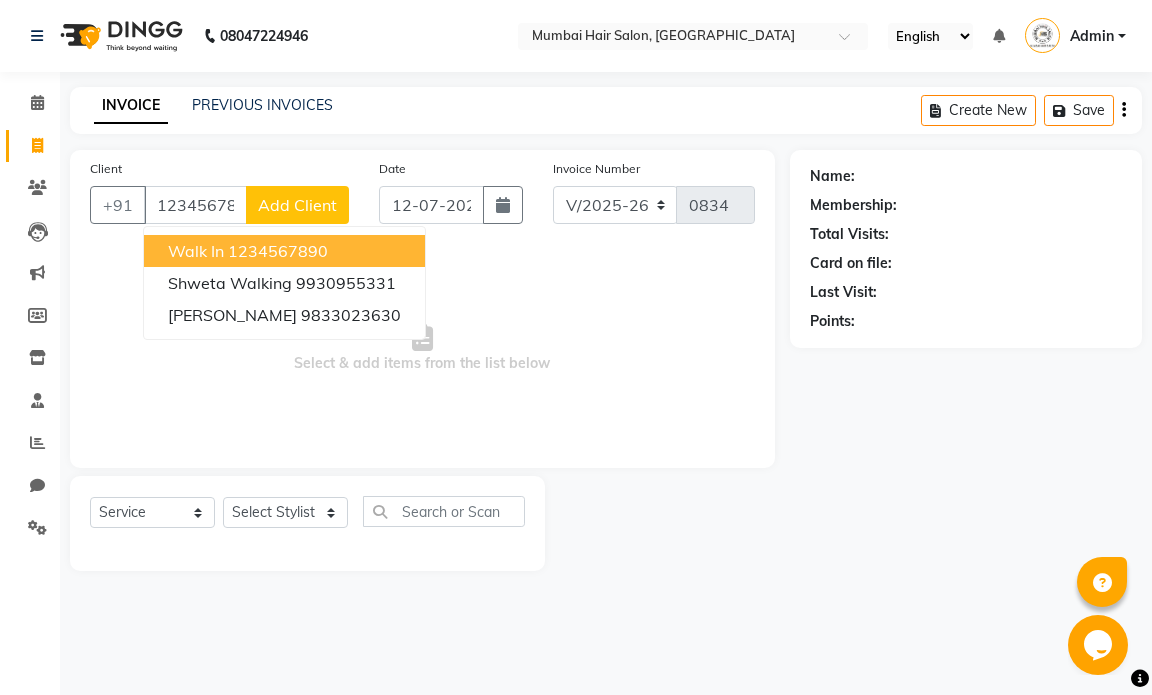 type on "1234567890" 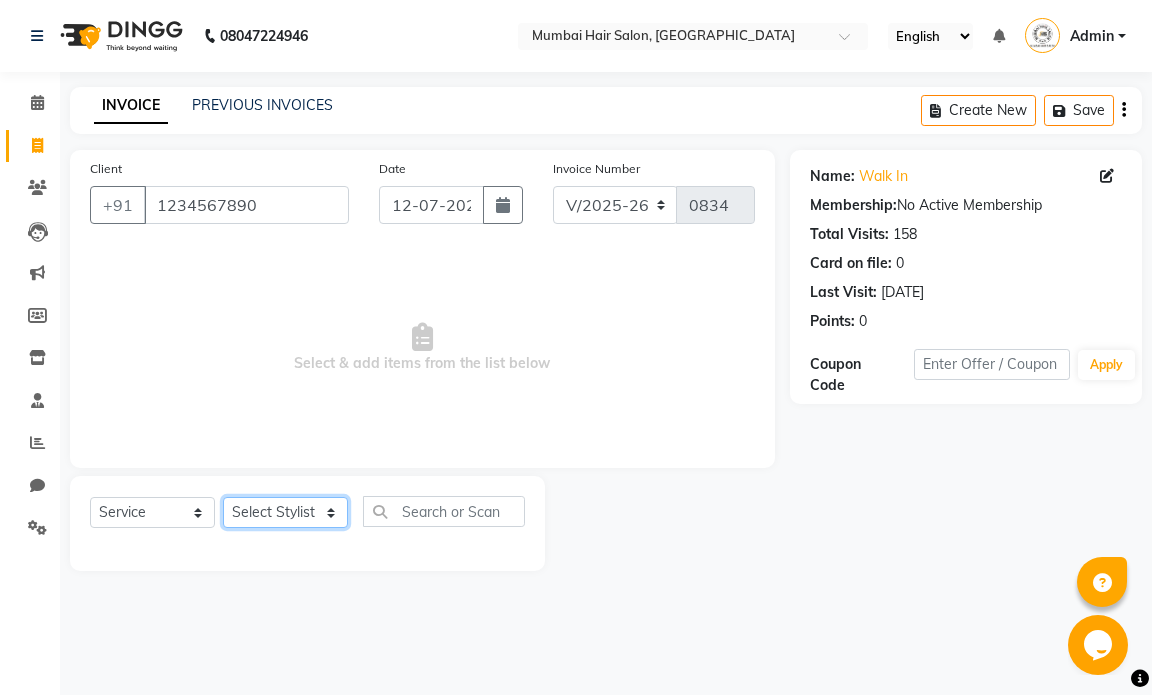 click on "Select Stylist Amol Dinkar Pawar Arman Ansari Atish Kadel Kushal  Suryavenshi Mohd Shamshad  MUMBAI HAIR SALON Payal Kalyan Rehan Ansari Salam Ansari Sameer Khan Sameer Shaikh Shuab Ansari Swara Bamne" 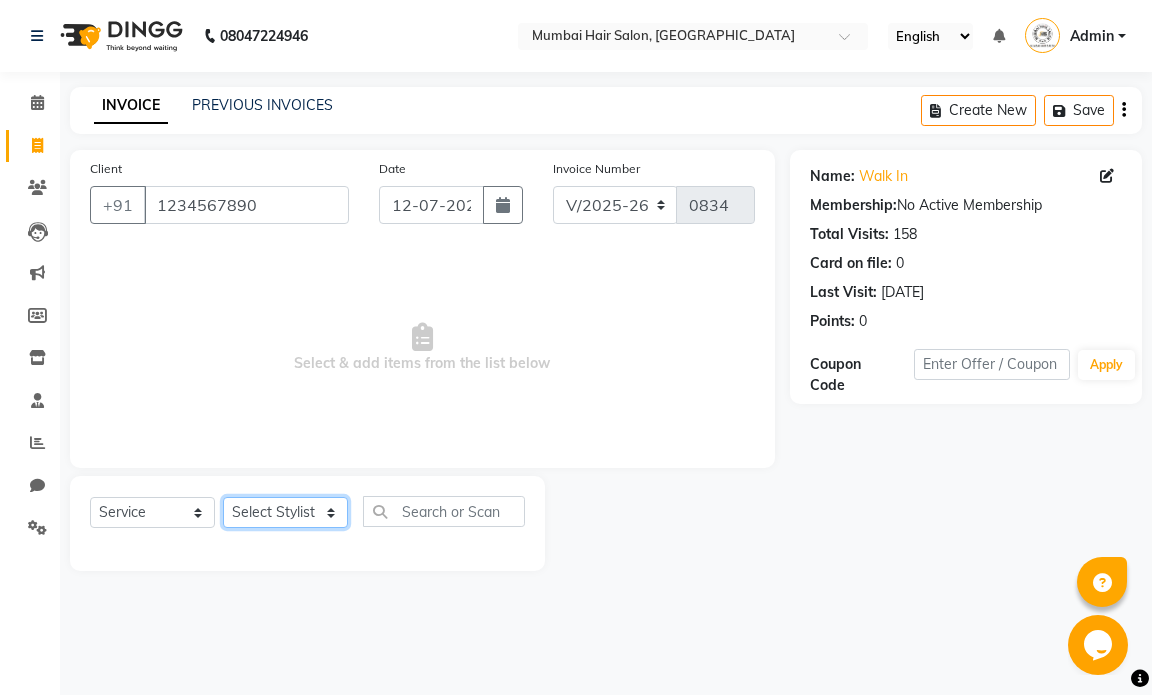 select on "66016" 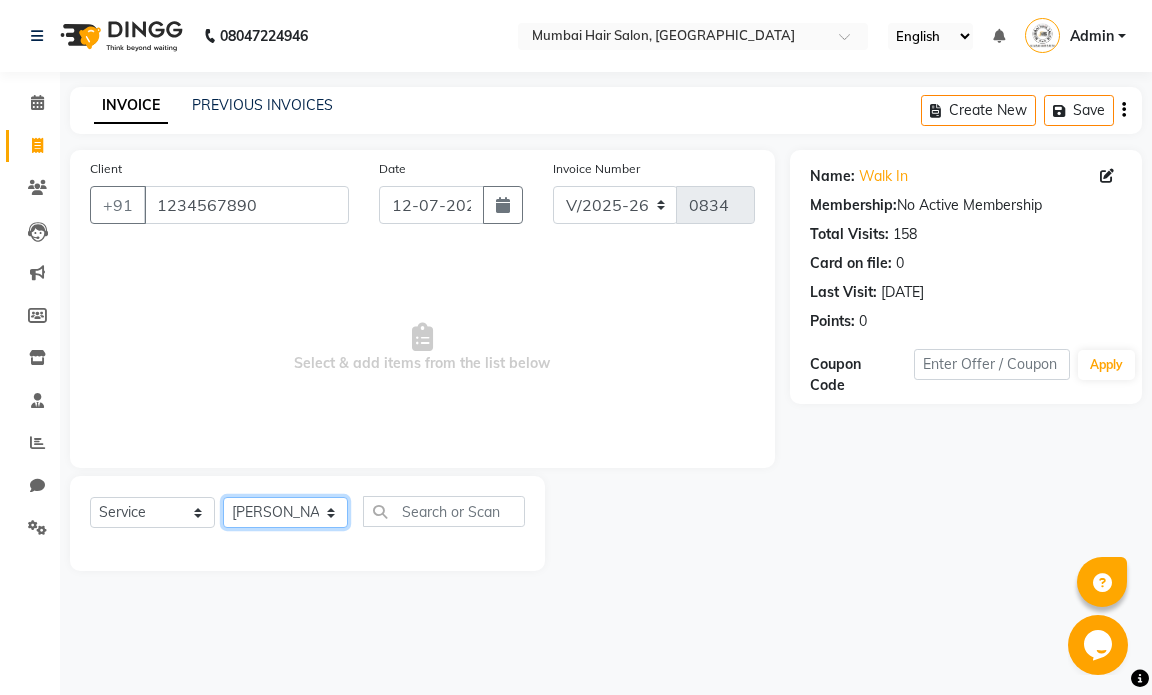 click on "Select Stylist Amol Dinkar Pawar Arman Ansari Atish Kadel Kushal  Suryavenshi Mohd Shamshad  MUMBAI HAIR SALON Payal Kalyan Rehan Ansari Salam Ansari Sameer Khan Sameer Shaikh Shuab Ansari Swara Bamne" 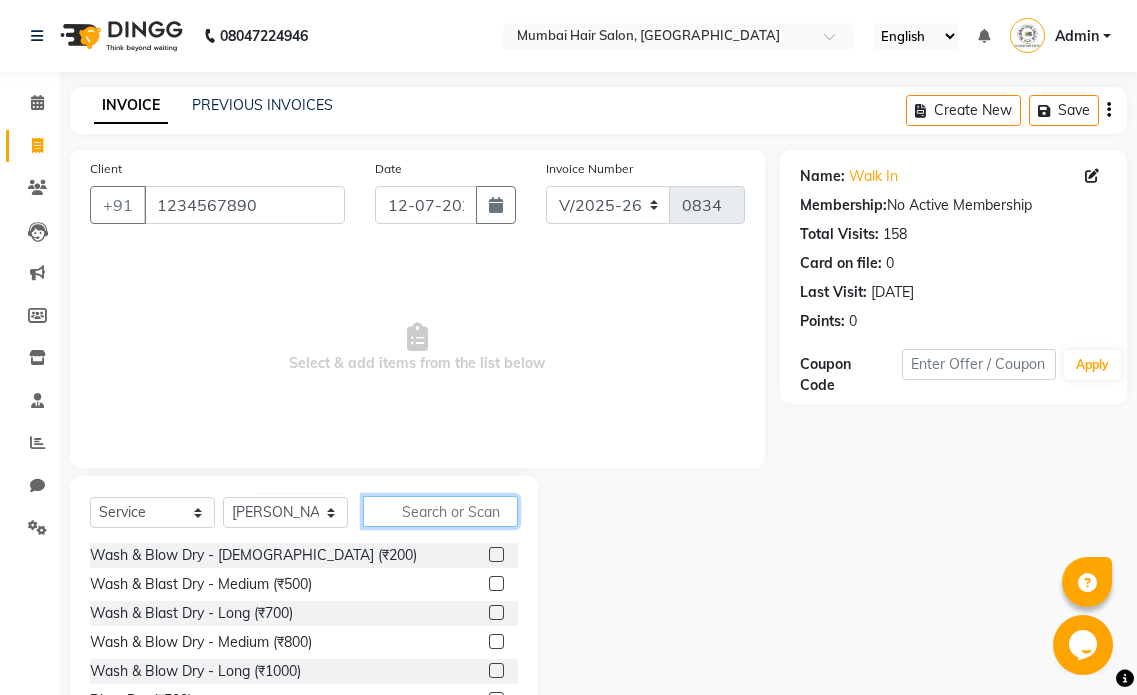 click 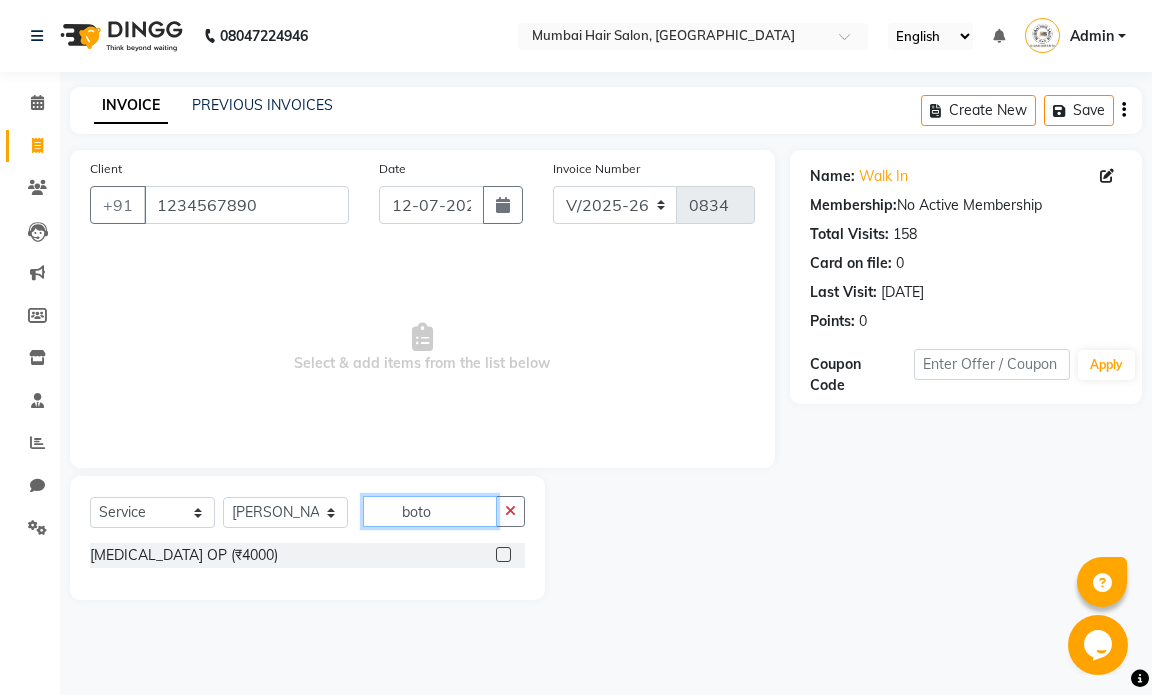 type on "boto" 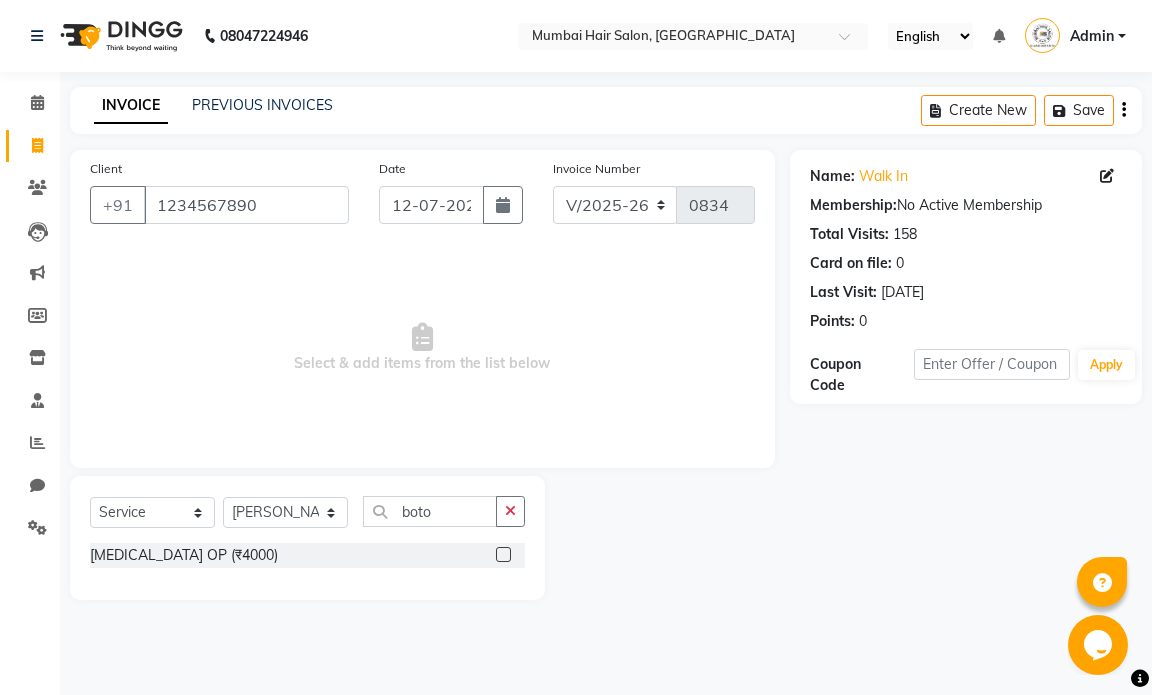 click 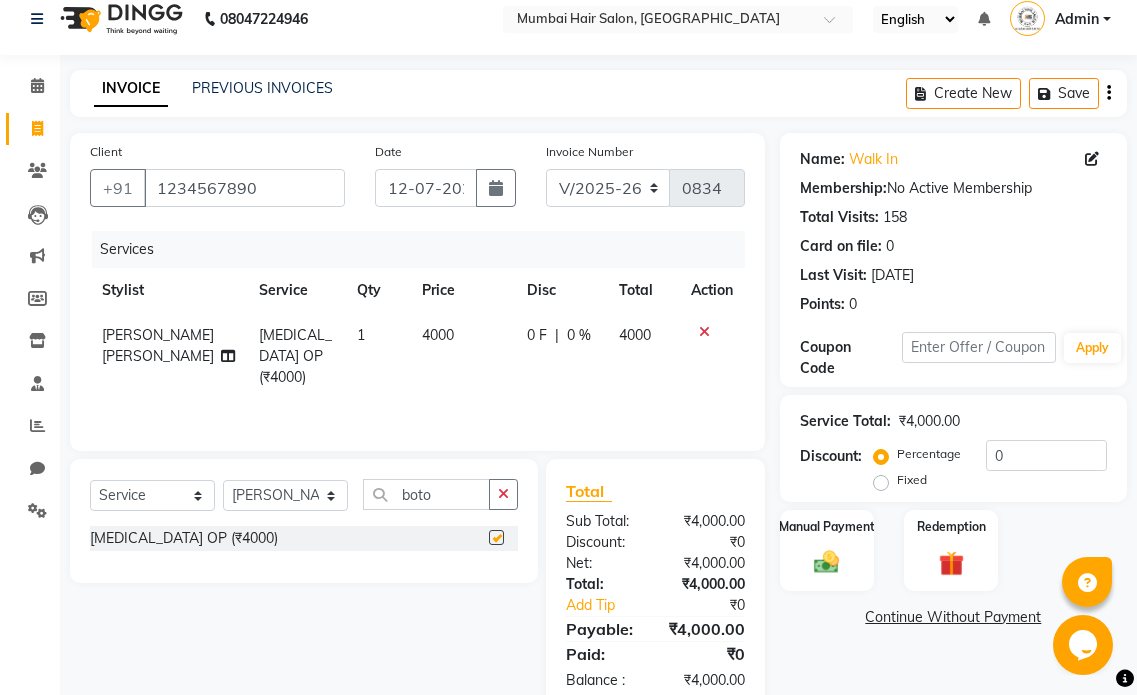 checkbox on "false" 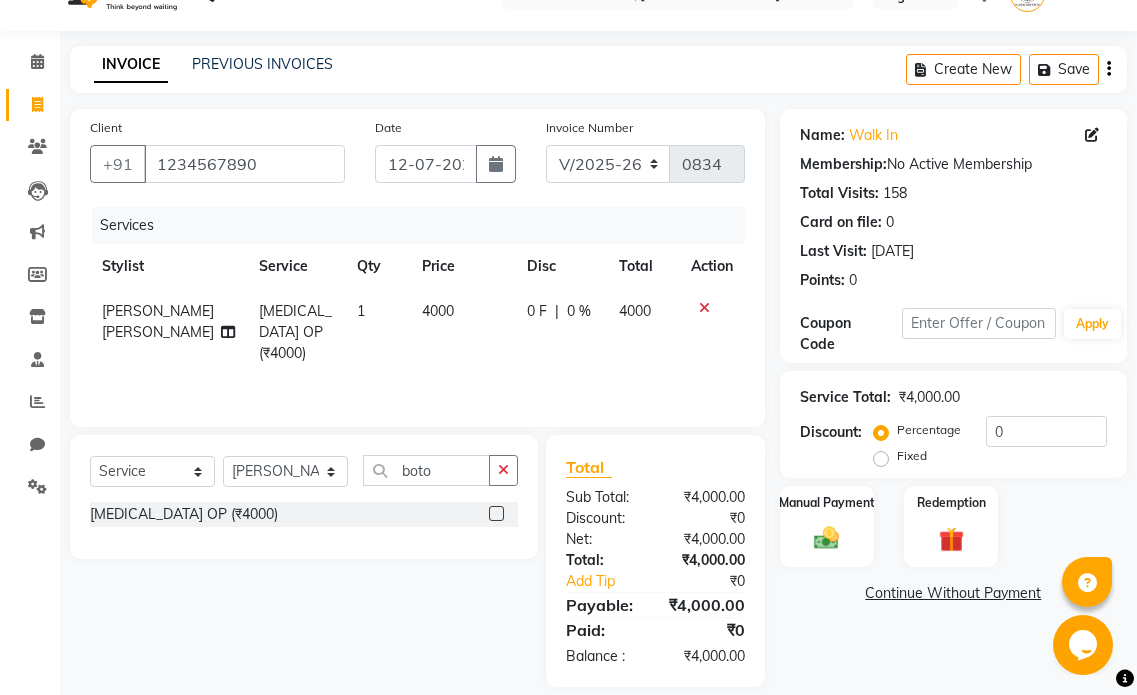 scroll, scrollTop: 63, scrollLeft: 0, axis: vertical 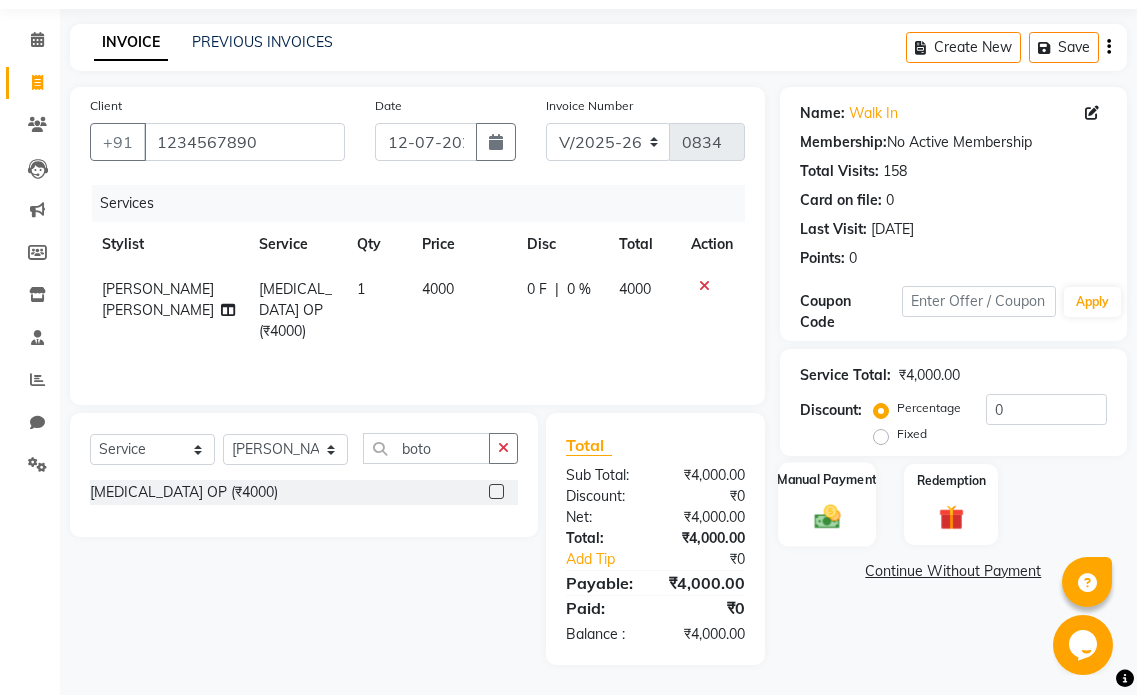 click 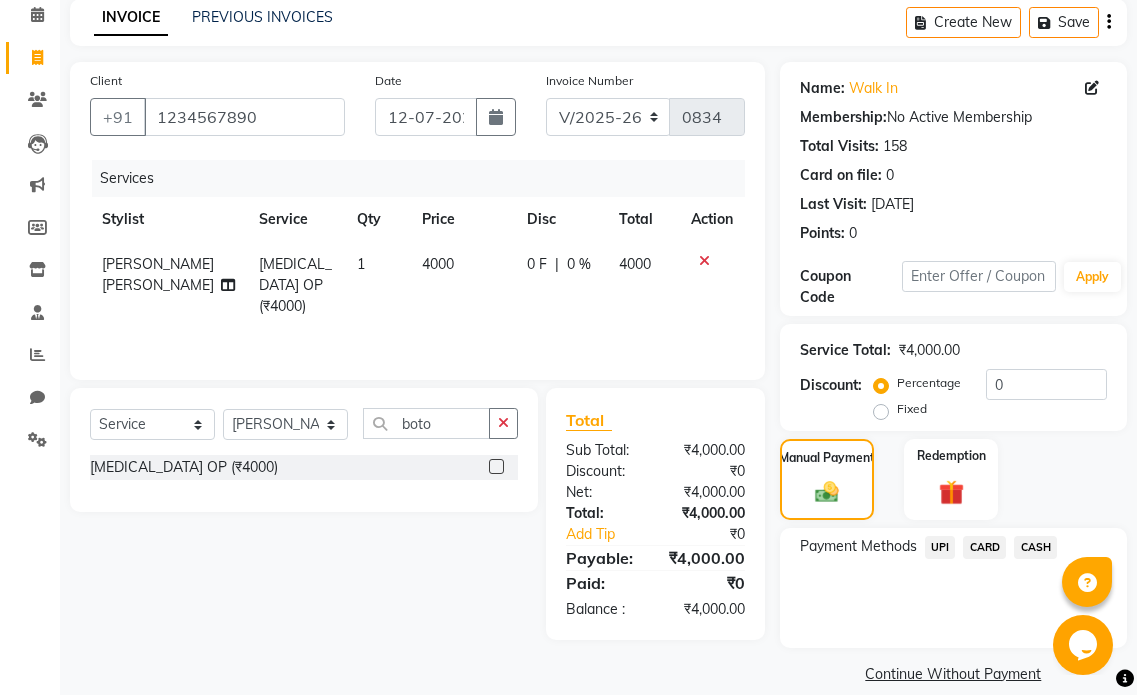 scroll, scrollTop: 112, scrollLeft: 0, axis: vertical 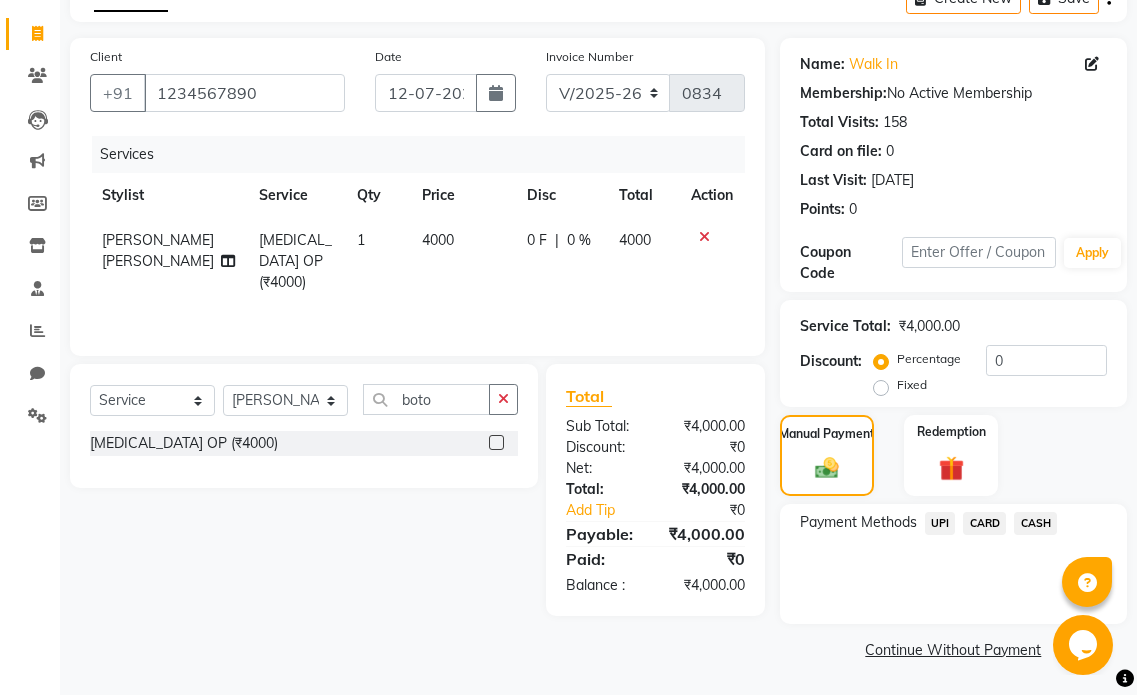 click on "4000" 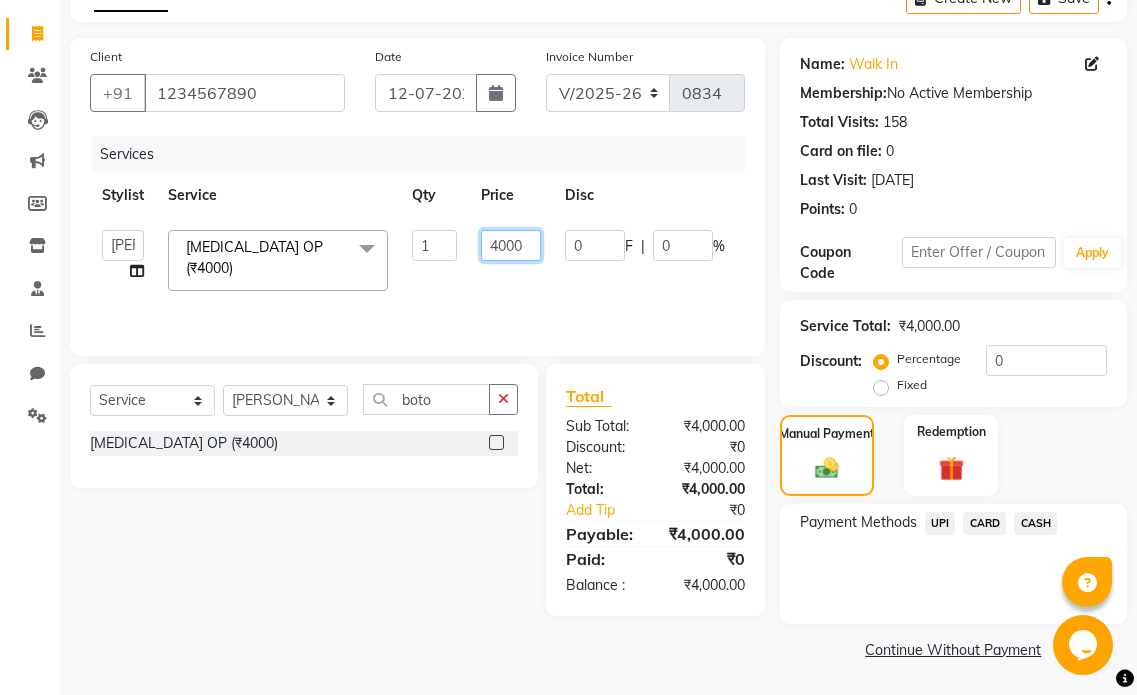 click on "4000" 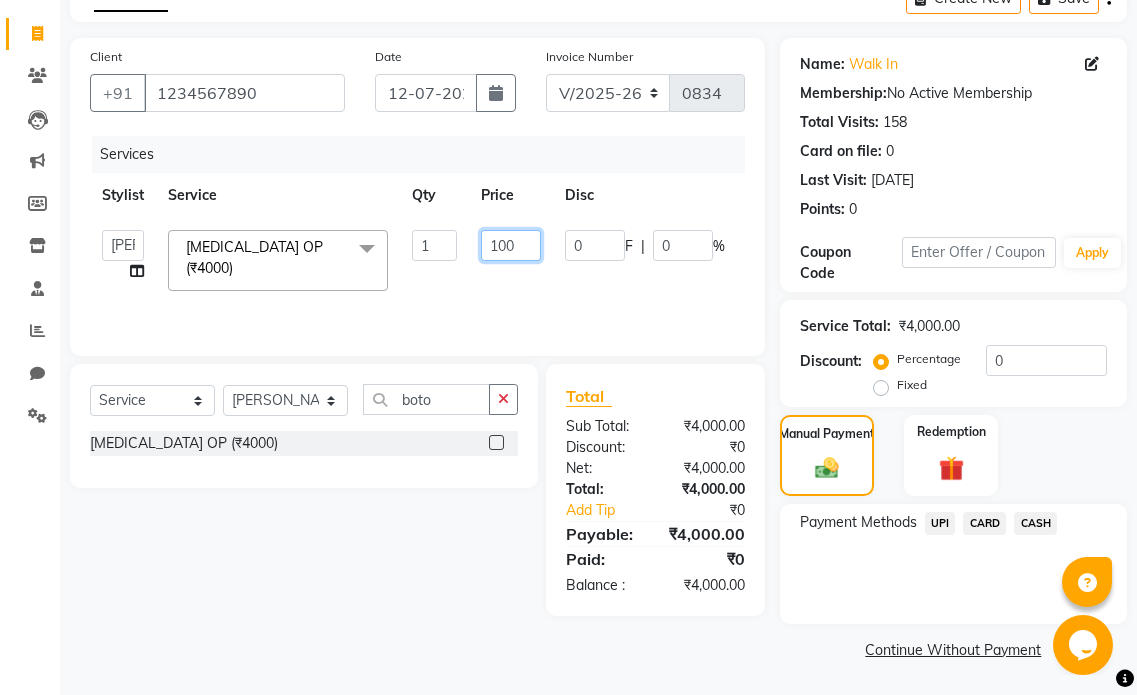 type on "1500" 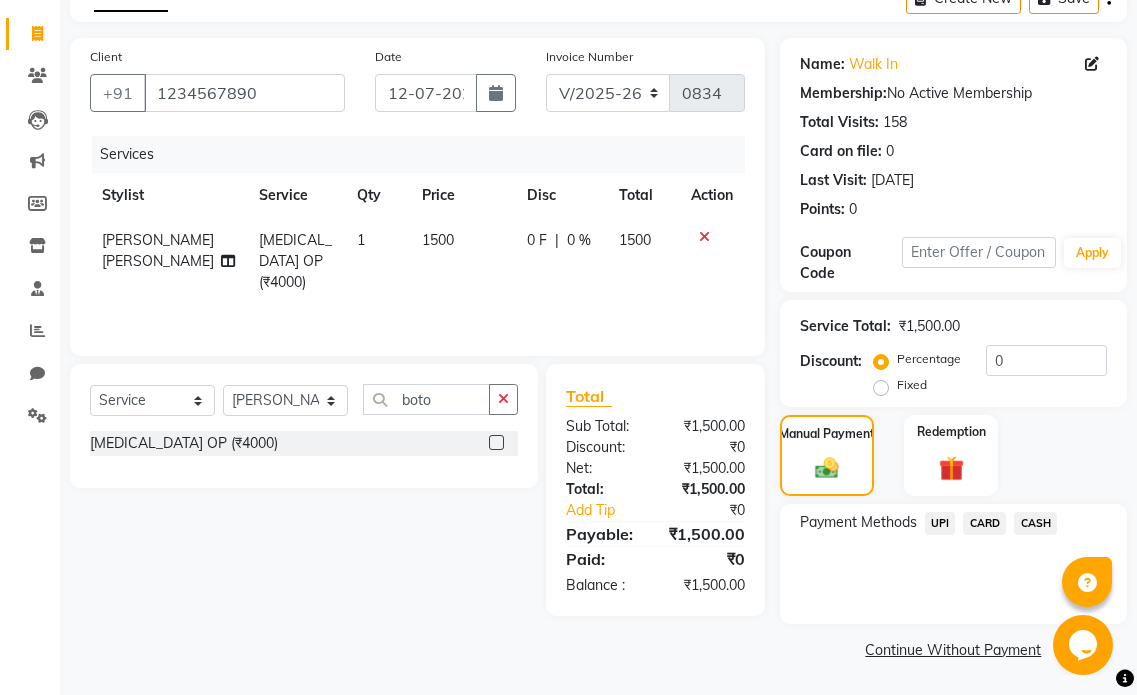 click on "Services Stylist Service Qty Price Disc Total Action Amol Dinkar Pawar Botox OP (₹4000) 1 1500 0 F | 0 % 1500" 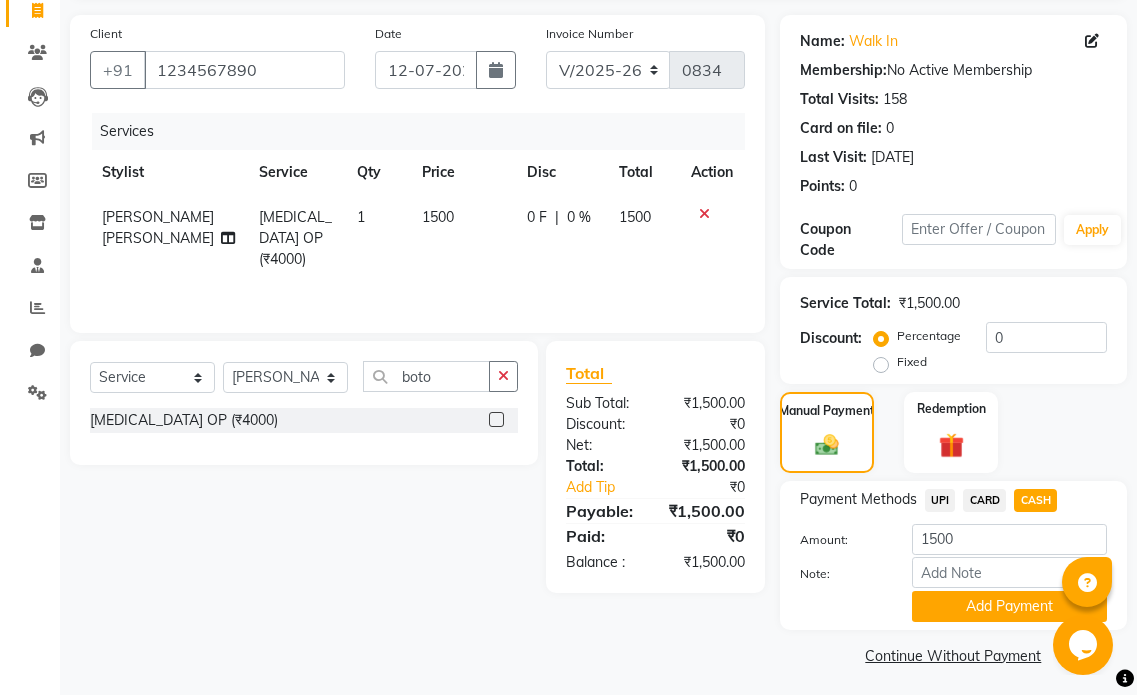 scroll, scrollTop: 141, scrollLeft: 0, axis: vertical 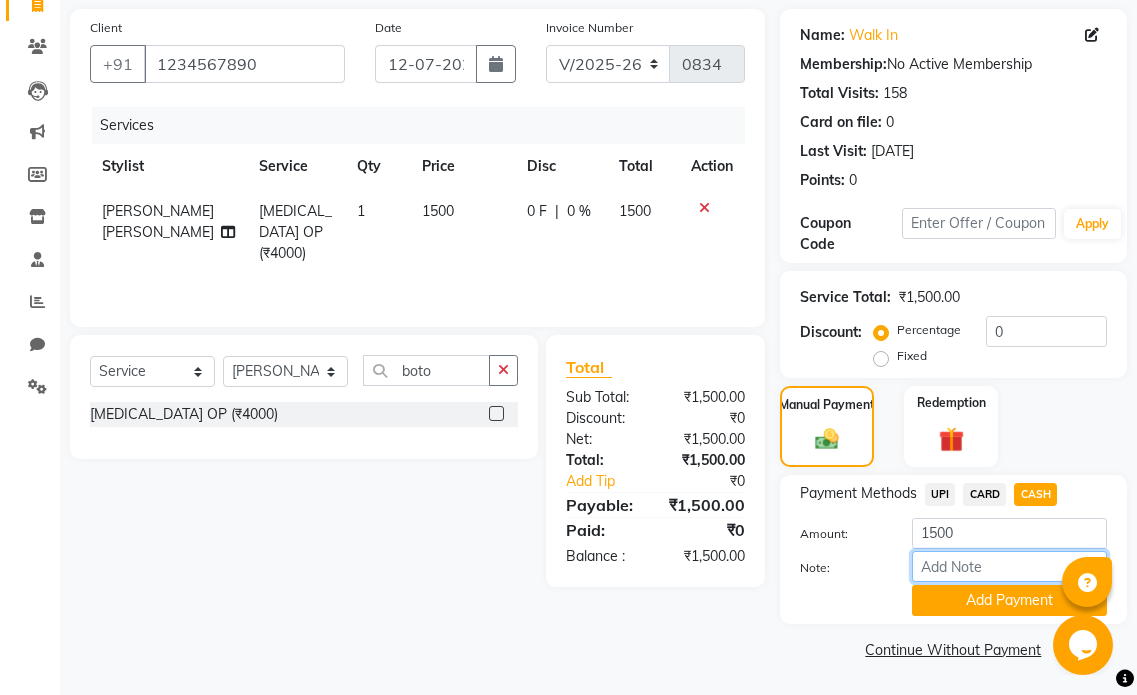 click on "Note:" at bounding box center [1009, 566] 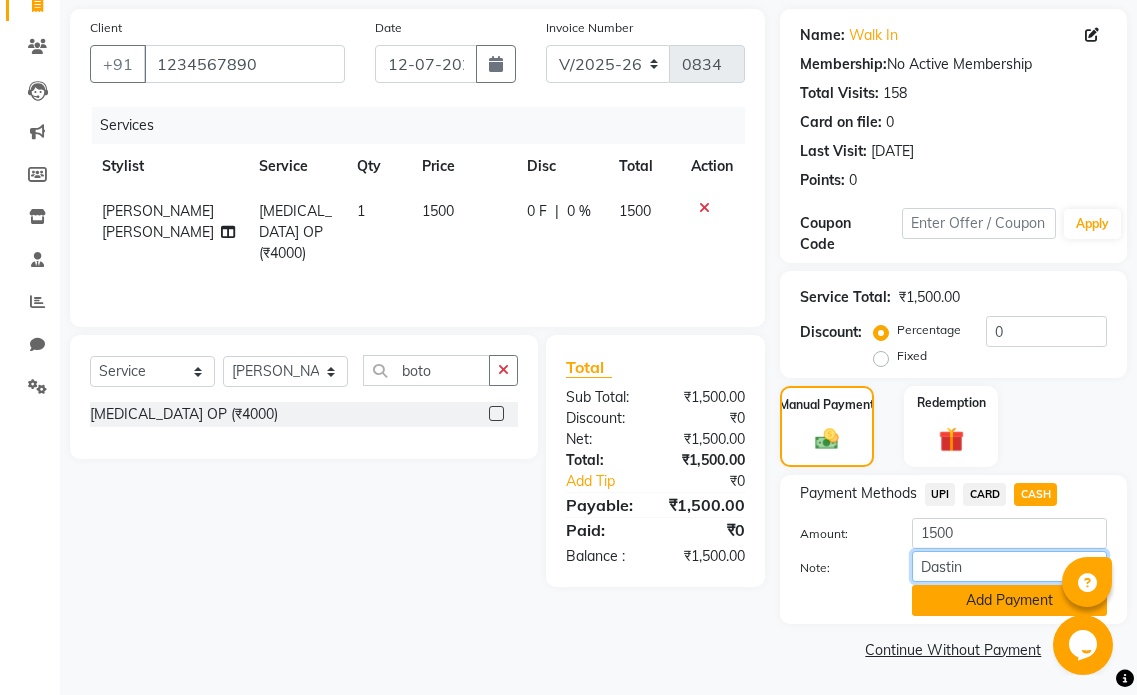 type on "Dastin" 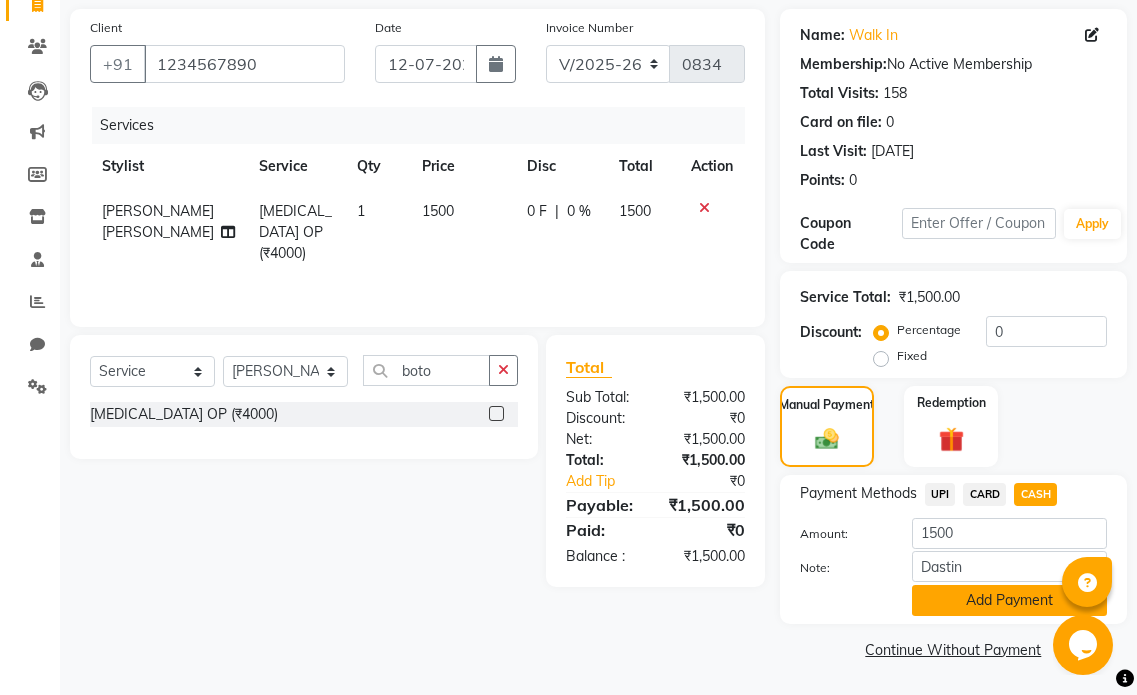 click on "Add Payment" 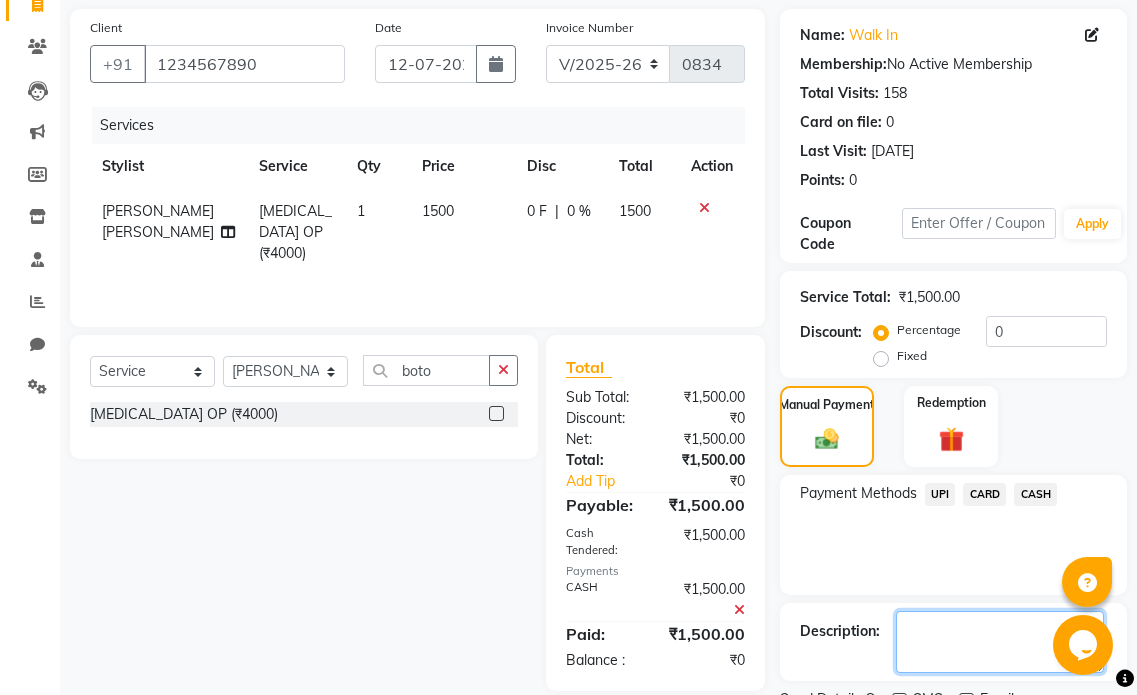 click 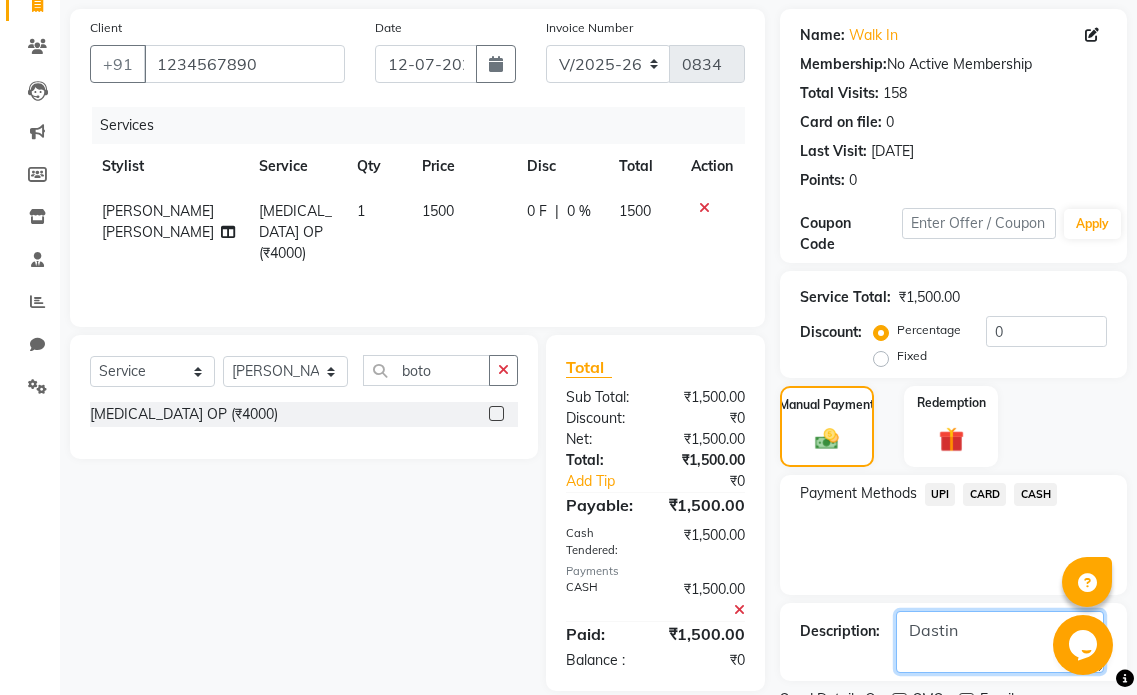 scroll, scrollTop: 225, scrollLeft: 0, axis: vertical 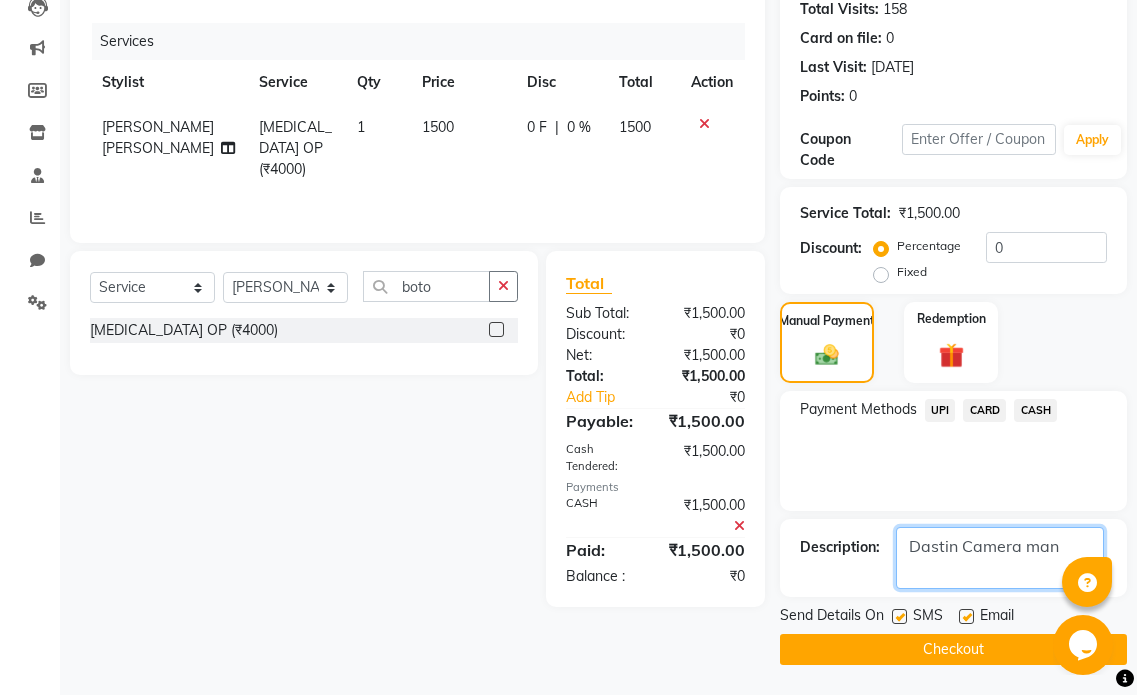 type on "Dastin Camera man" 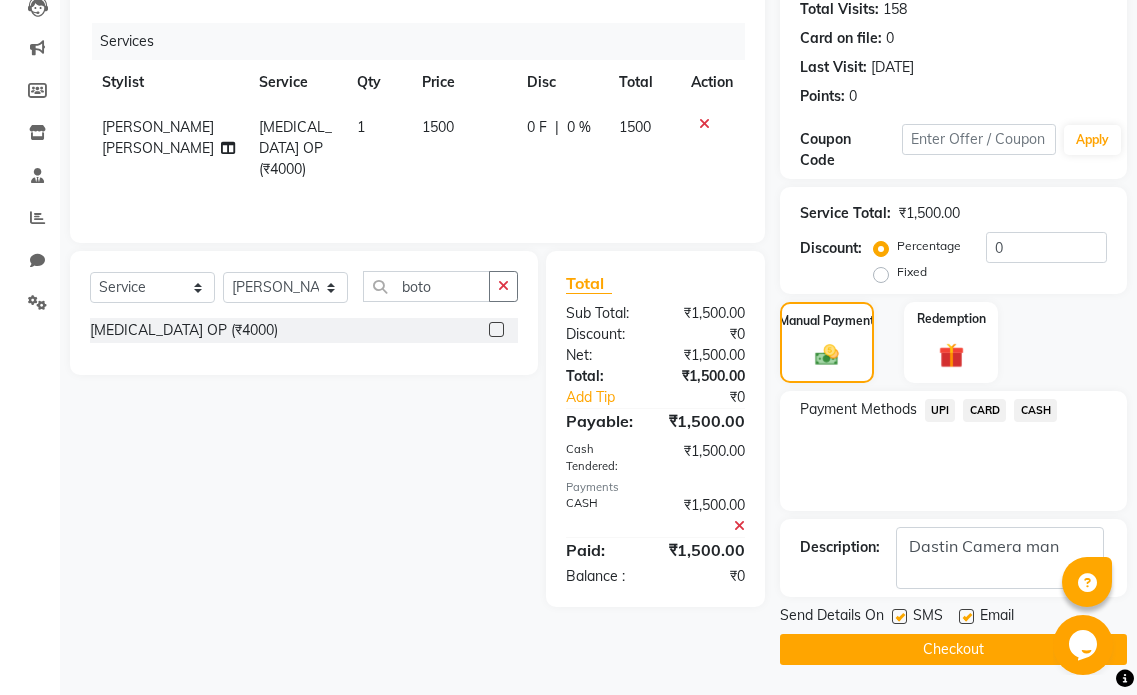 click 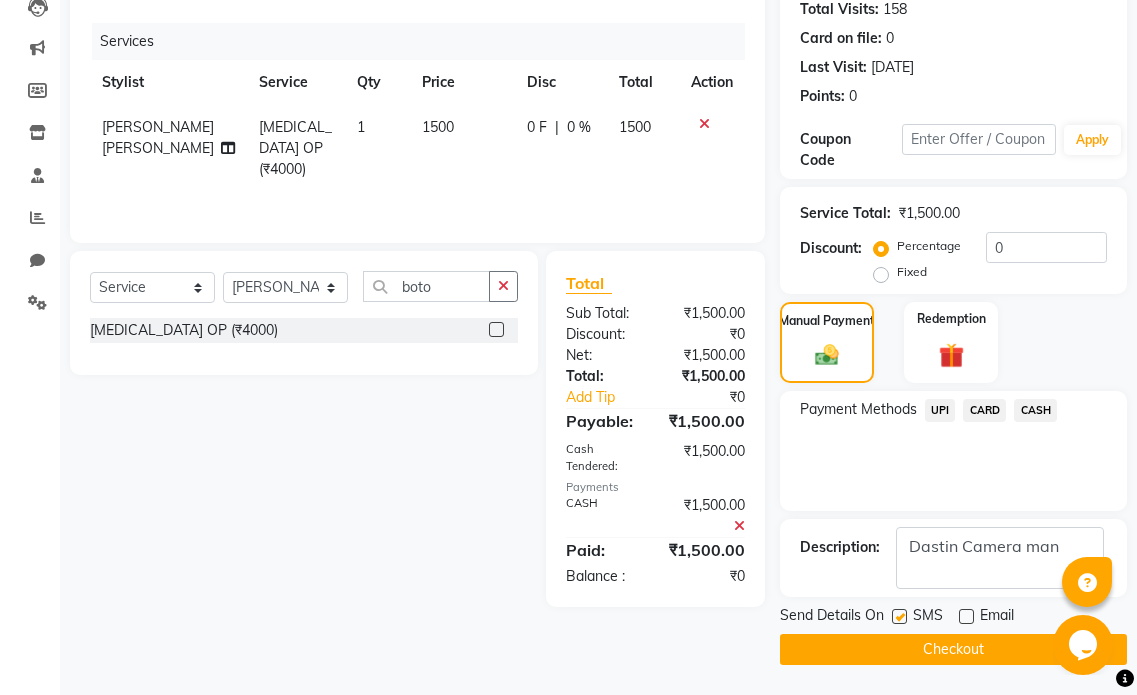 click on "SMS" 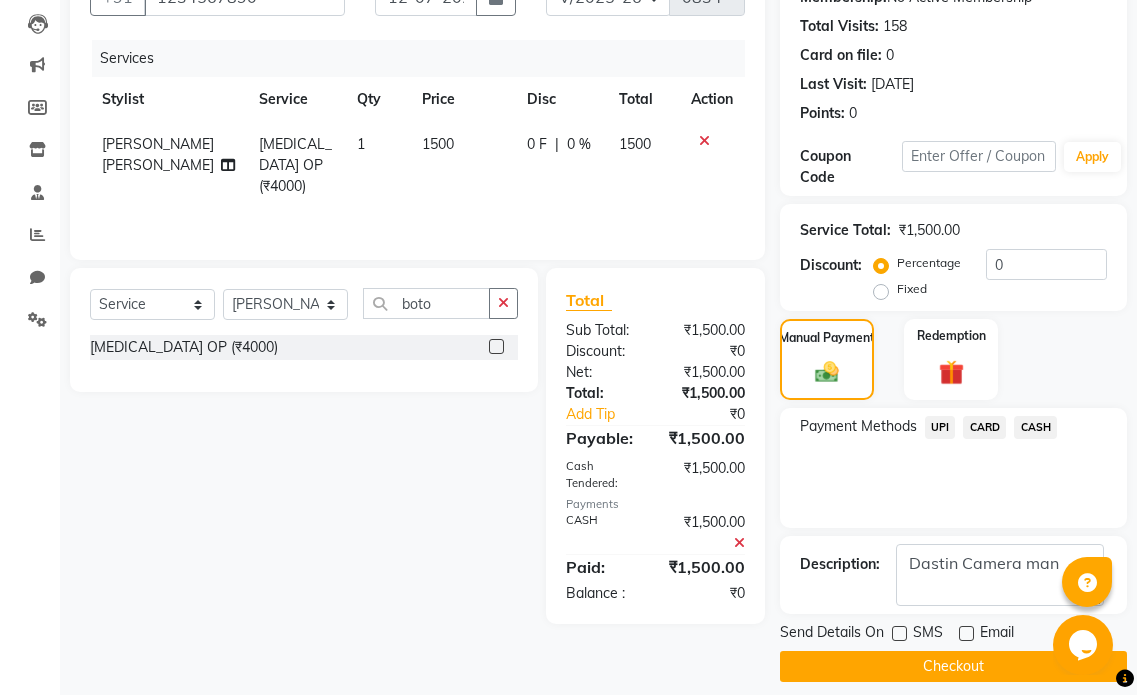 scroll, scrollTop: 0, scrollLeft: 0, axis: both 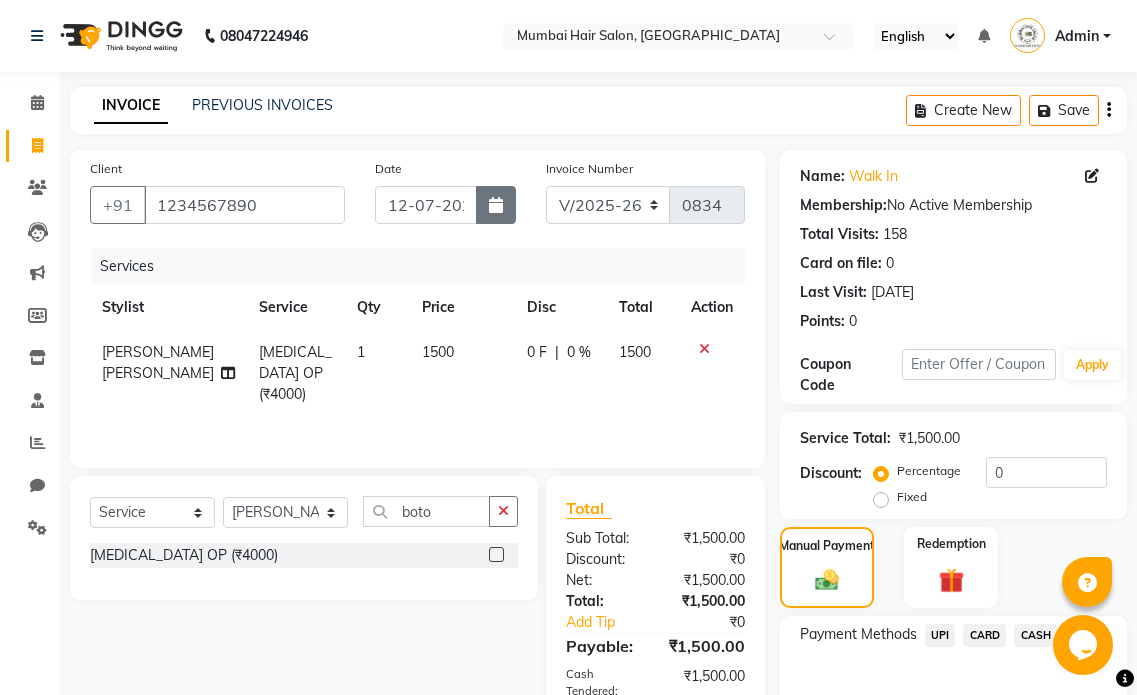 click 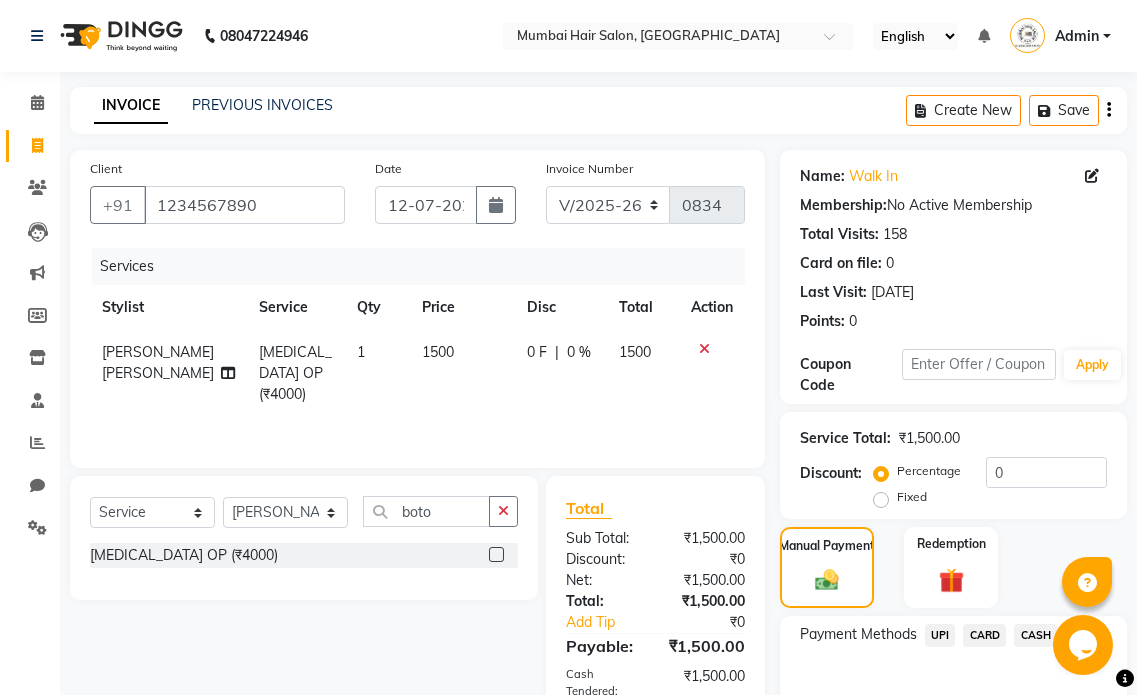 select on "7" 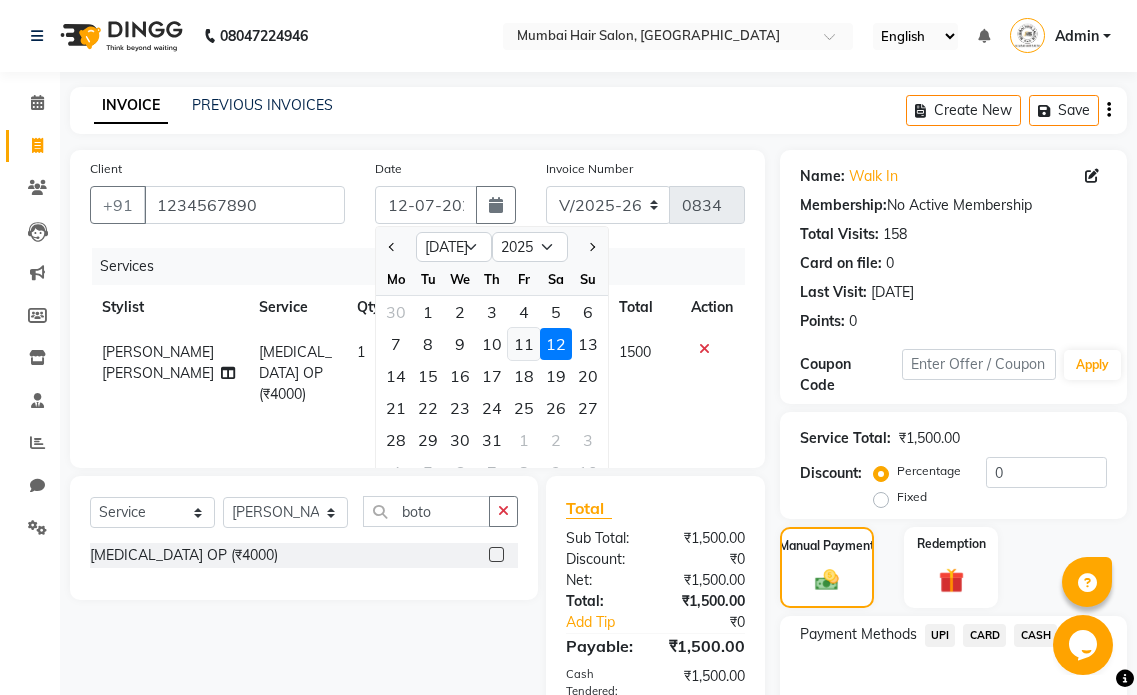 click on "11" 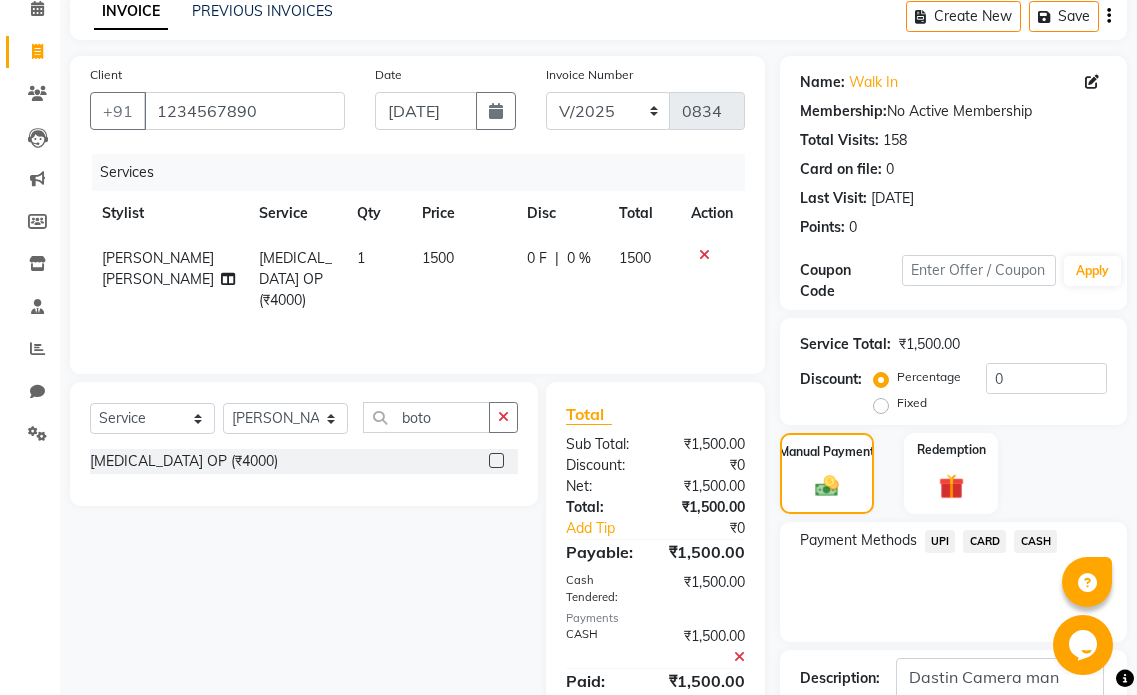 scroll, scrollTop: 225, scrollLeft: 0, axis: vertical 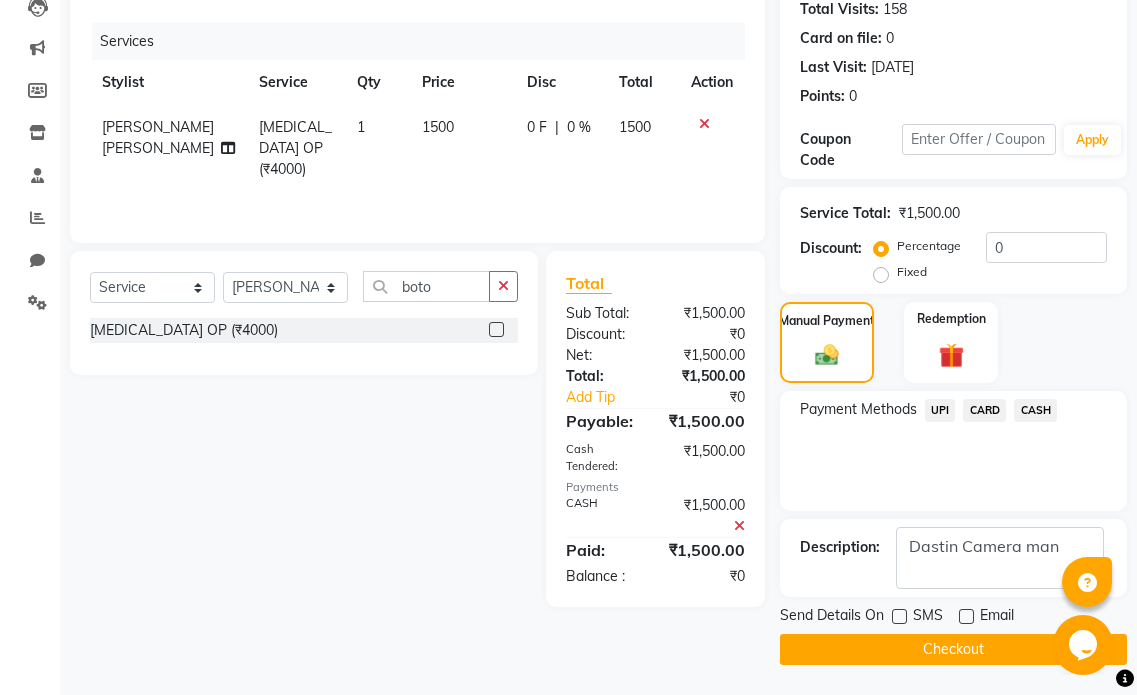 drag, startPoint x: 918, startPoint y: 653, endPoint x: 919, endPoint y: 641, distance: 12.0415945 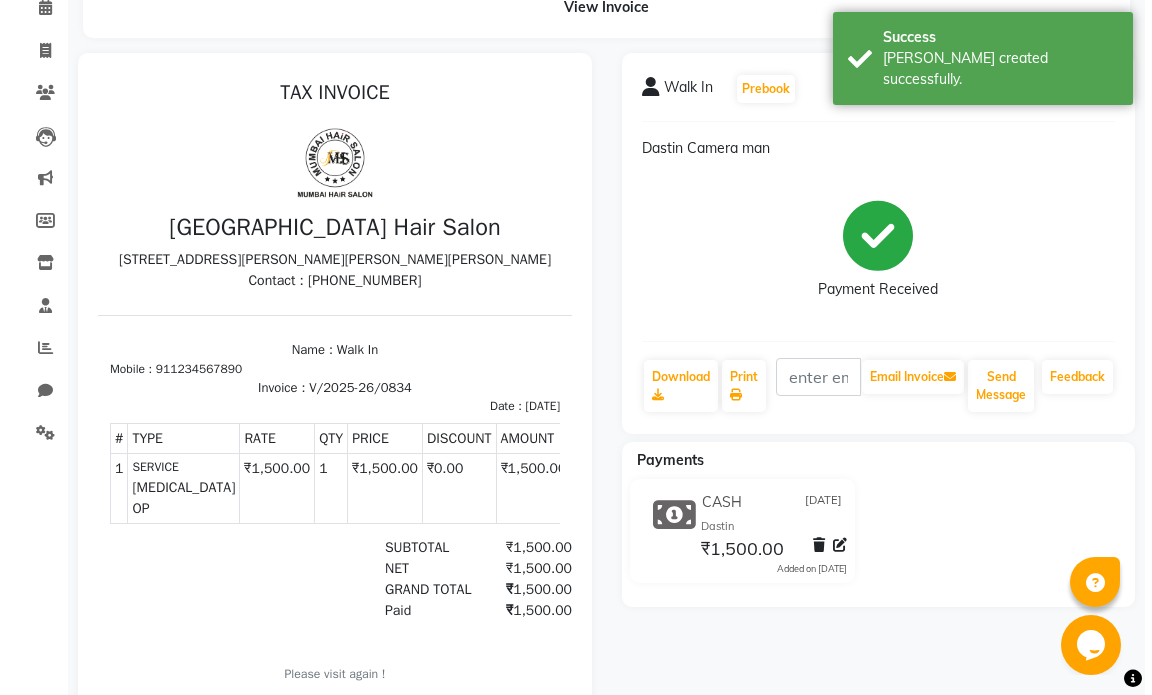 scroll, scrollTop: 0, scrollLeft: 0, axis: both 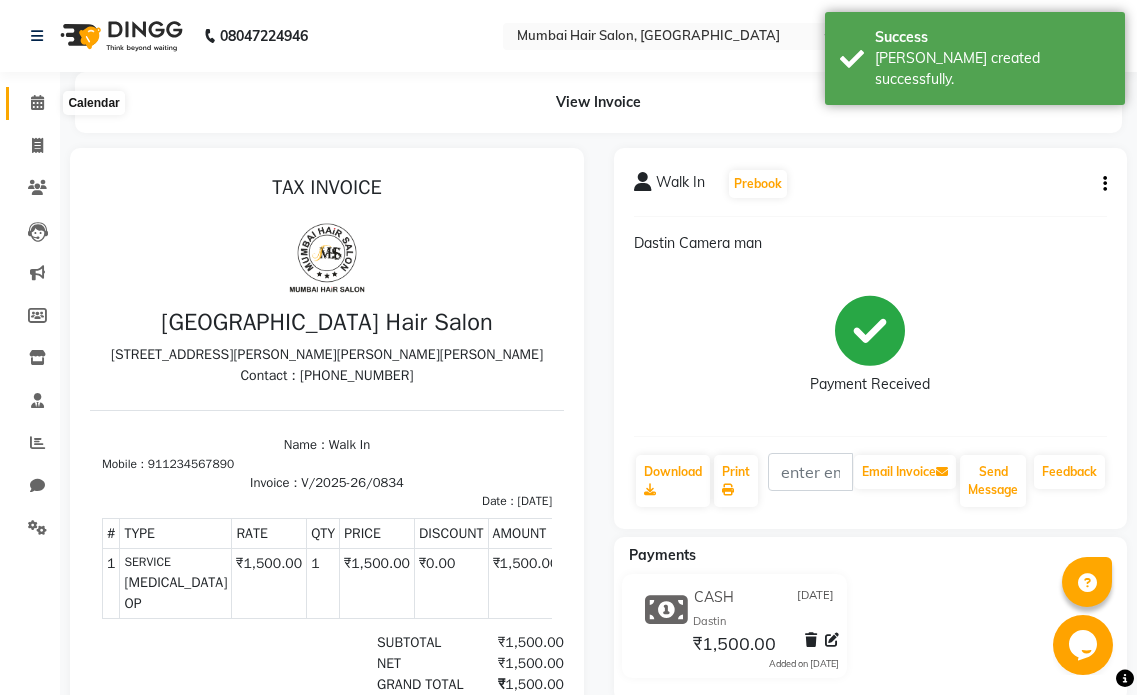 click 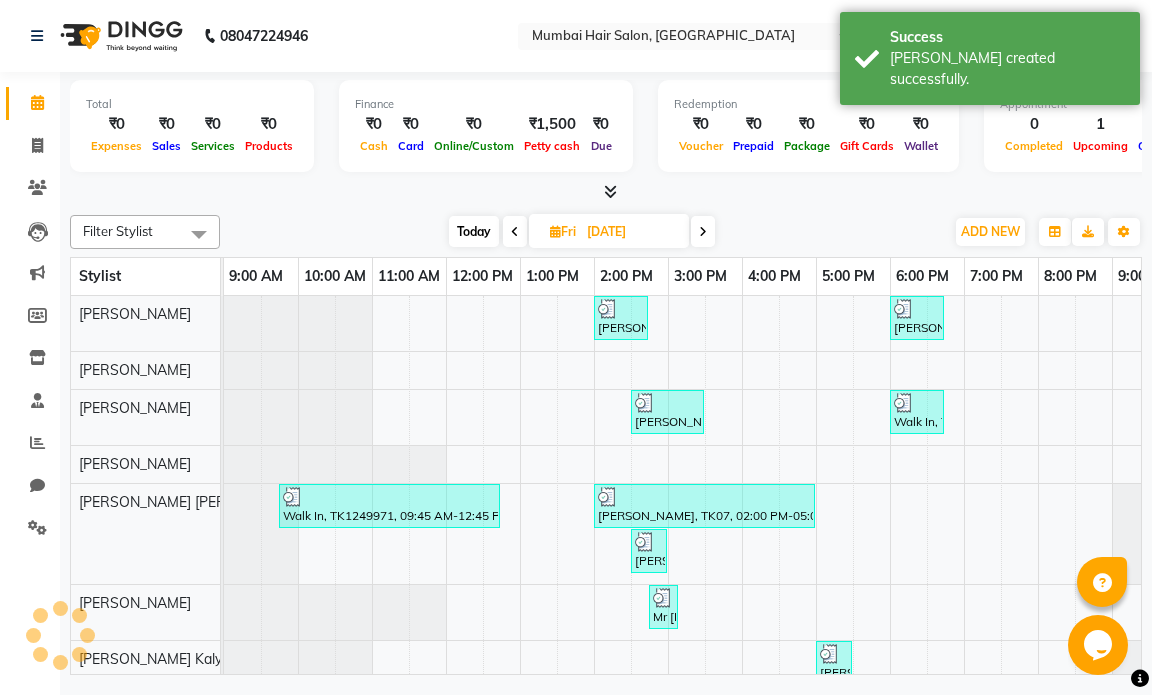 scroll, scrollTop: 0, scrollLeft: 119, axis: horizontal 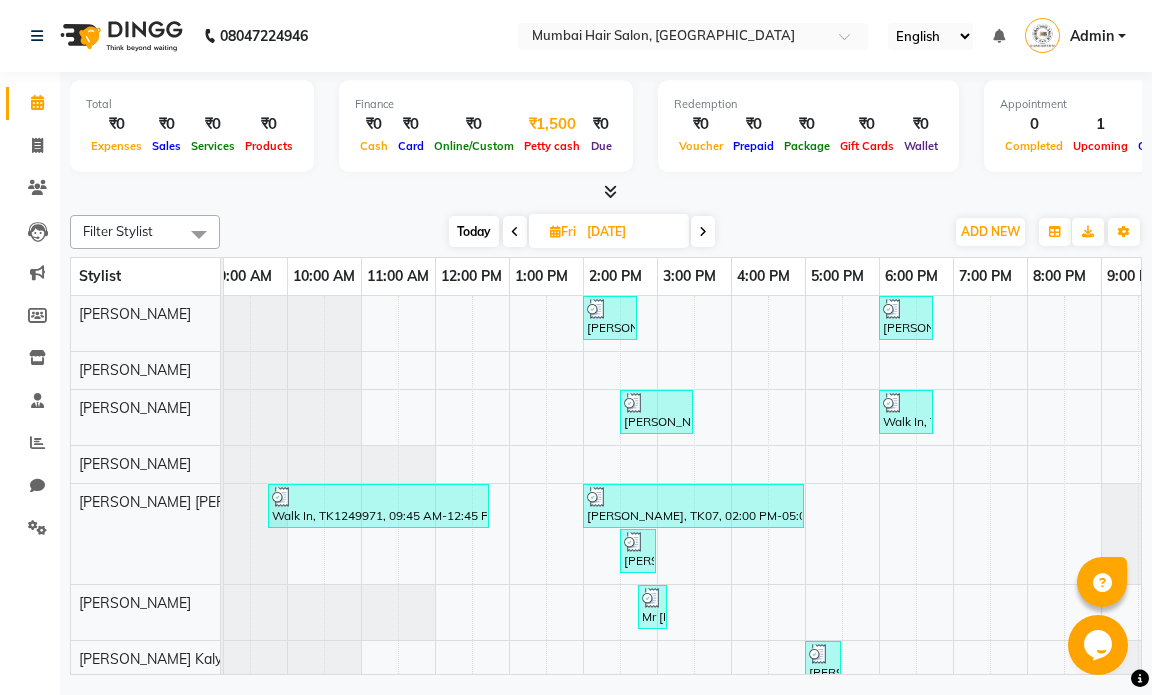 click on "₹1,500" at bounding box center [552, 124] 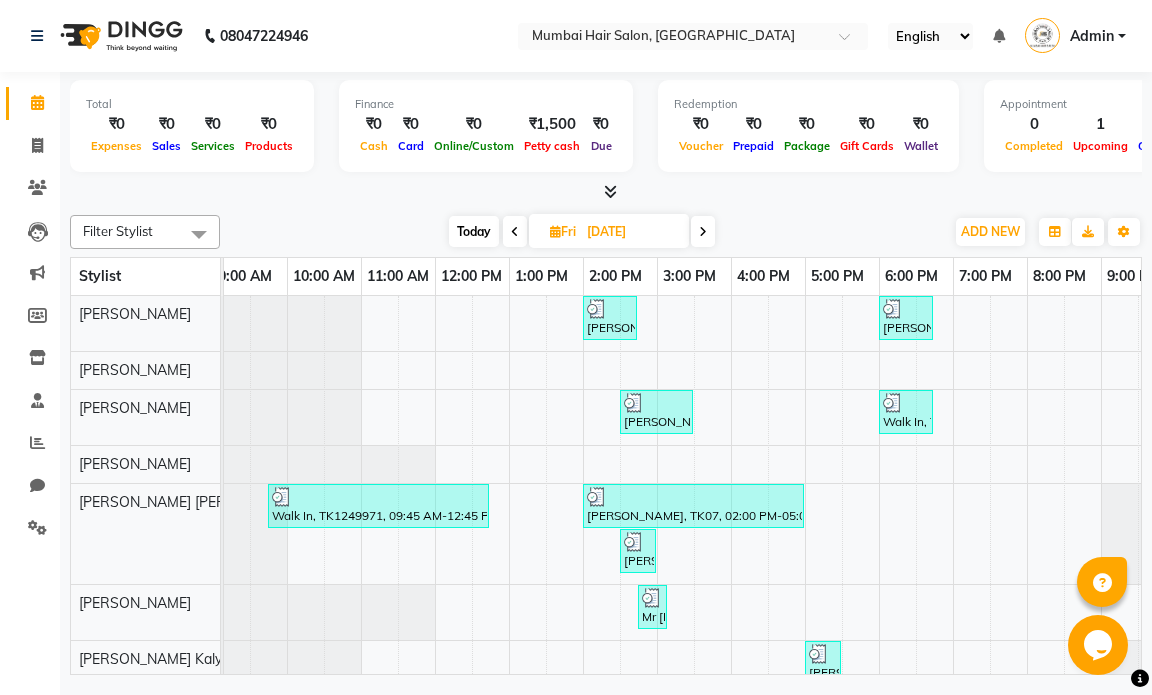 select on "6600" 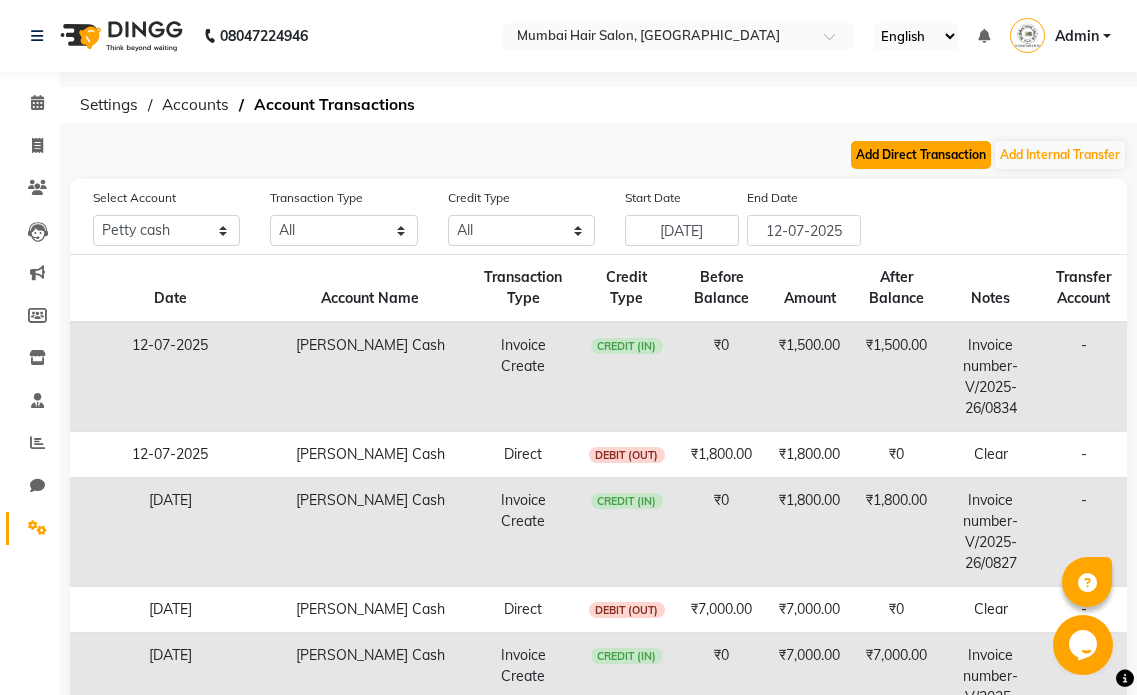 click on "Add Direct Transaction" 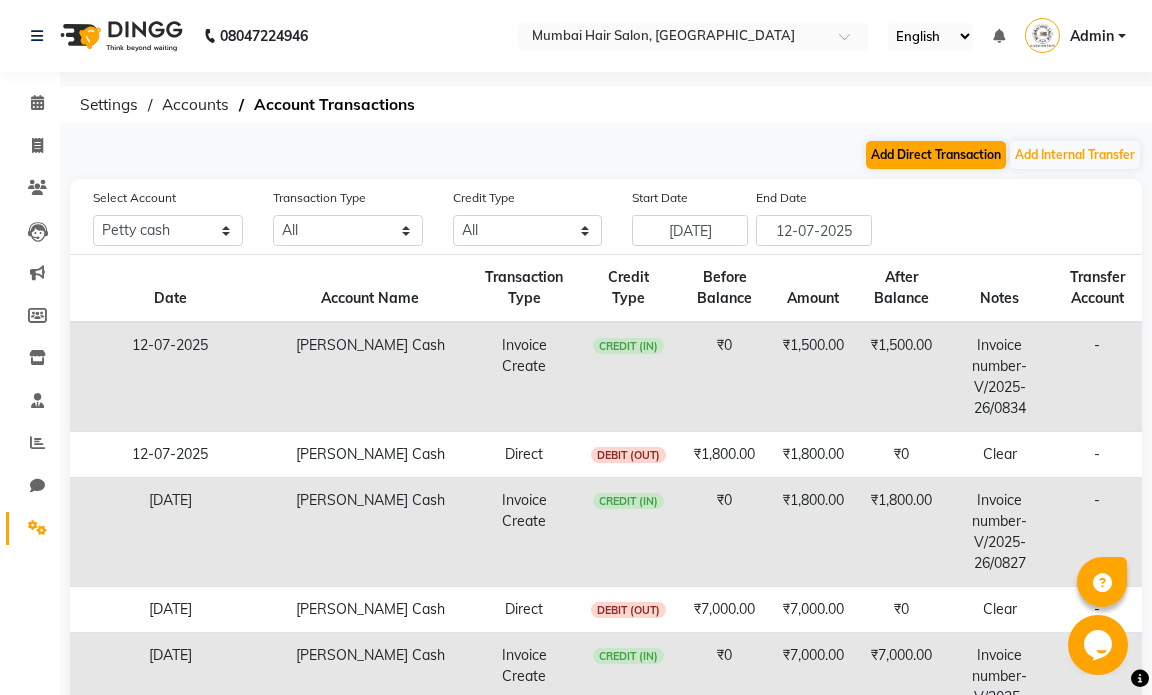 select on "direct" 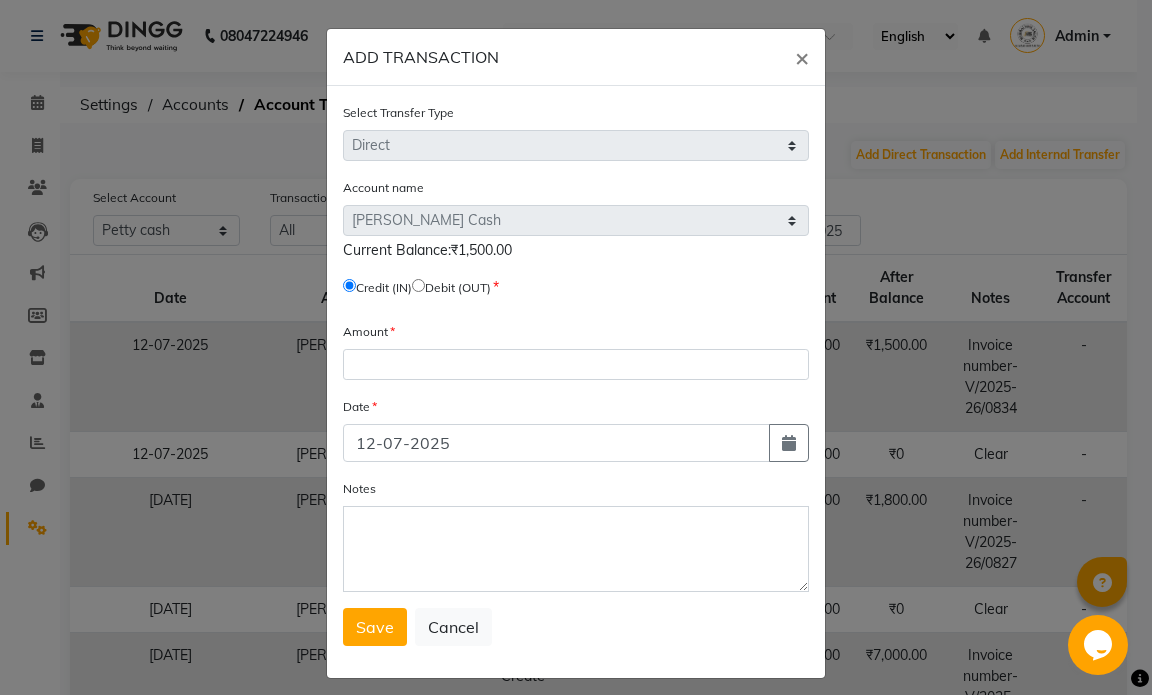 click on "Debit (OUT)" 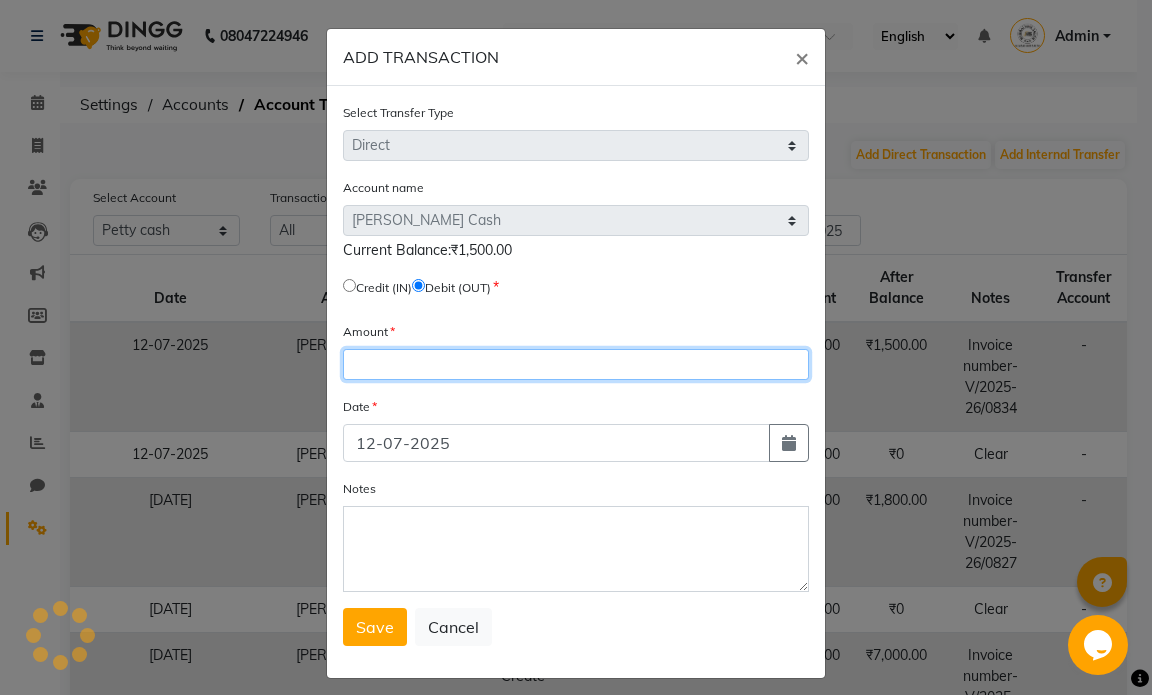 click 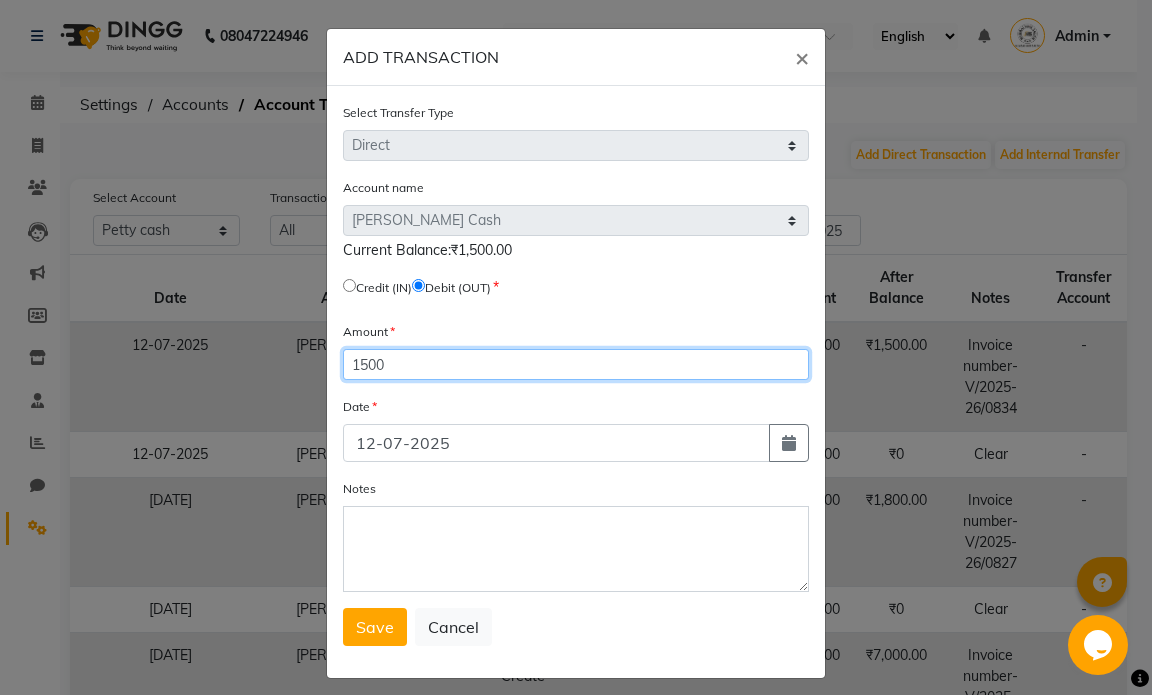 type on "1500" 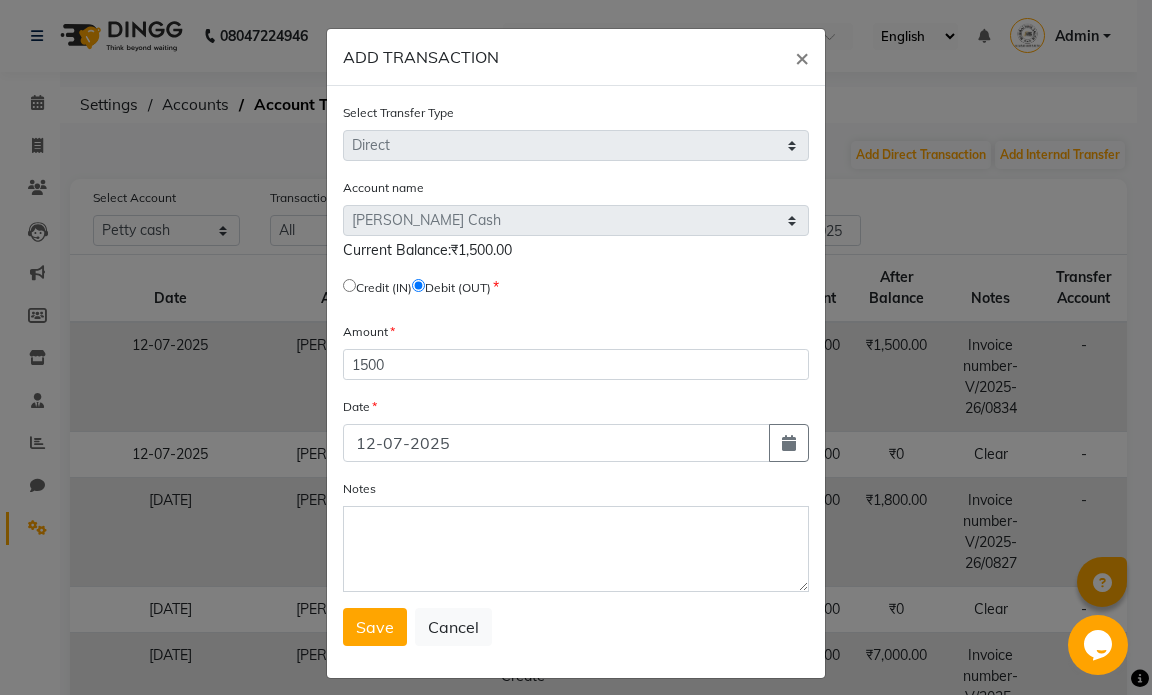 type 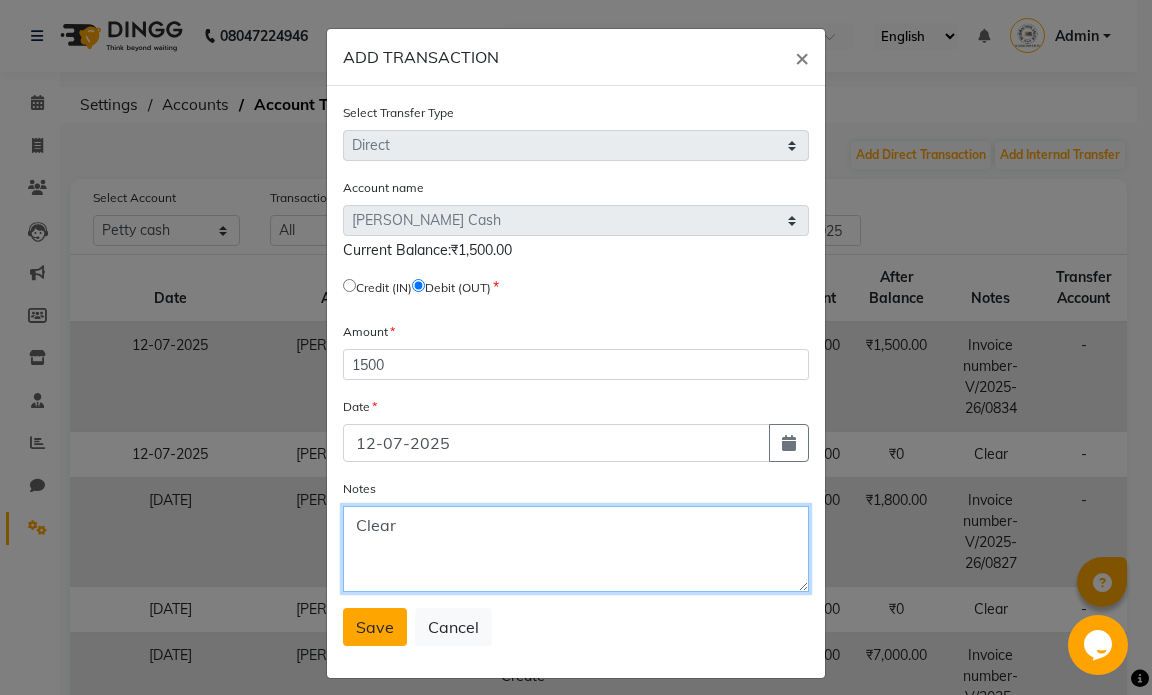 type on "Clear" 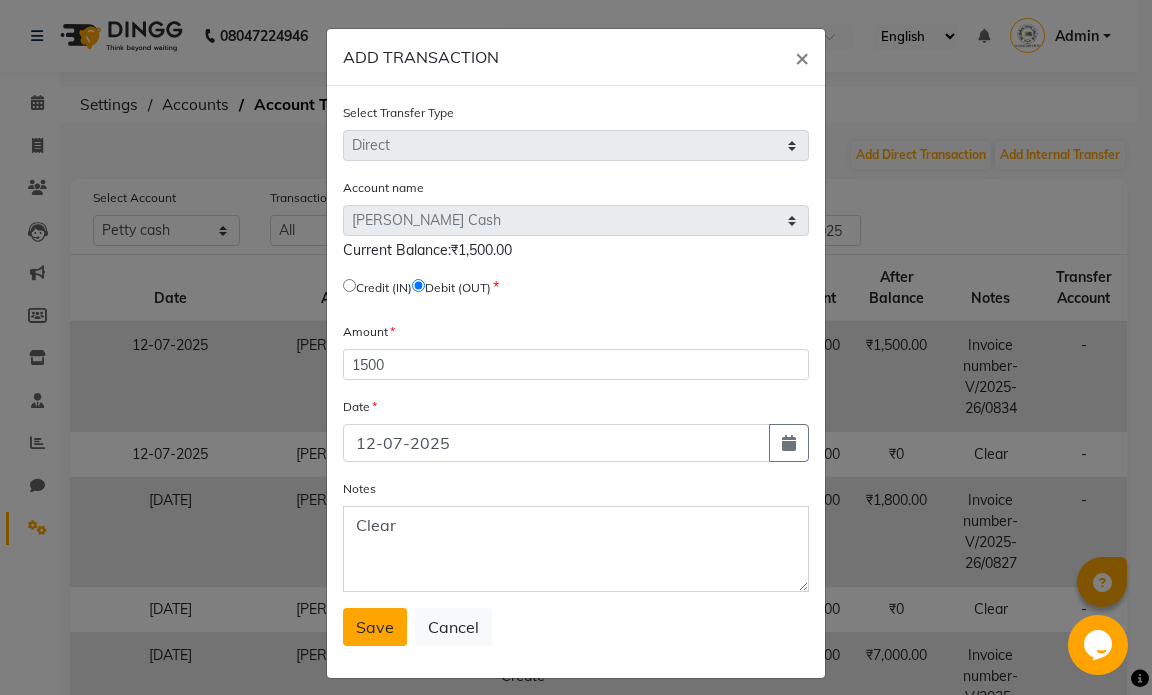 click on "Save" at bounding box center [375, 627] 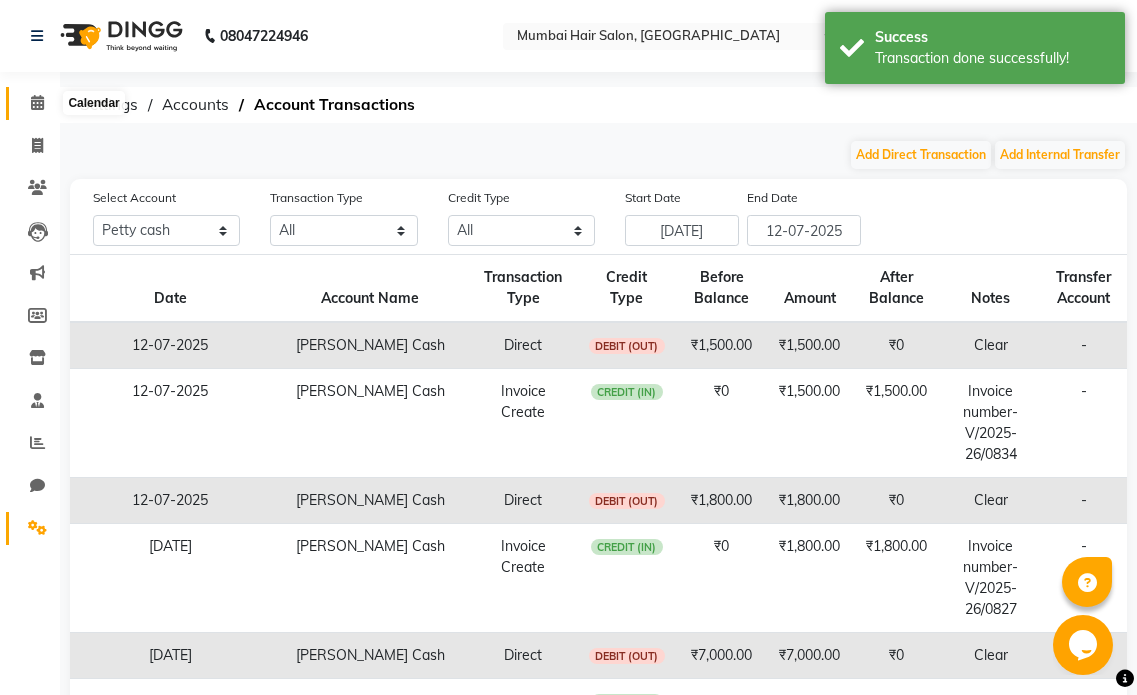 click 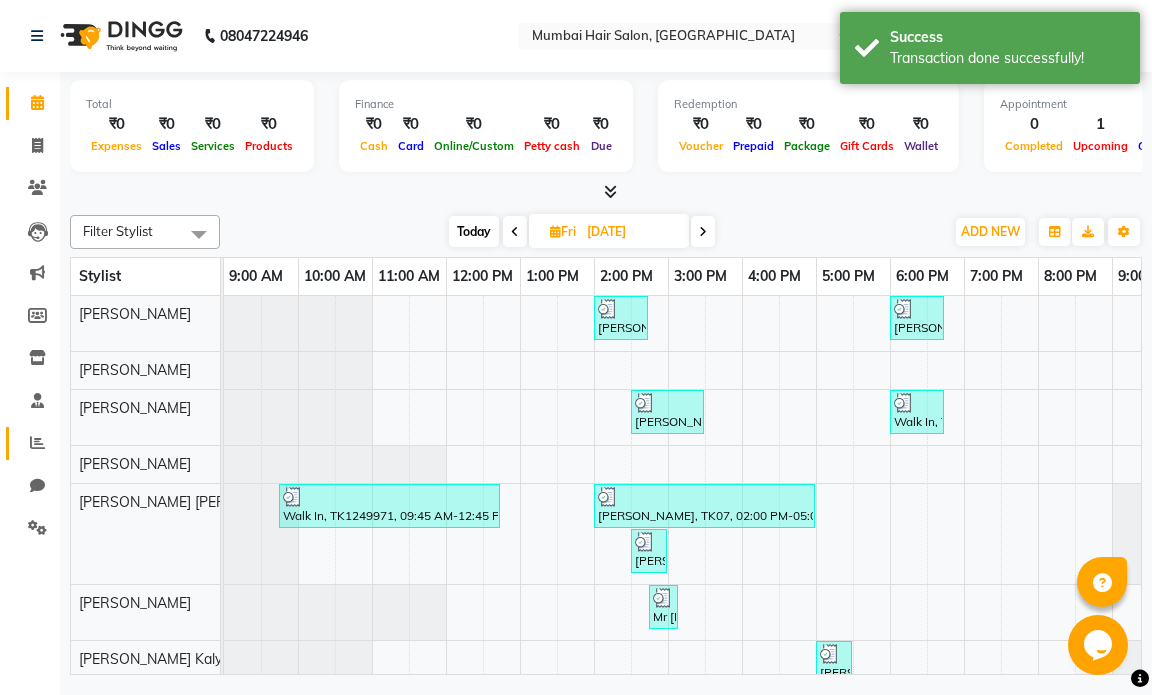 click 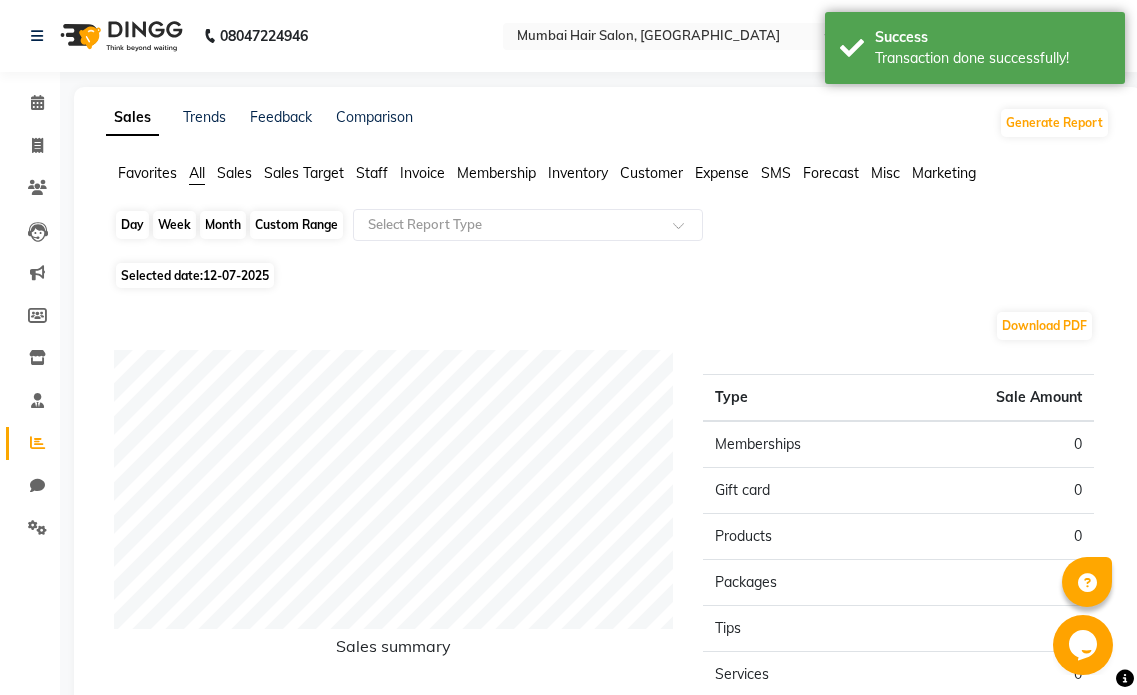 click on "Day" 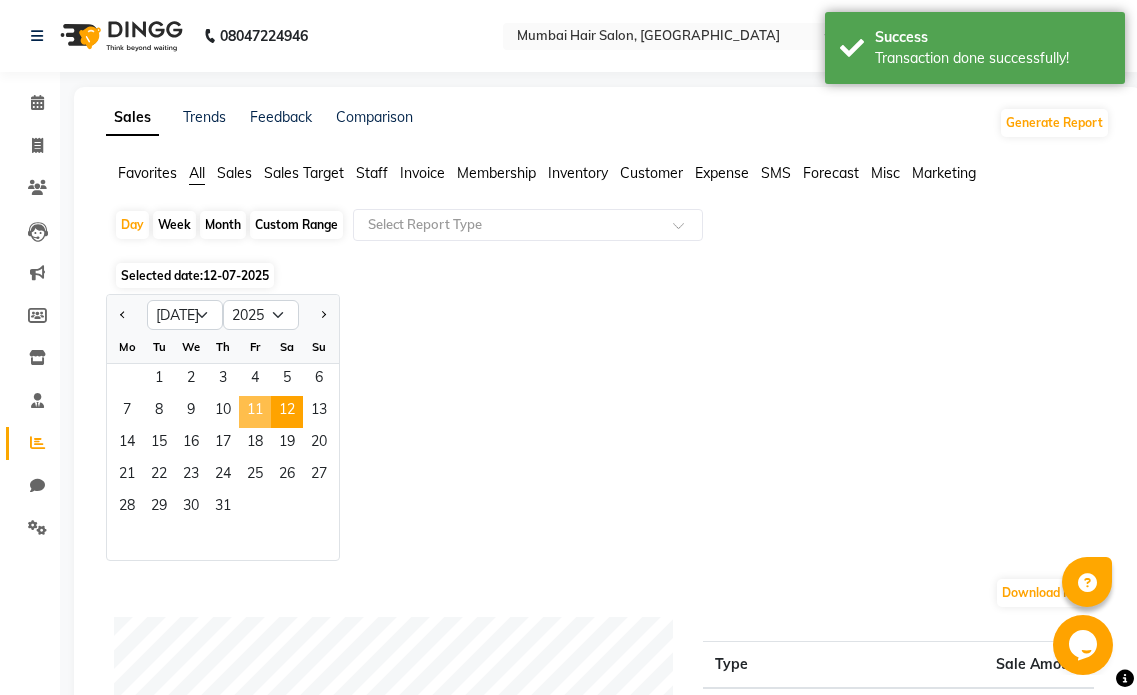 click on "11" 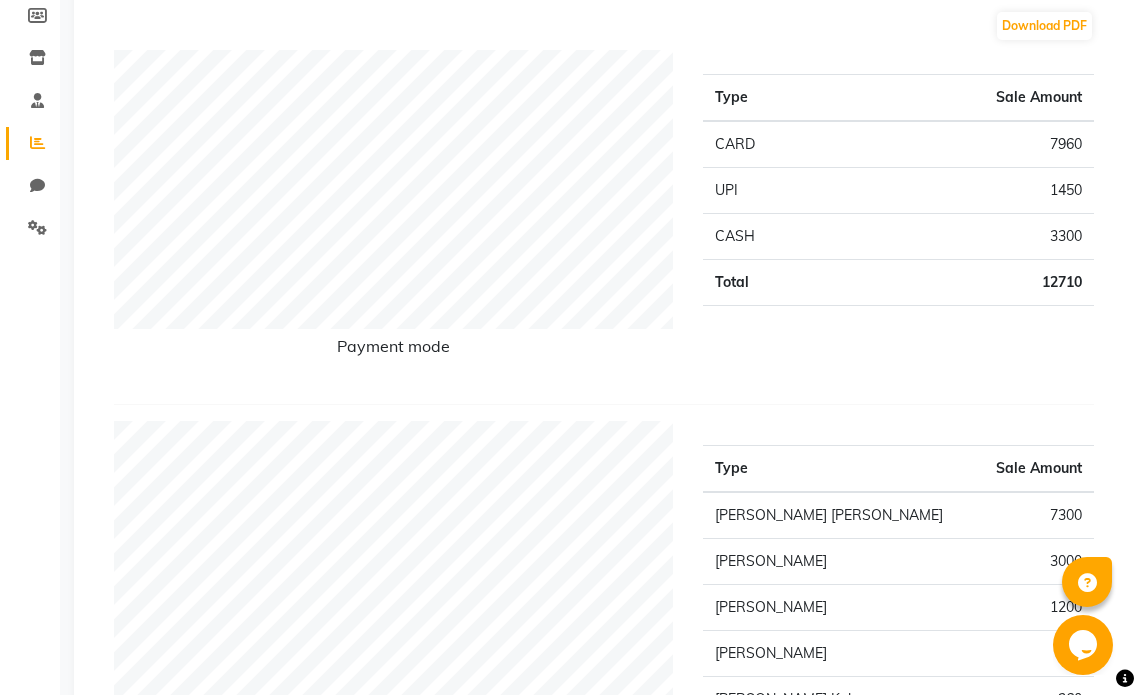 scroll, scrollTop: 0, scrollLeft: 0, axis: both 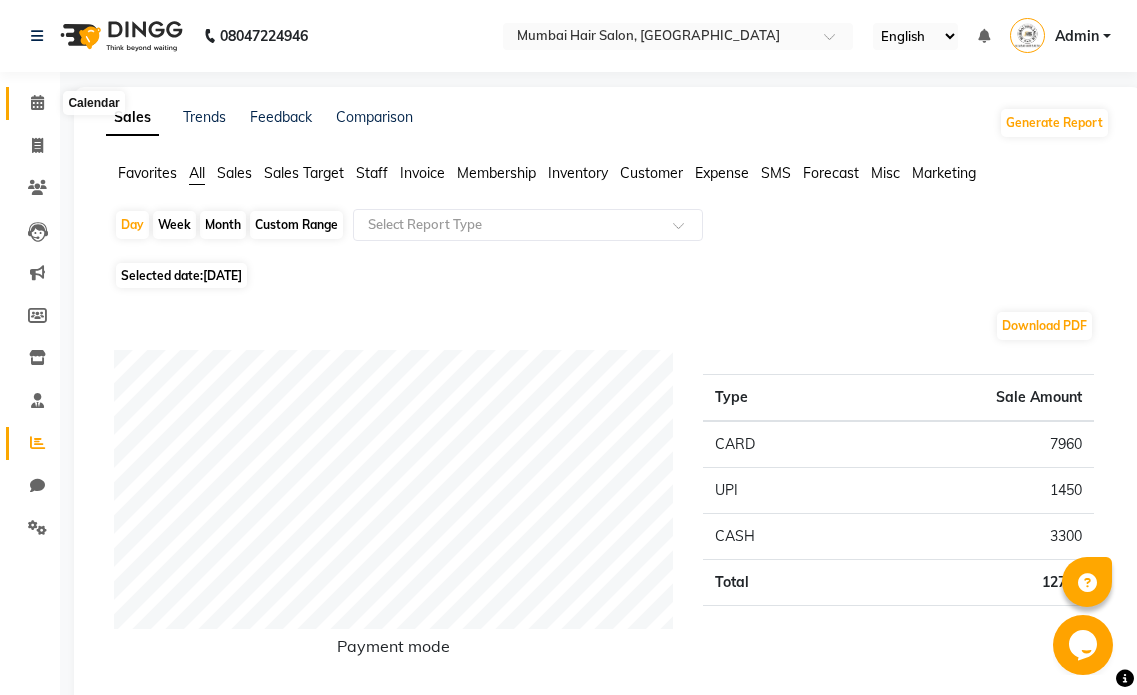 click 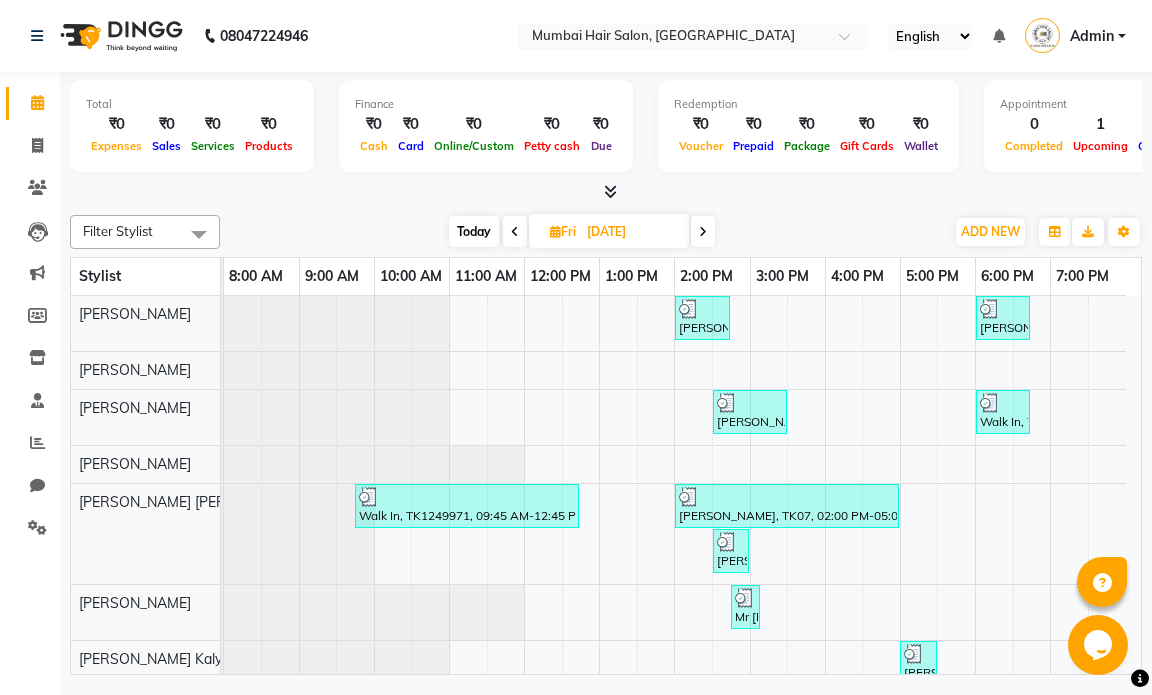 click at bounding box center (703, 232) 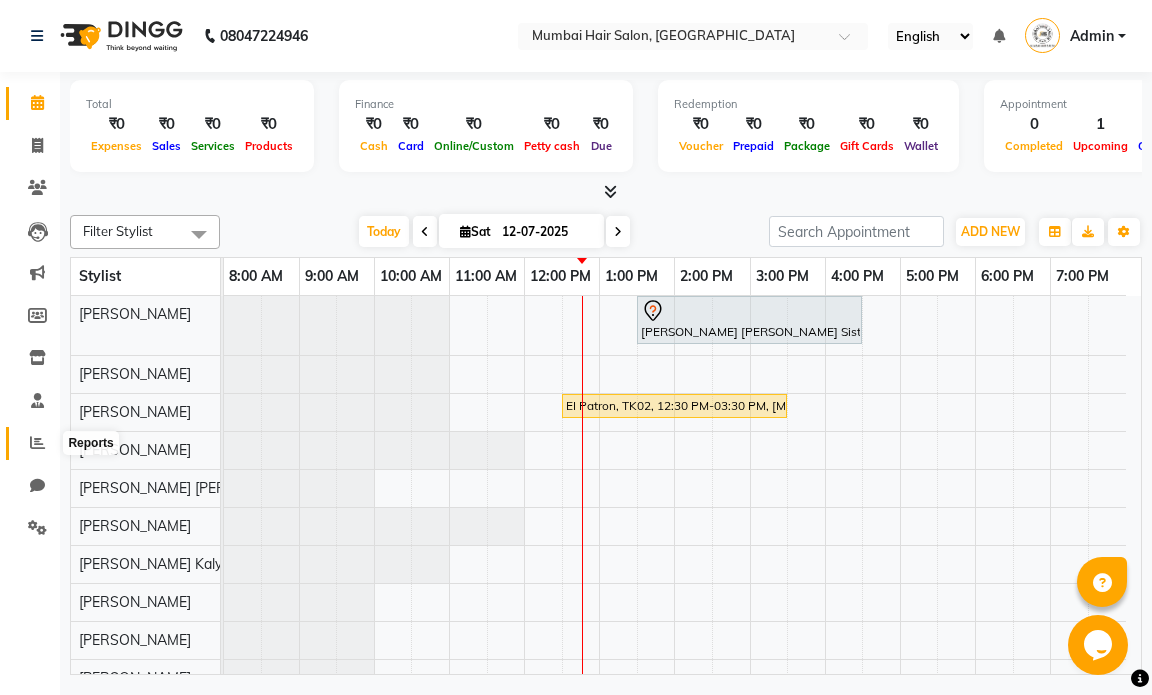click 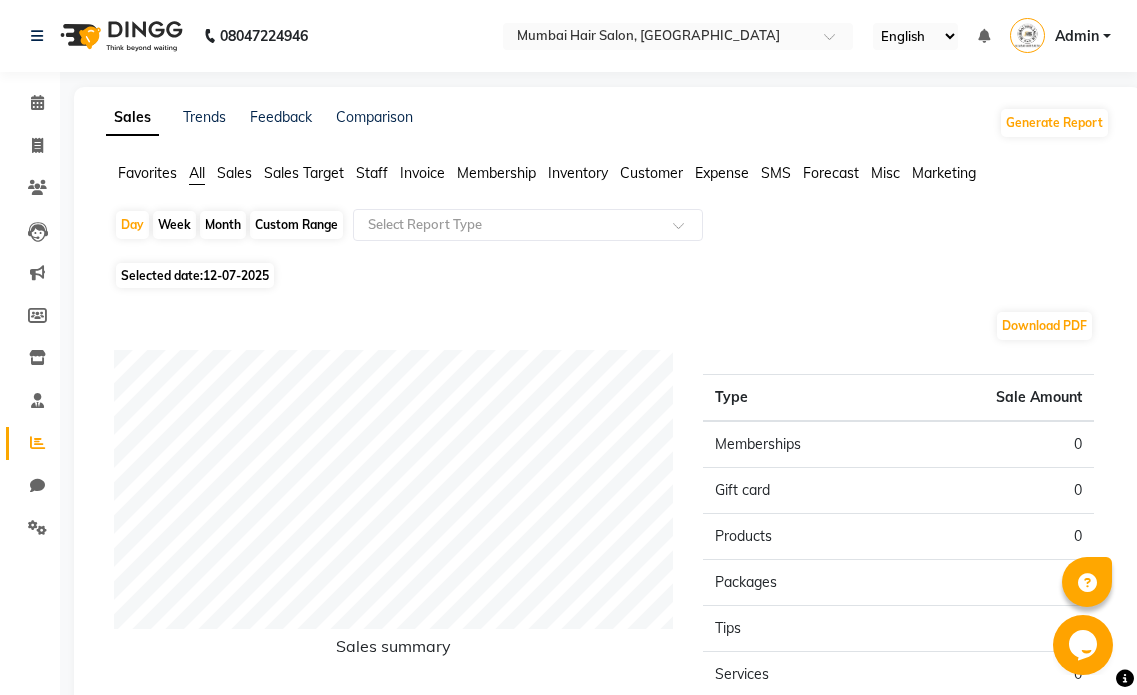 click on "Month" 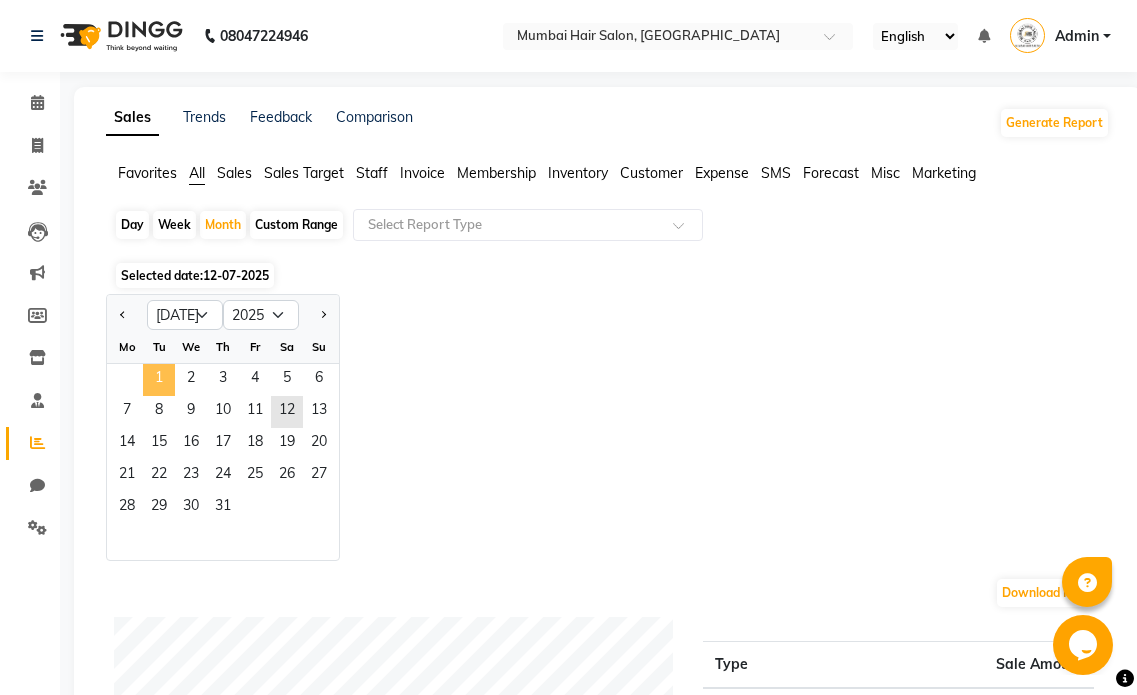 click on "1" 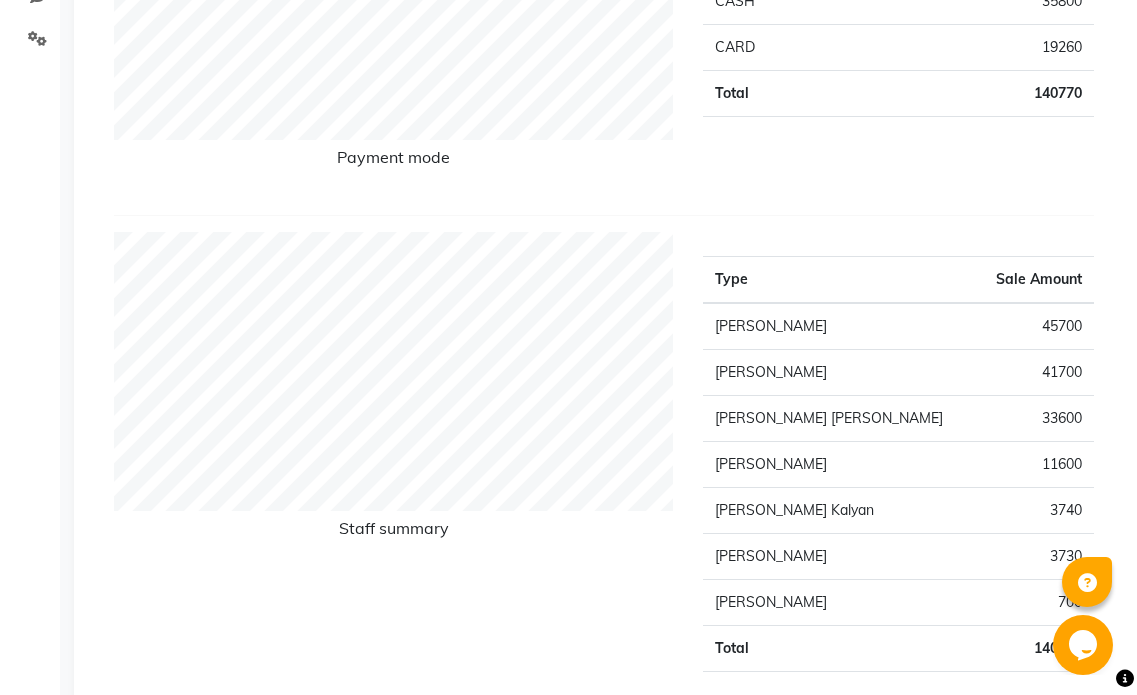 scroll, scrollTop: 700, scrollLeft: 0, axis: vertical 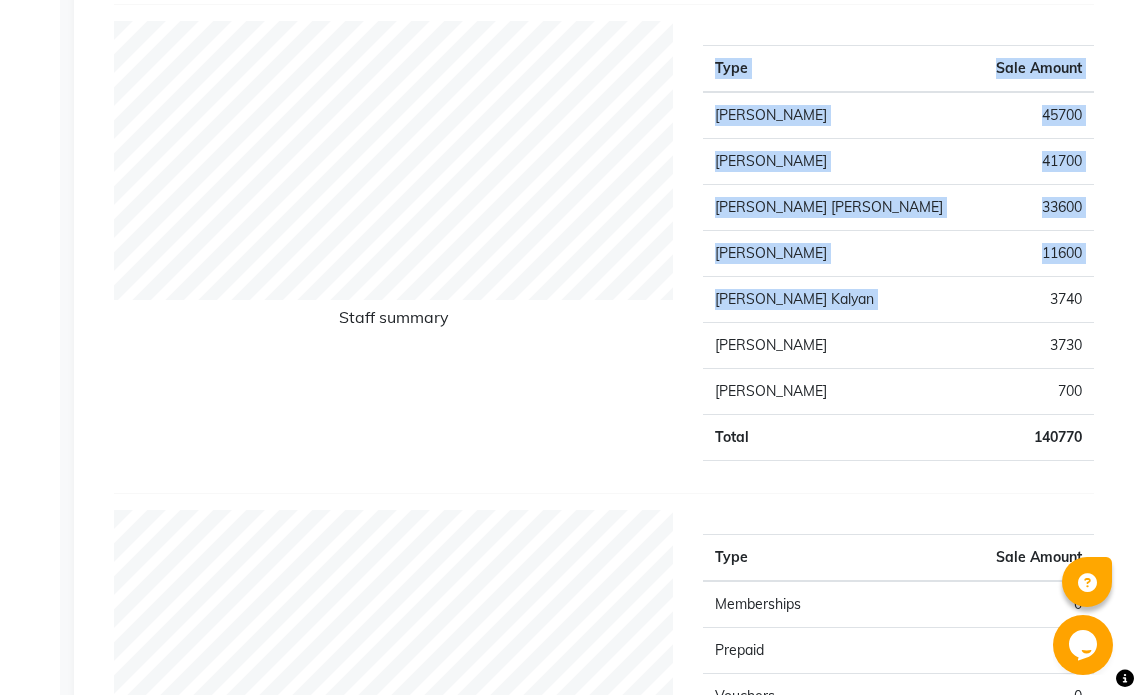 drag, startPoint x: 1076, startPoint y: 294, endPoint x: 1094, endPoint y: 294, distance: 18 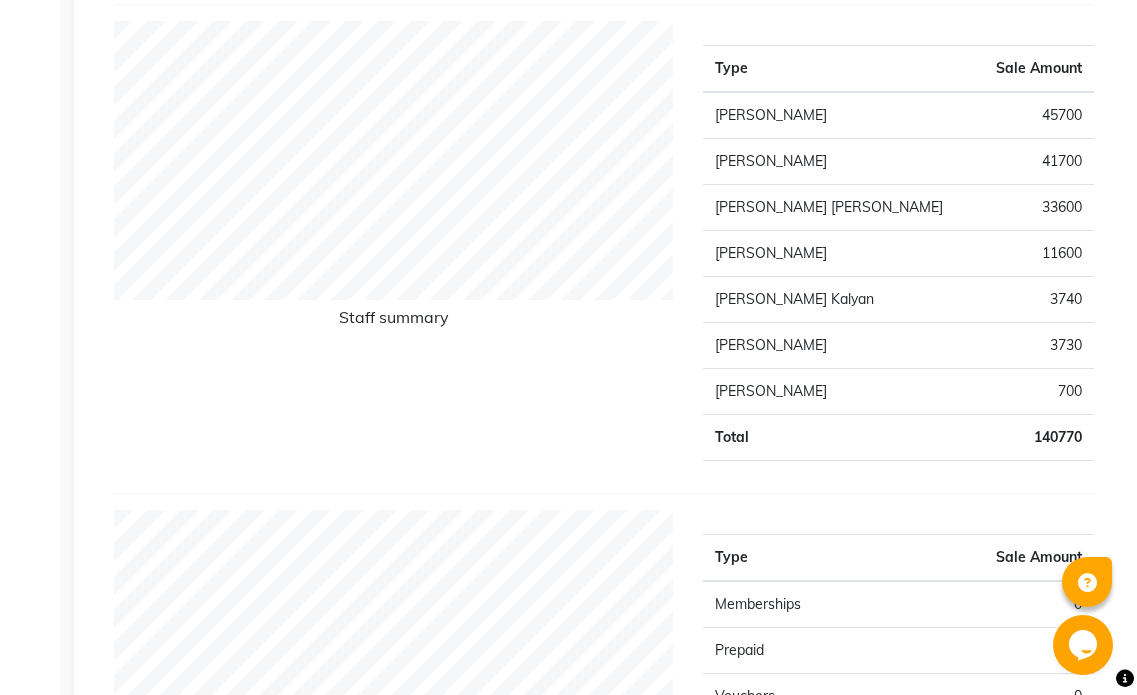 click on "3740" 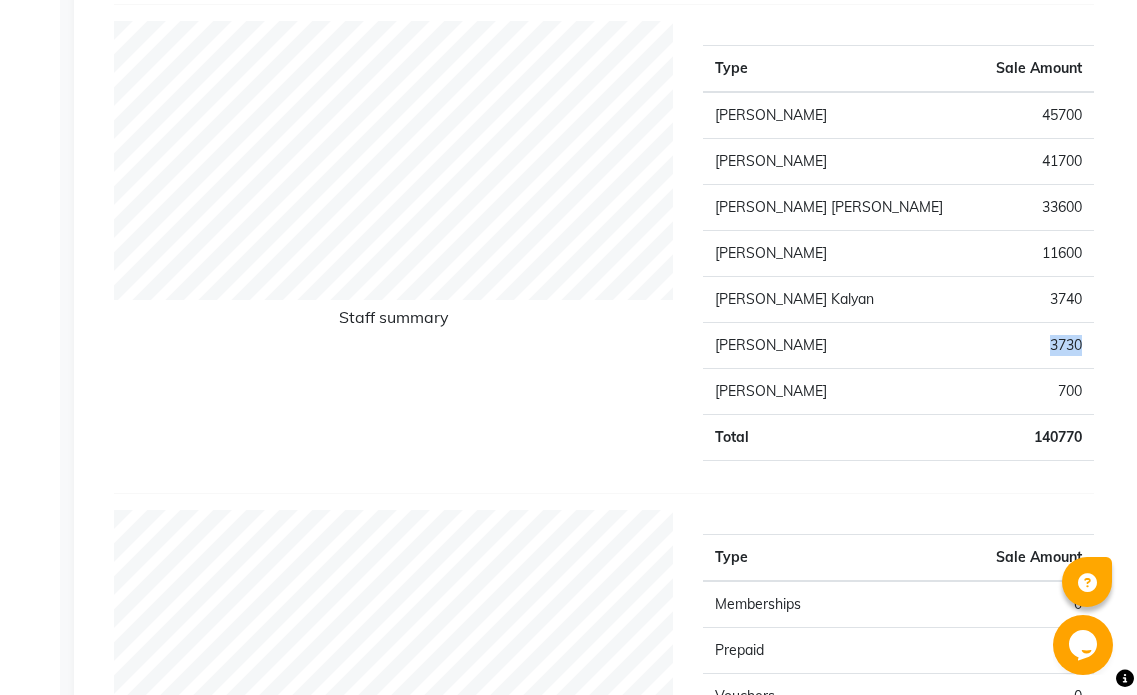 drag, startPoint x: 1043, startPoint y: 335, endPoint x: 1084, endPoint y: 341, distance: 41.4367 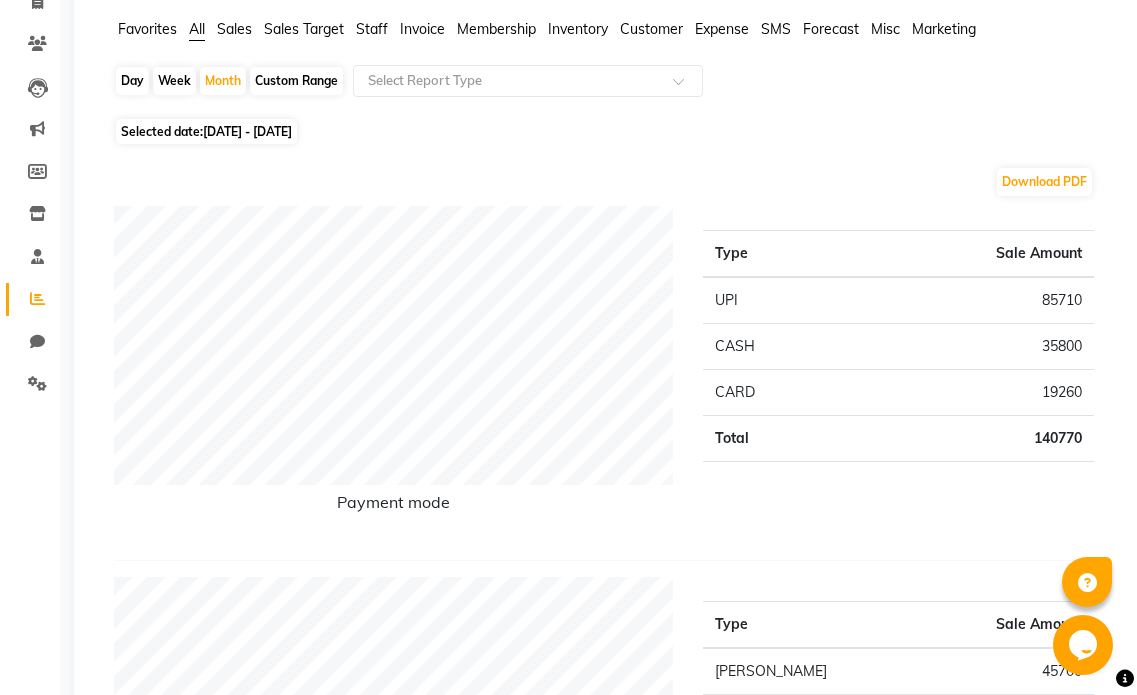 scroll, scrollTop: 0, scrollLeft: 0, axis: both 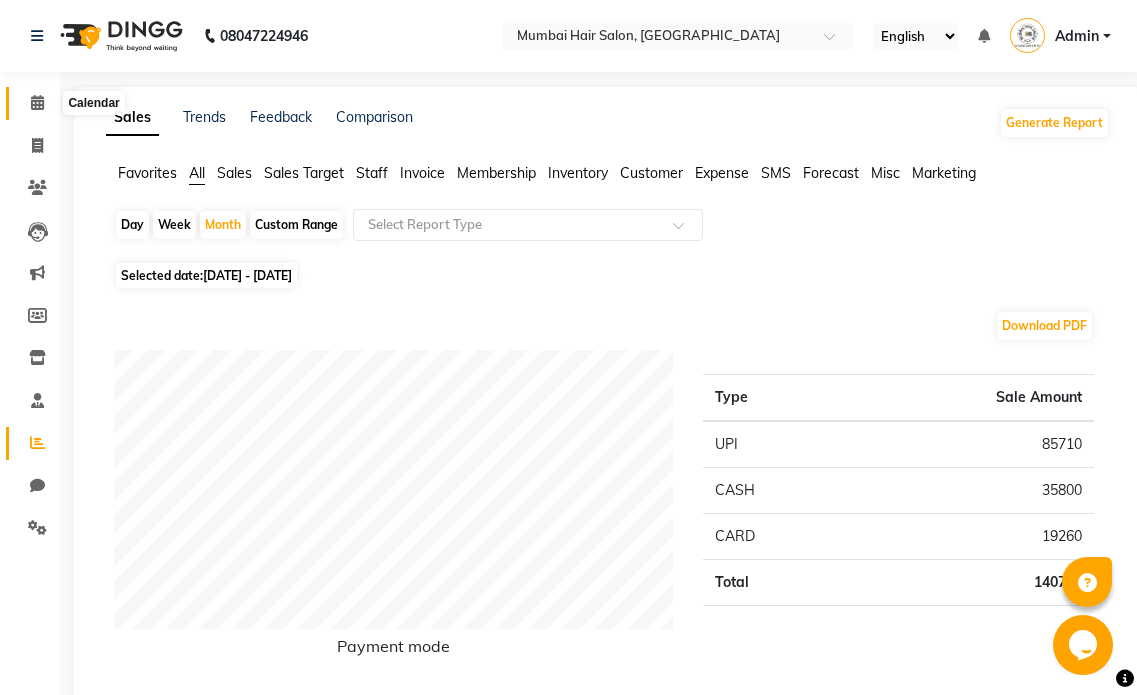 click 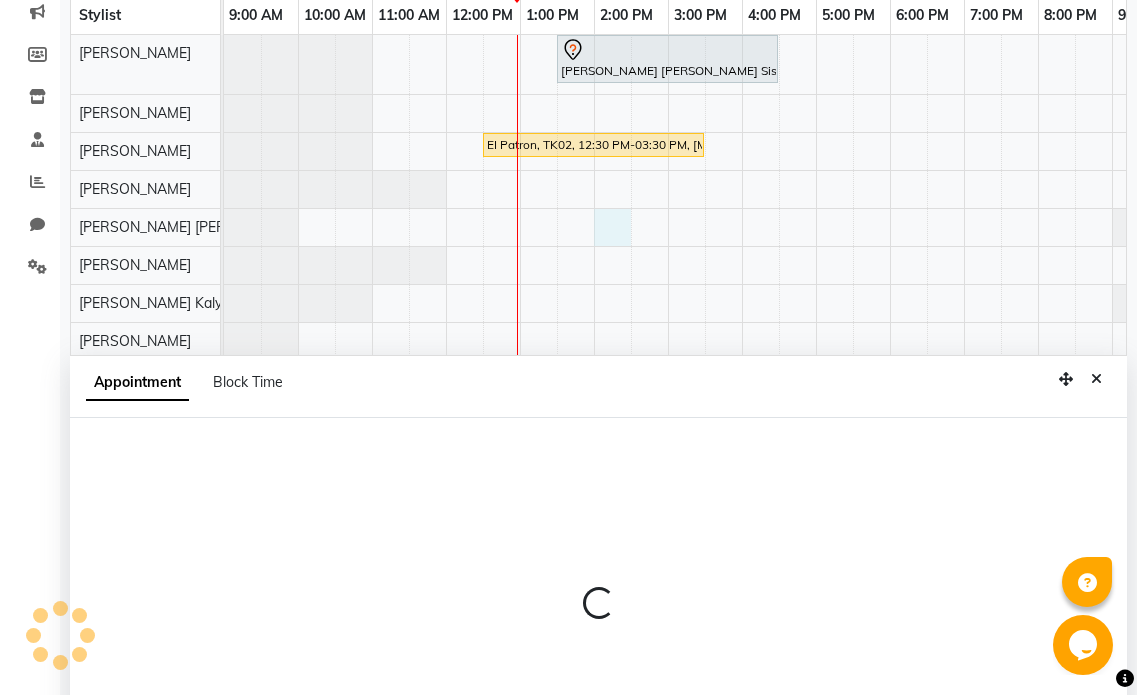 scroll, scrollTop: 377, scrollLeft: 0, axis: vertical 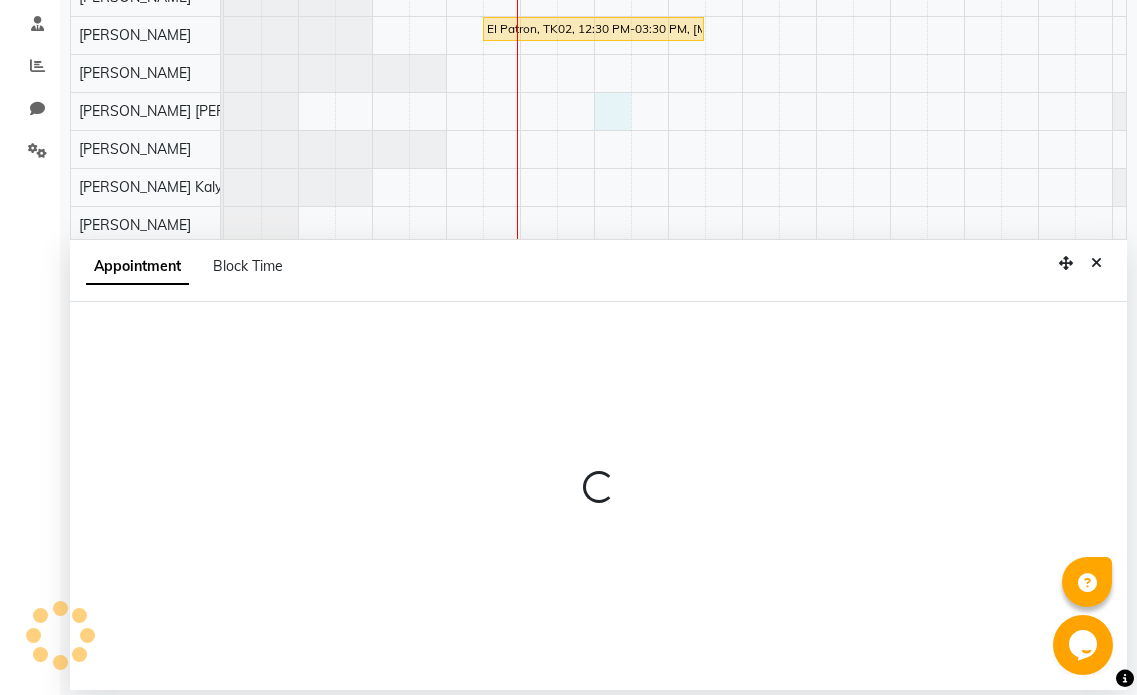 select on "66016" 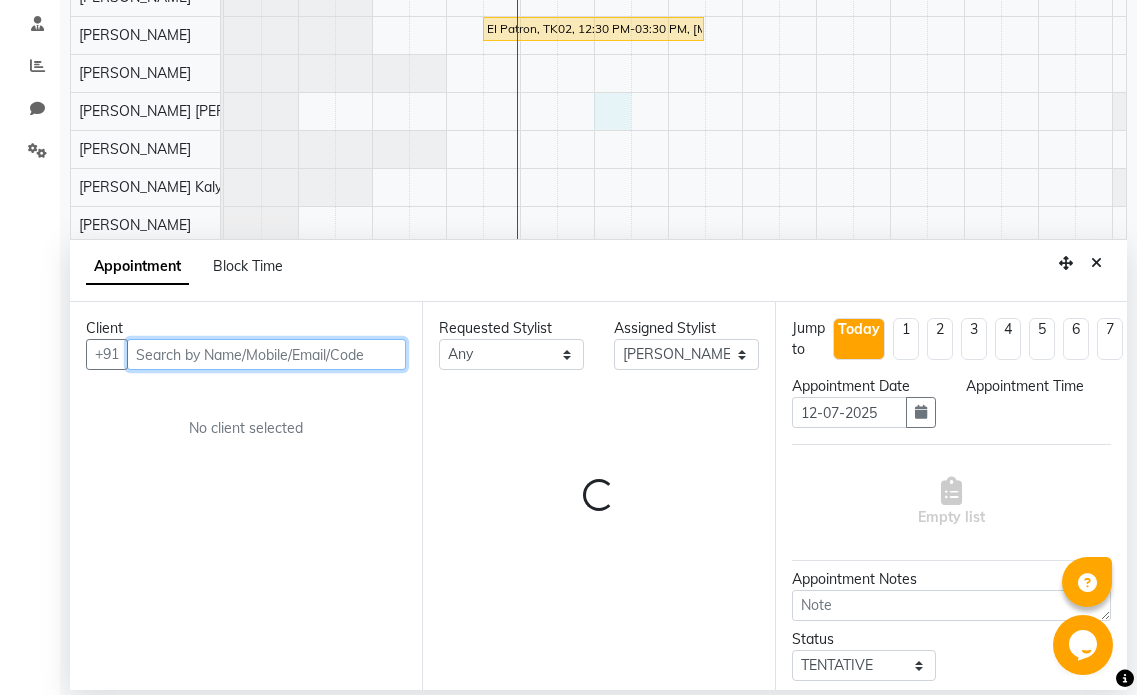 type on "u" 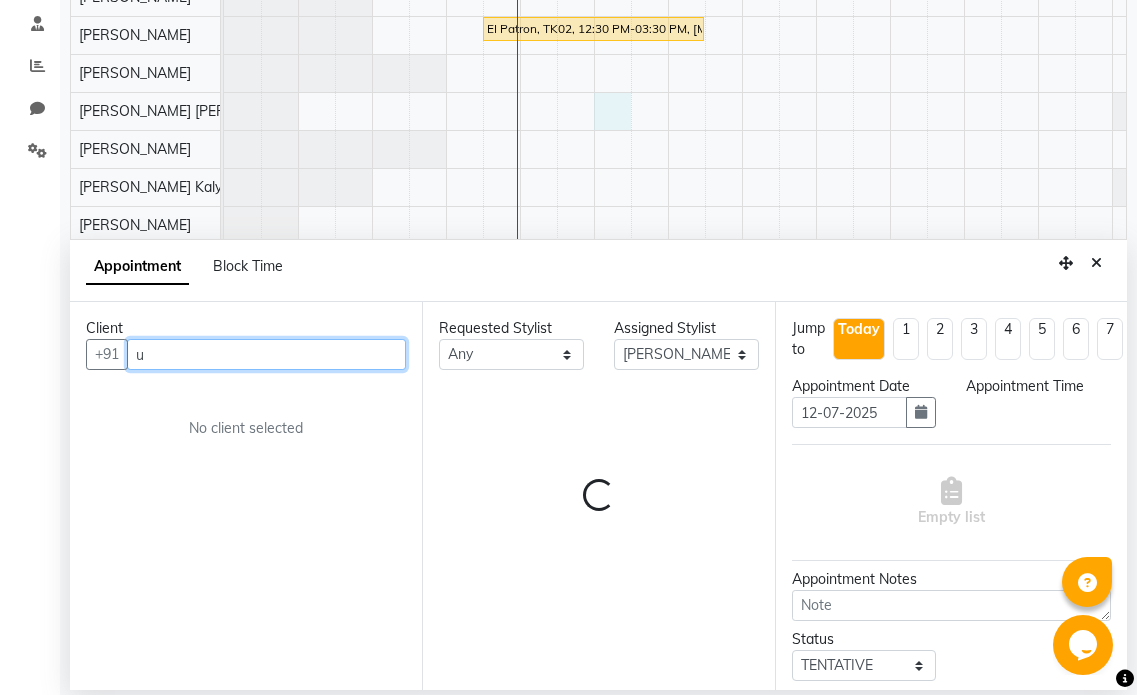 select on "840" 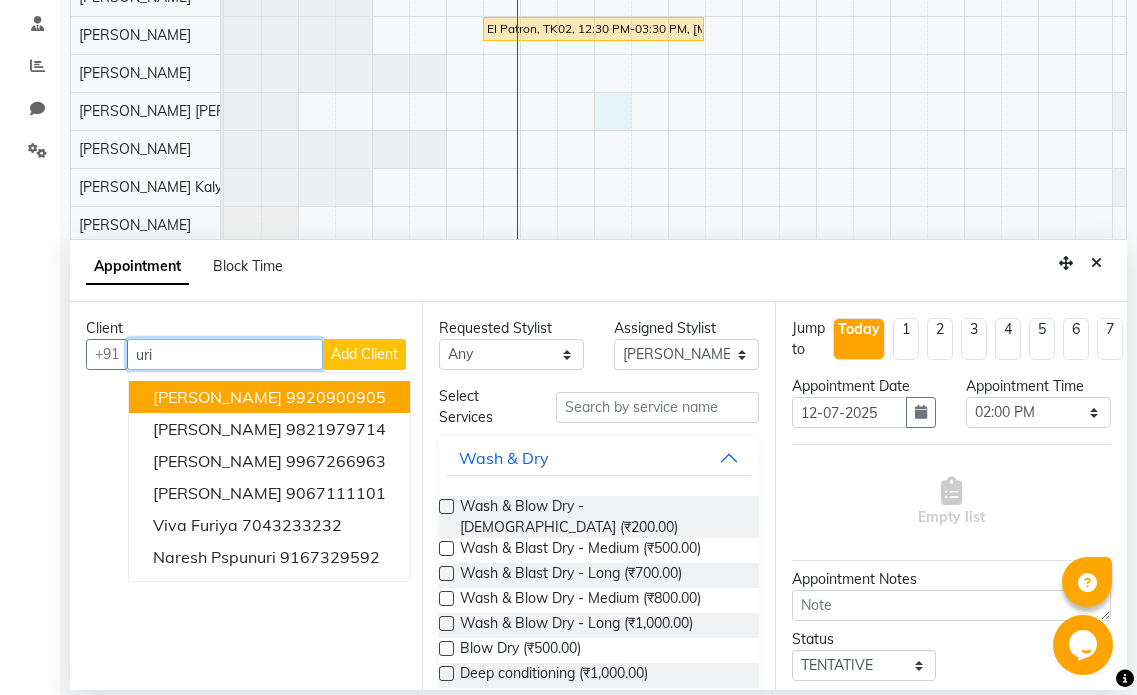 click on "Gouri Mulgund  9920900905" at bounding box center (269, 397) 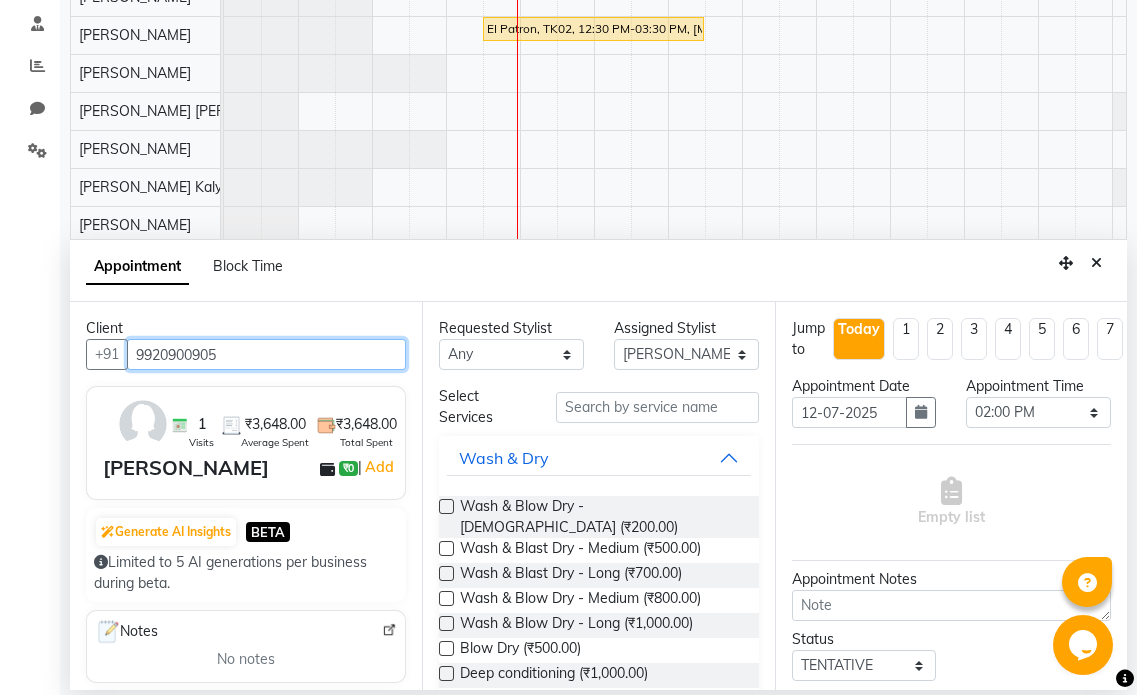 drag, startPoint x: 252, startPoint y: 356, endPoint x: 62, endPoint y: 372, distance: 190.6725 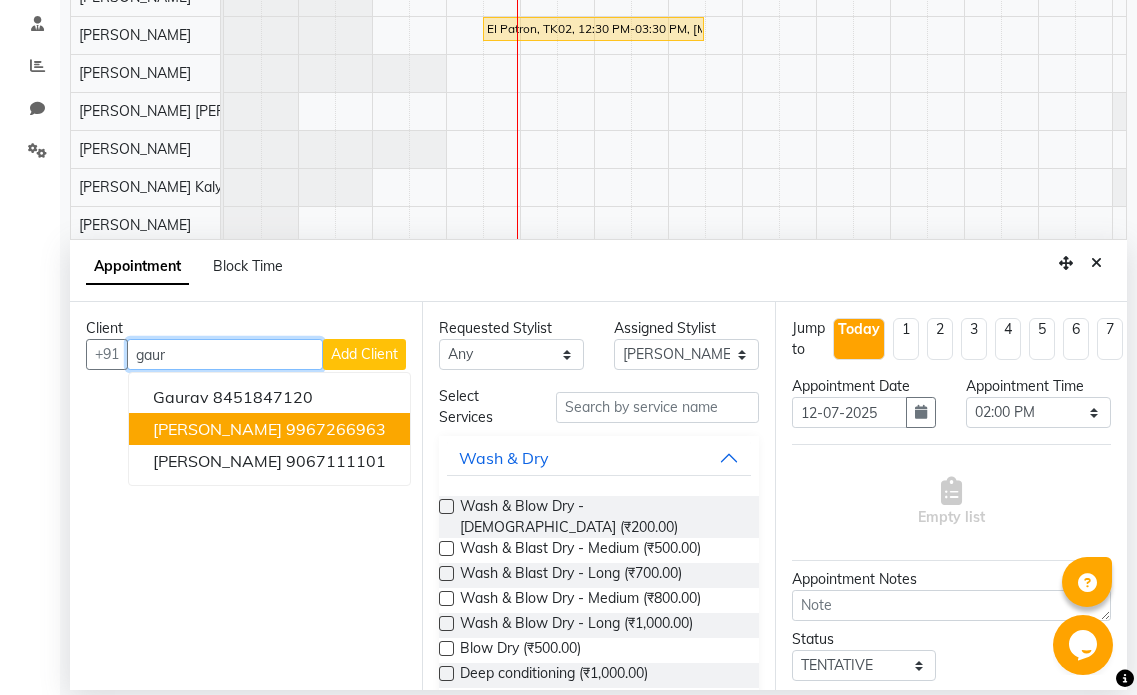 click on "Gauri Karan" at bounding box center [217, 429] 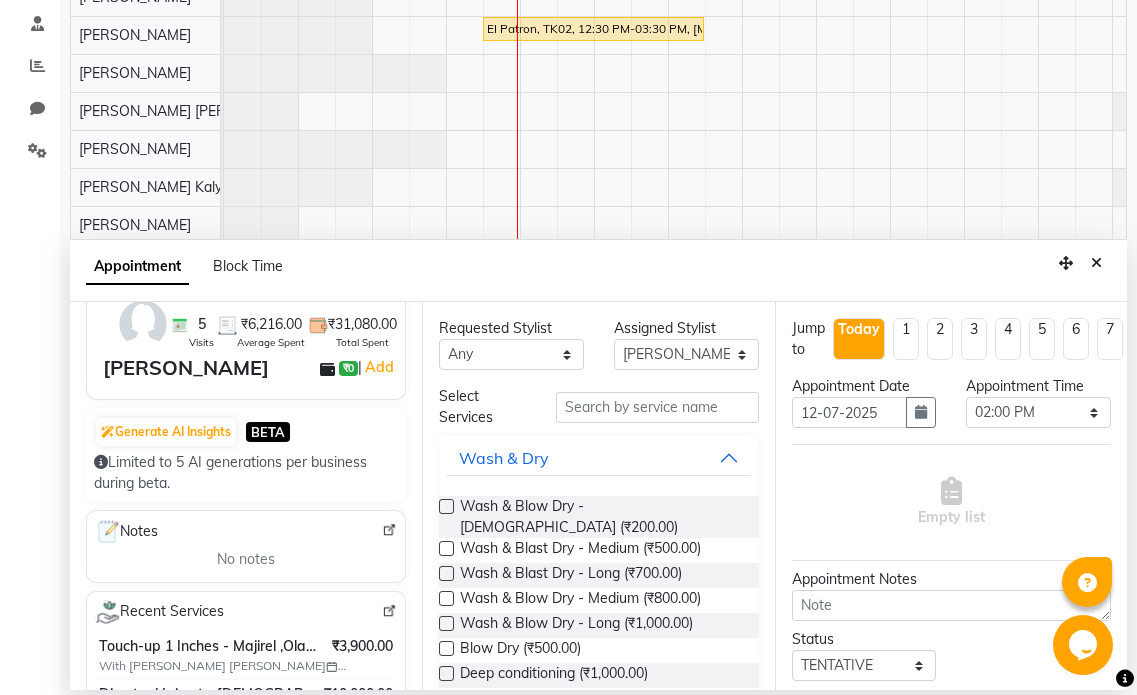 scroll, scrollTop: 0, scrollLeft: 0, axis: both 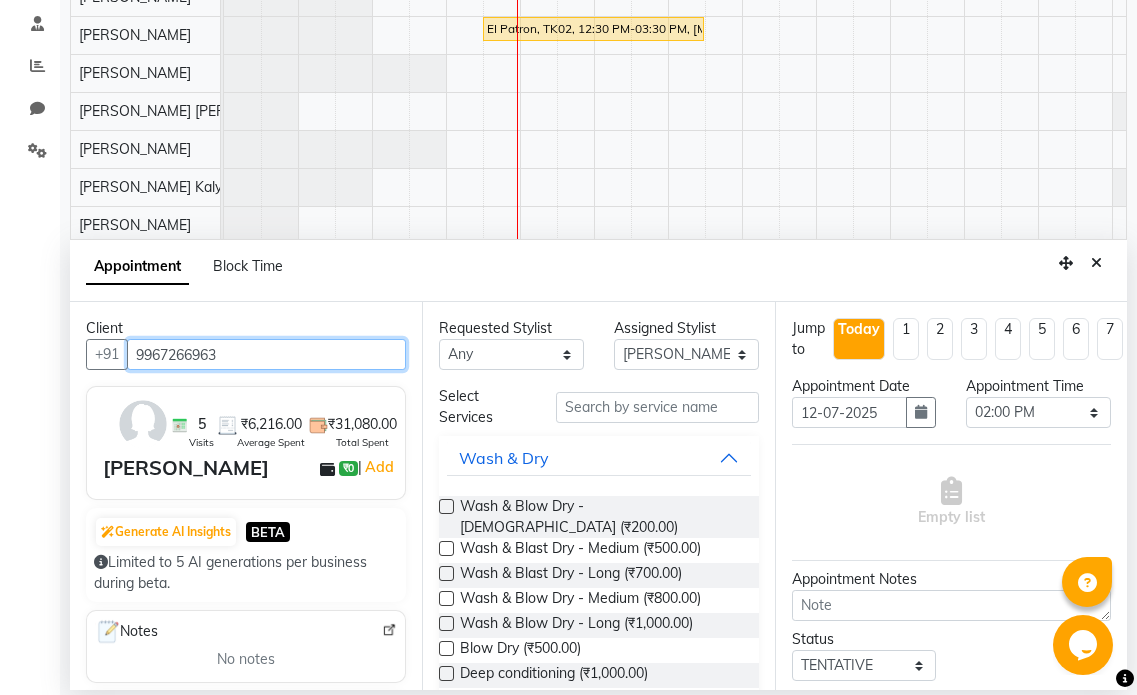 type on "9967266963" 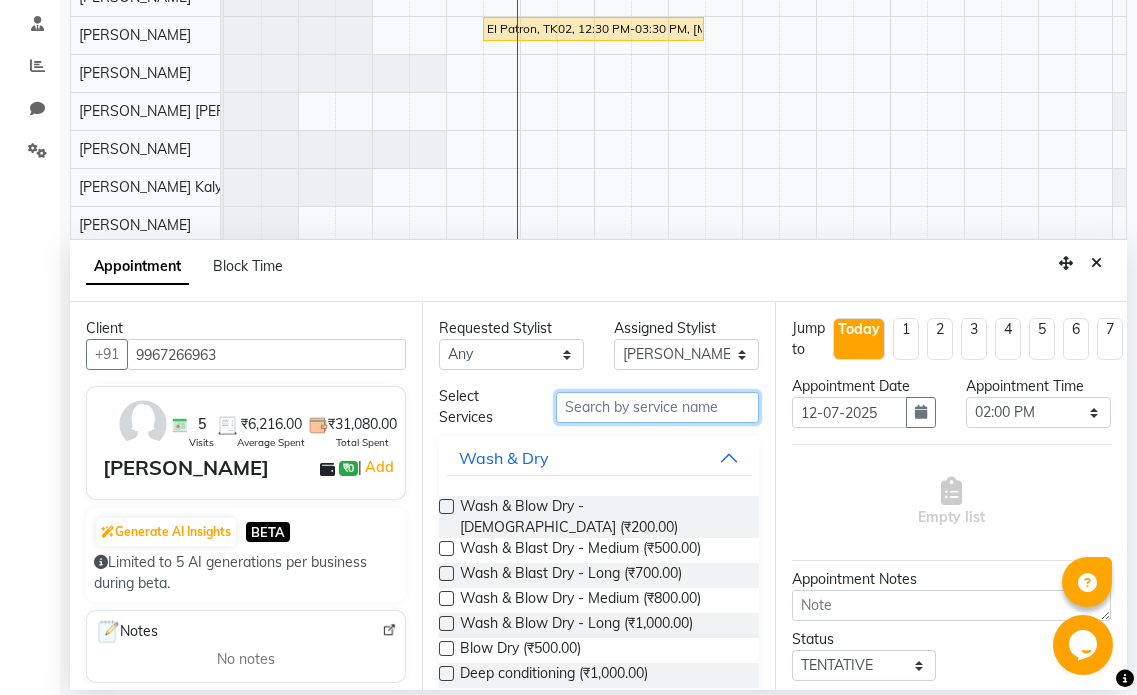 click at bounding box center [657, 407] 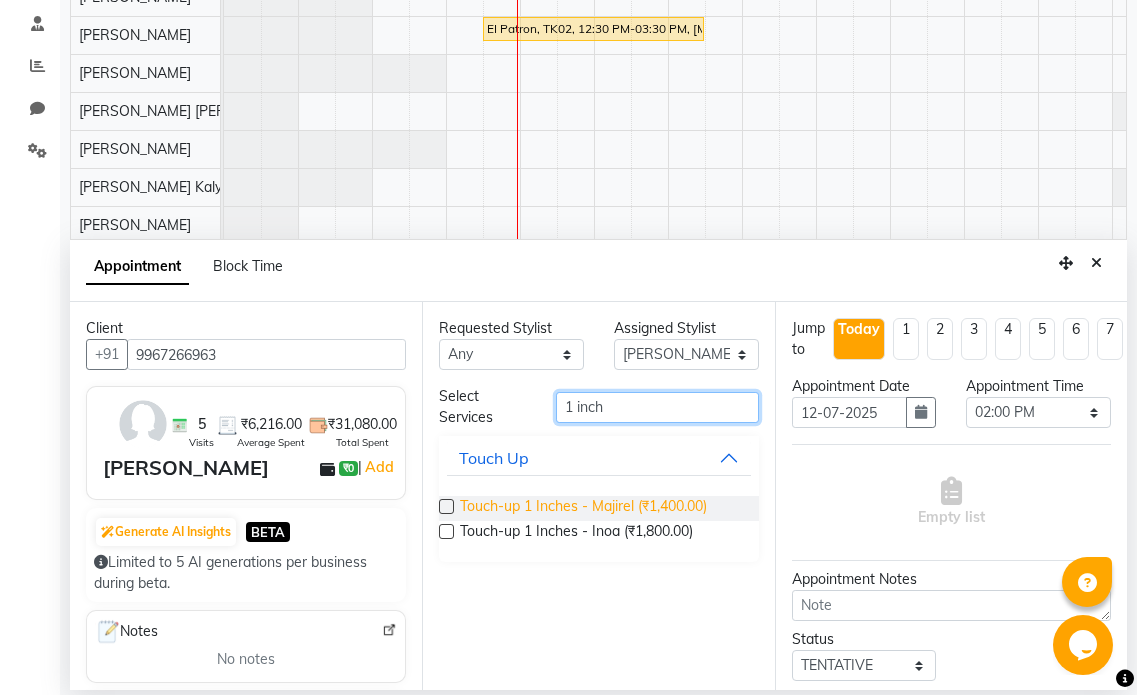 type on "1 inch" 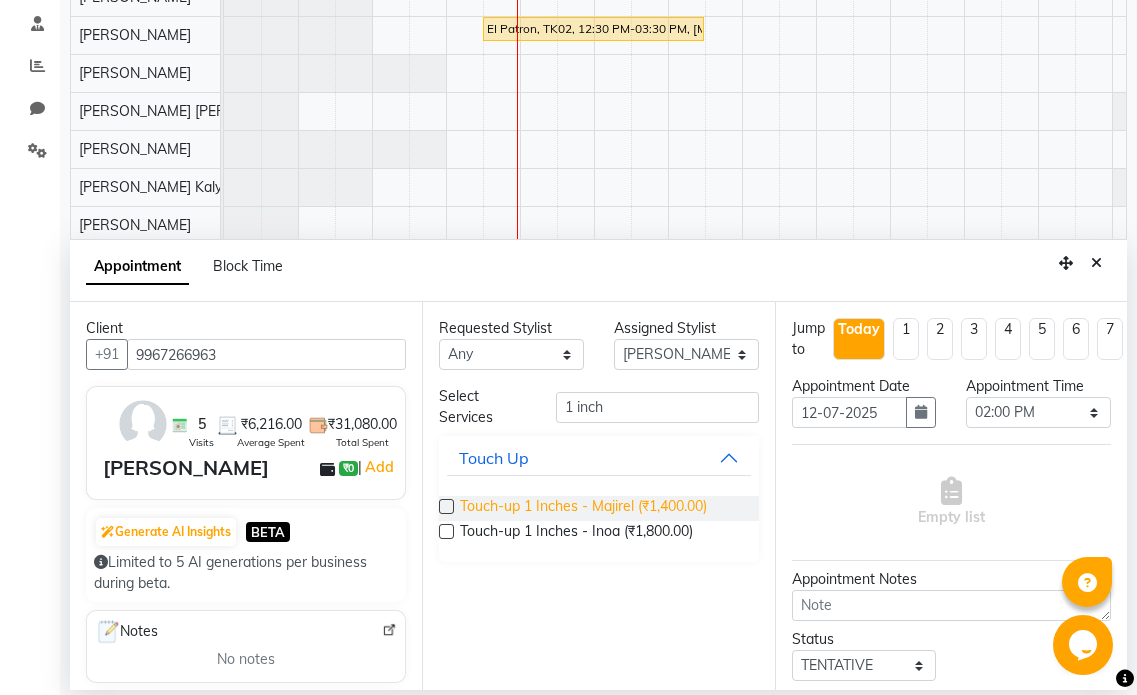 click on "Touch-up 1 Inches - Majirel  (₹1,400.00)" at bounding box center (583, 508) 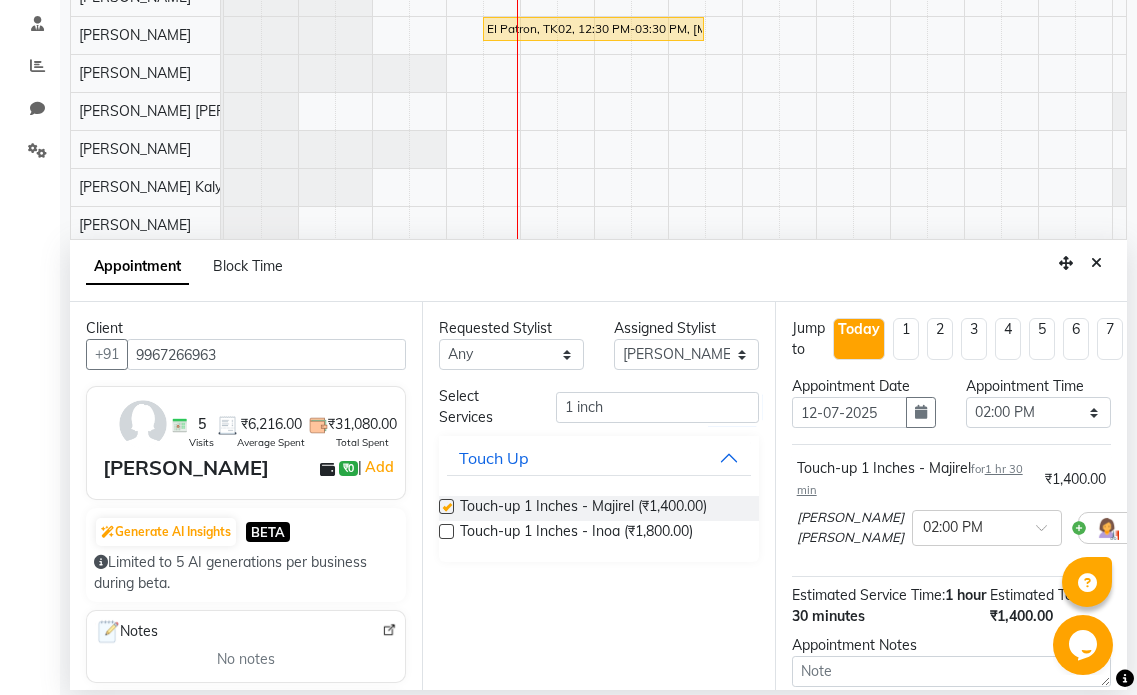 checkbox on "false" 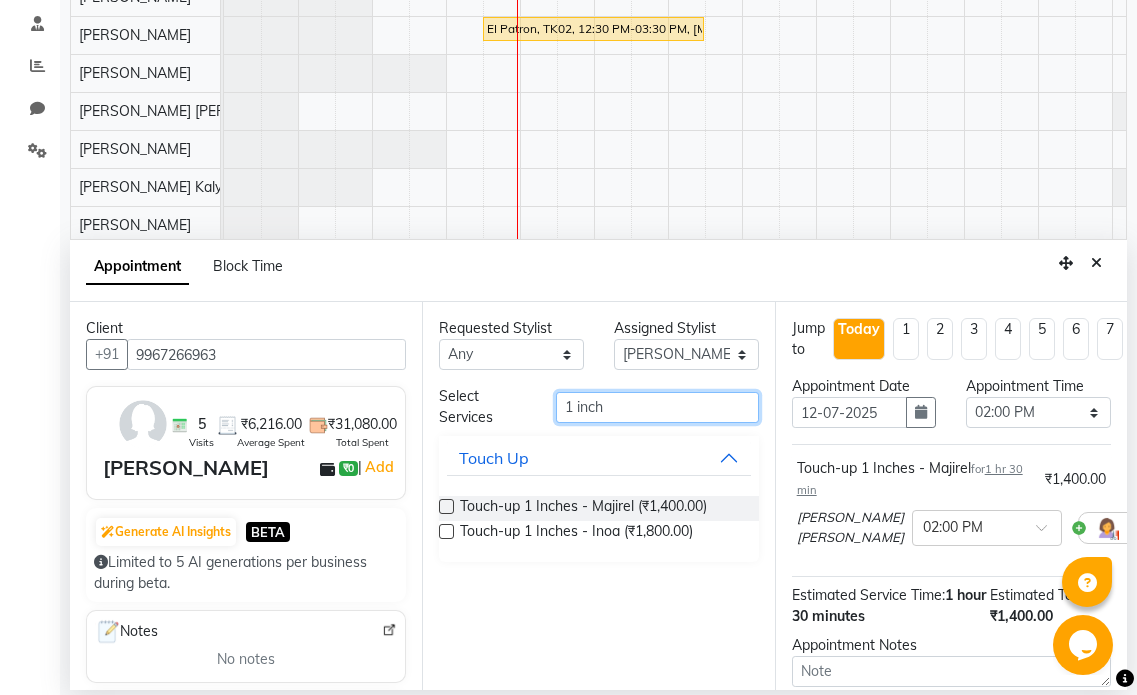 drag, startPoint x: 617, startPoint y: 407, endPoint x: 473, endPoint y: 407, distance: 144 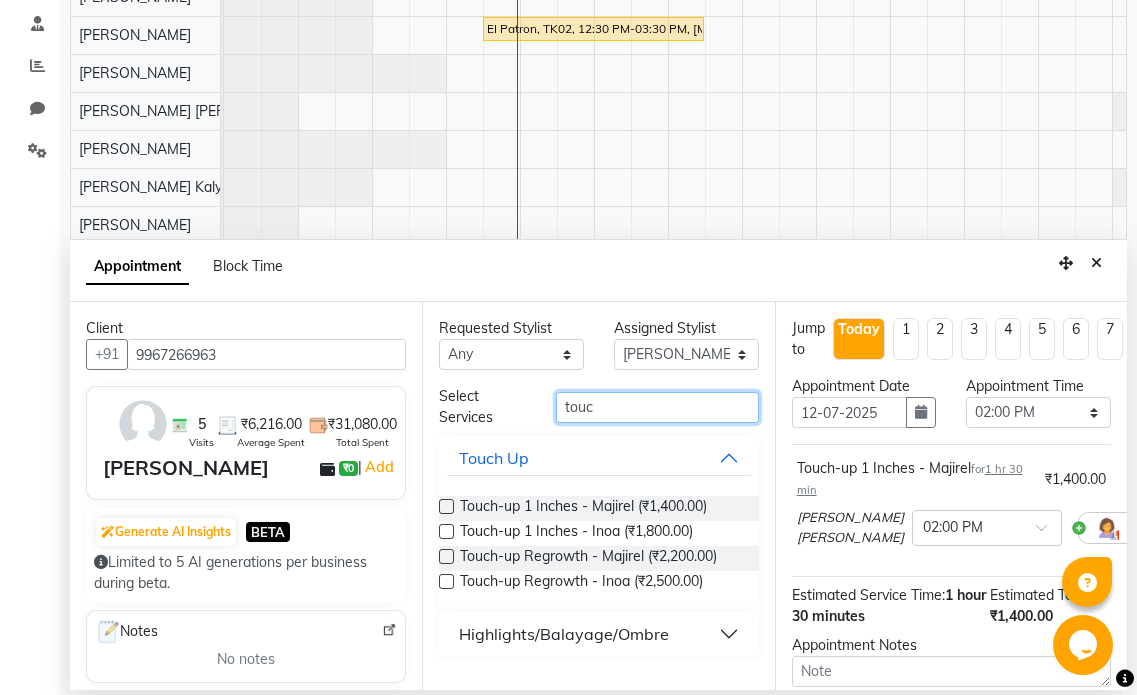 type on "touch" 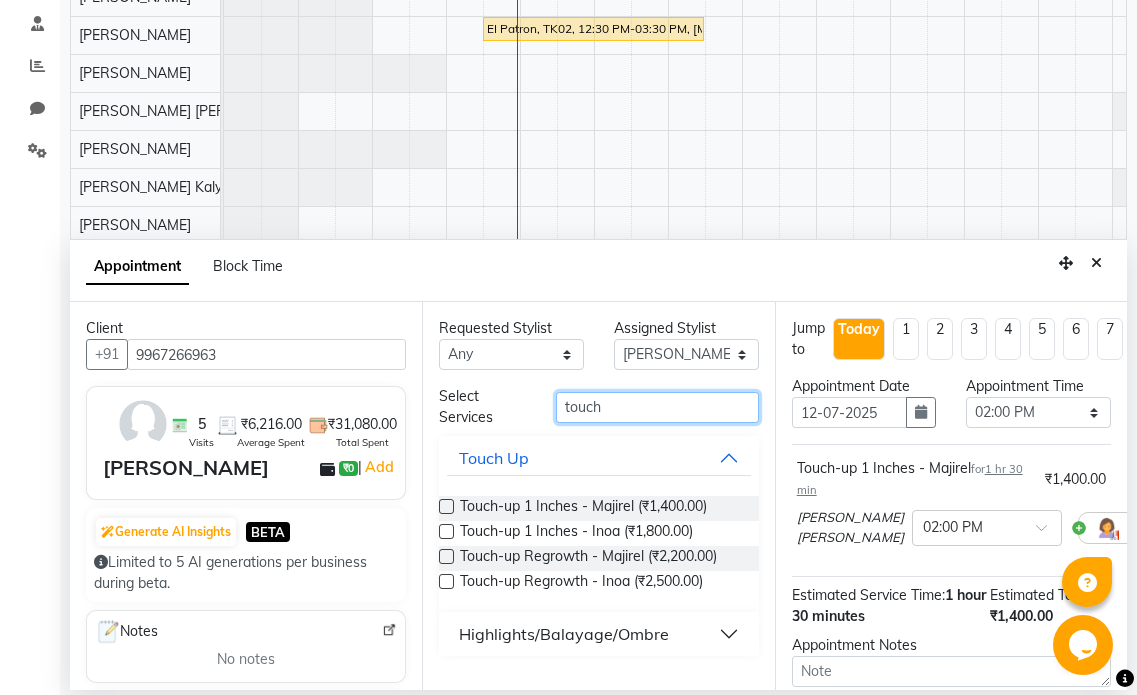 drag, startPoint x: 634, startPoint y: 410, endPoint x: 562, endPoint y: 412, distance: 72.02777 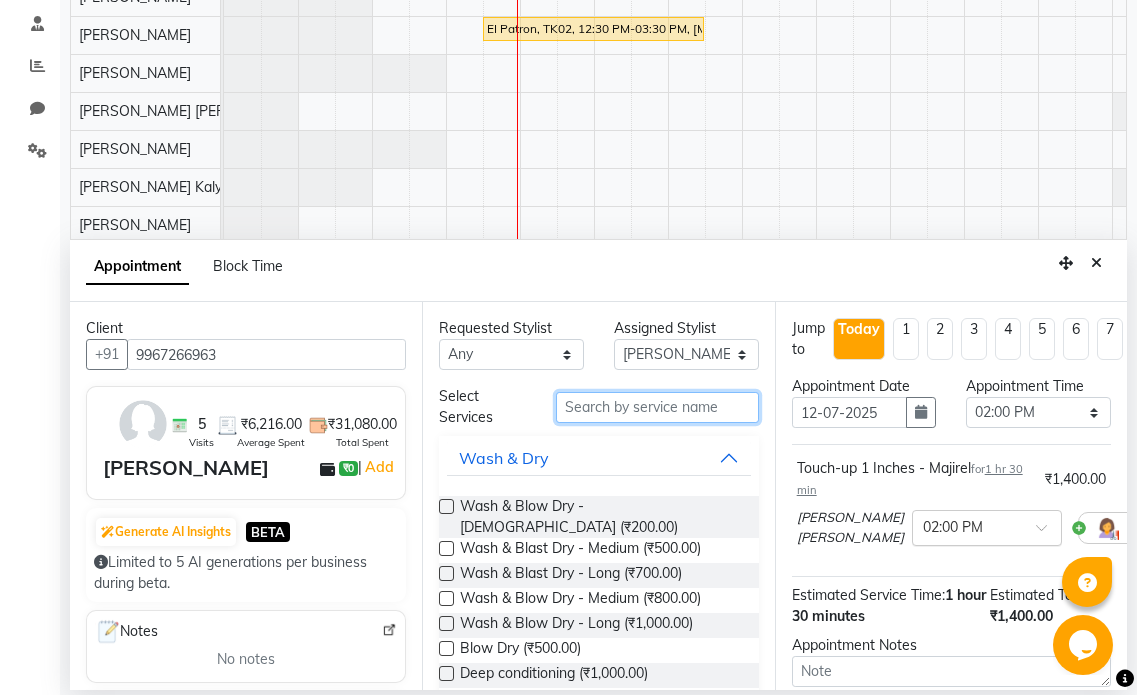 scroll, scrollTop: 235, scrollLeft: 0, axis: vertical 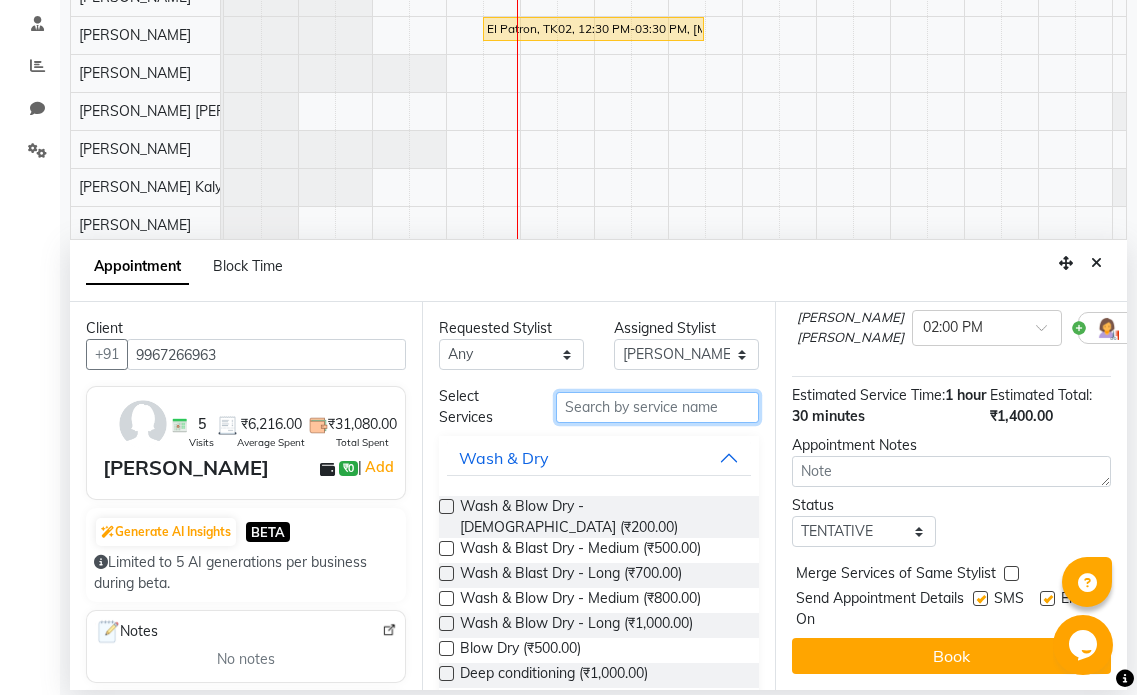 type 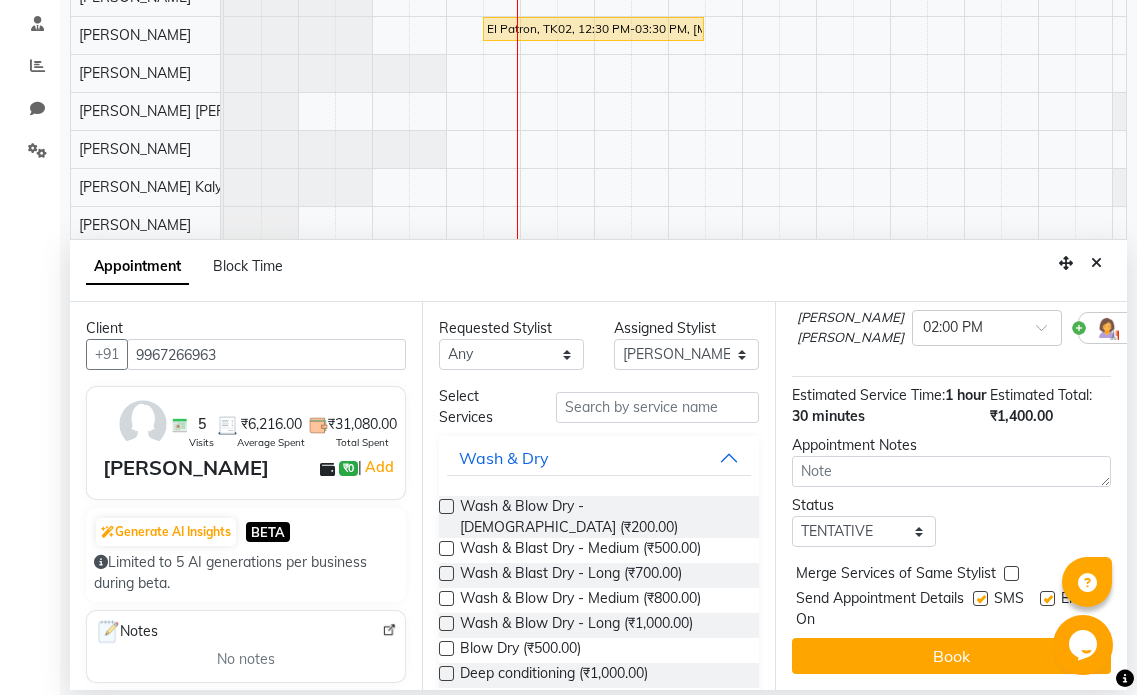 click at bounding box center (1047, 598) 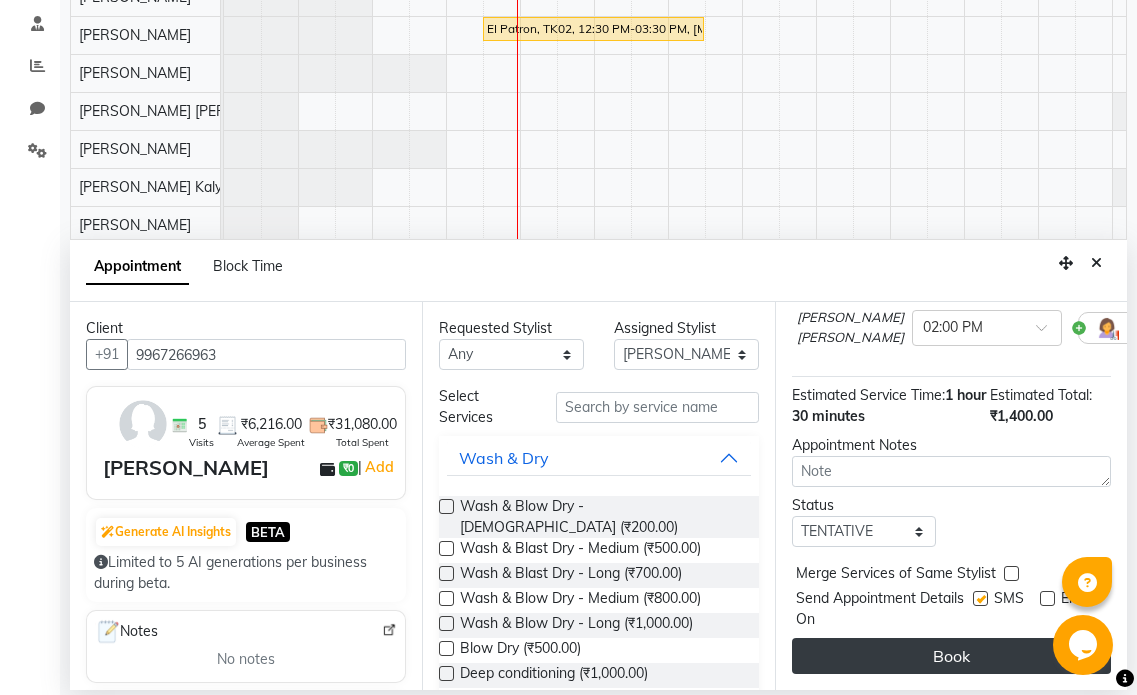 click on "Book" at bounding box center (951, 656) 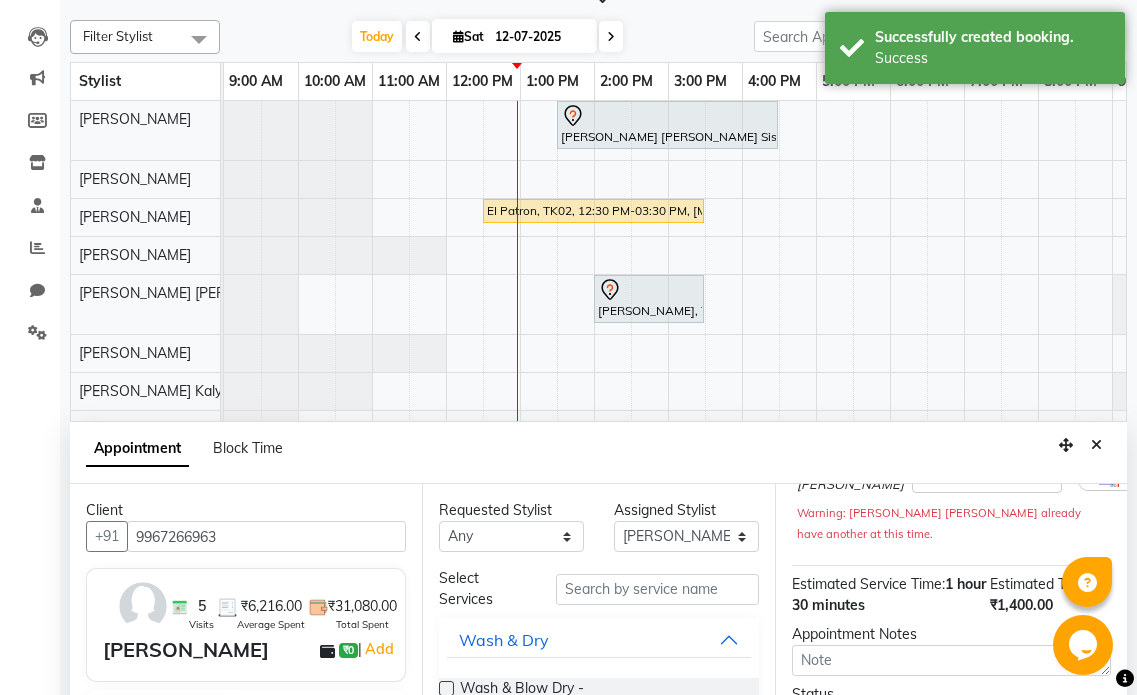 scroll, scrollTop: 200, scrollLeft: 0, axis: vertical 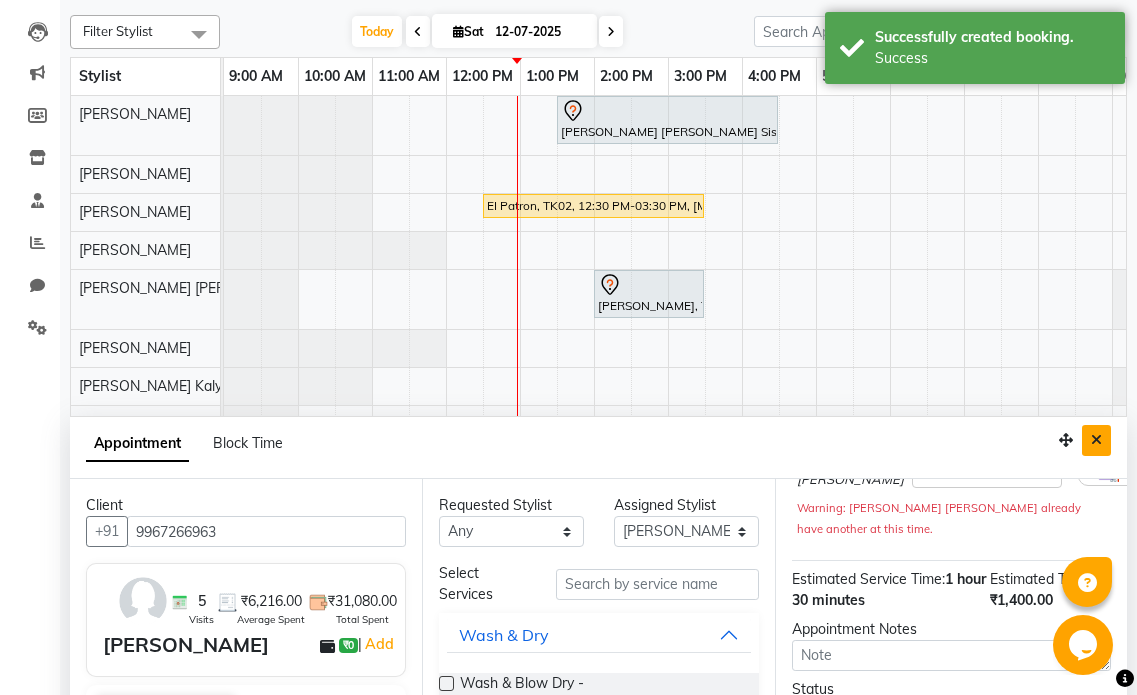 click at bounding box center [1096, 440] 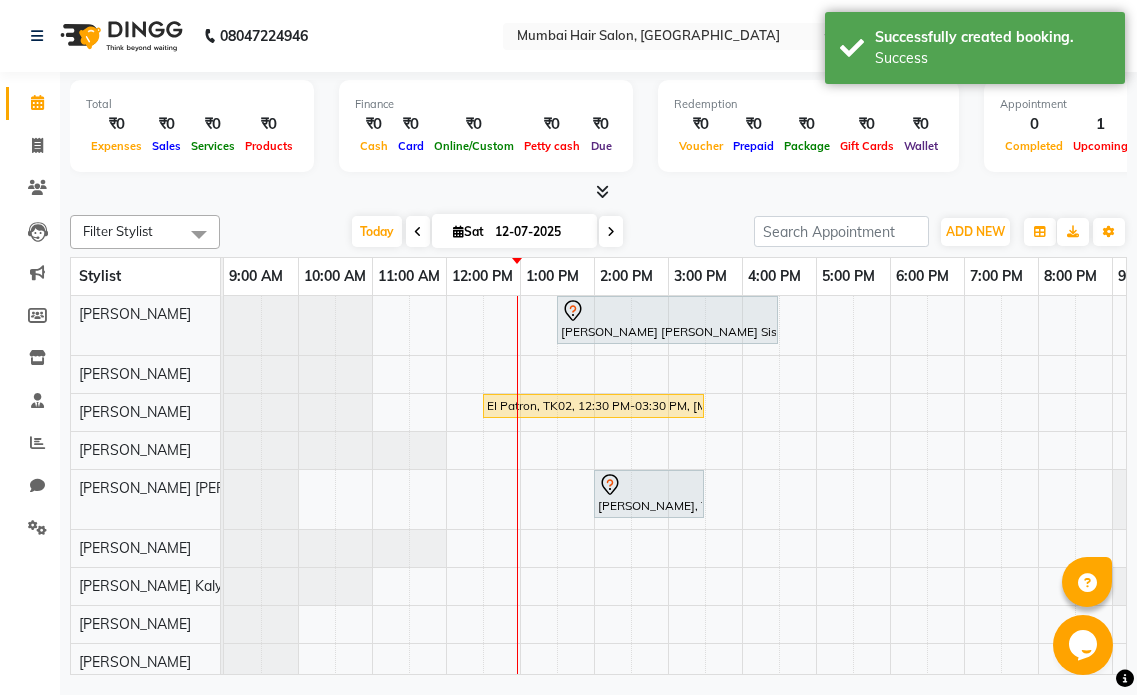 scroll, scrollTop: 0, scrollLeft: 0, axis: both 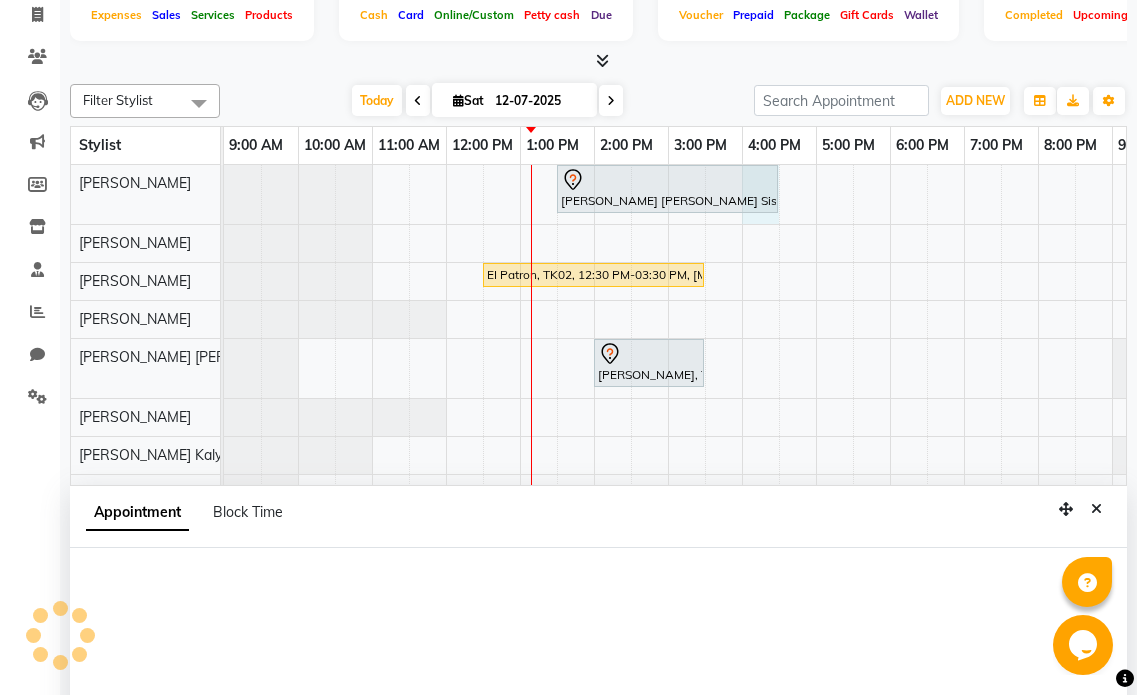 select on "66010" 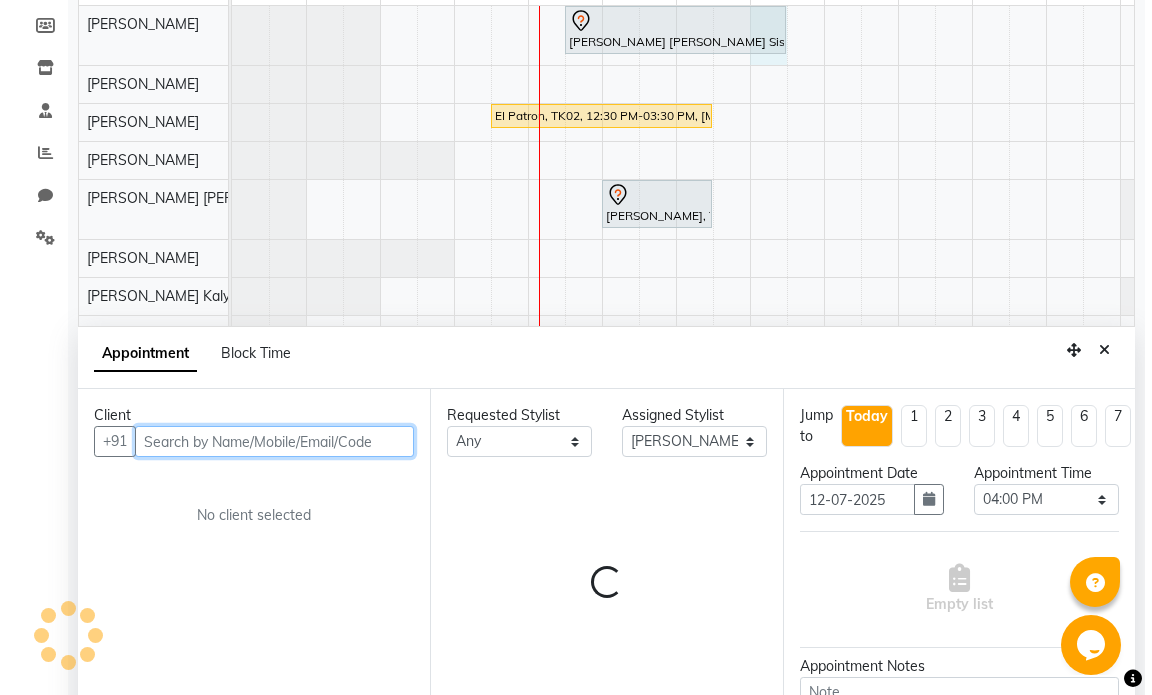 scroll, scrollTop: 377, scrollLeft: 0, axis: vertical 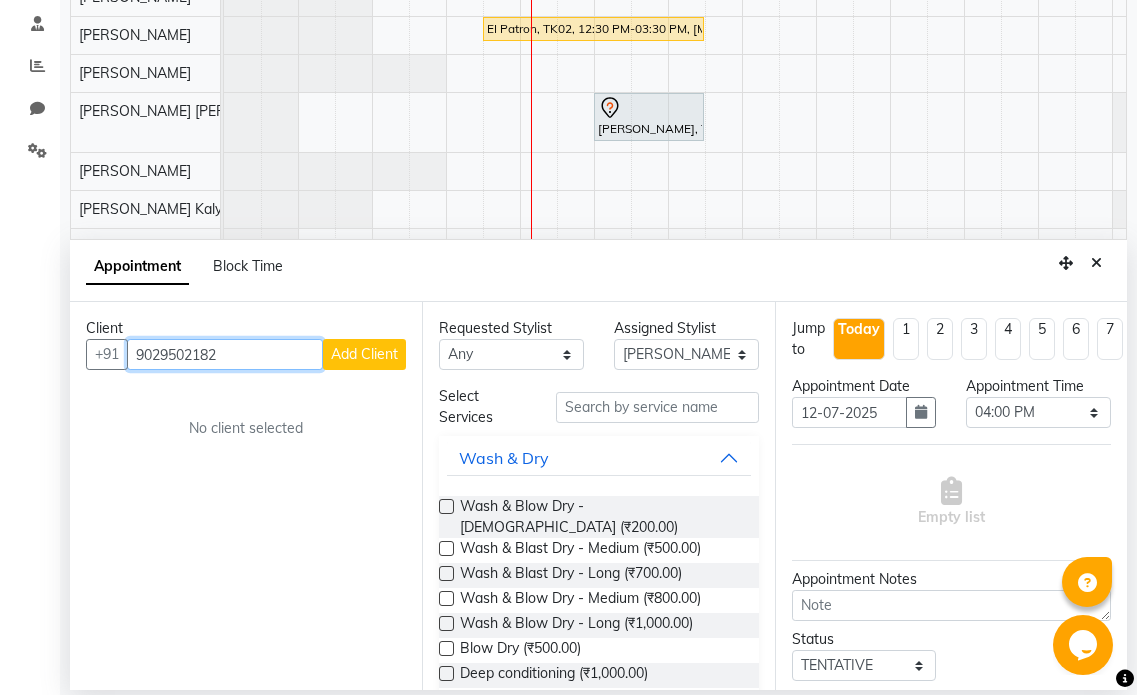 type on "9029502182" 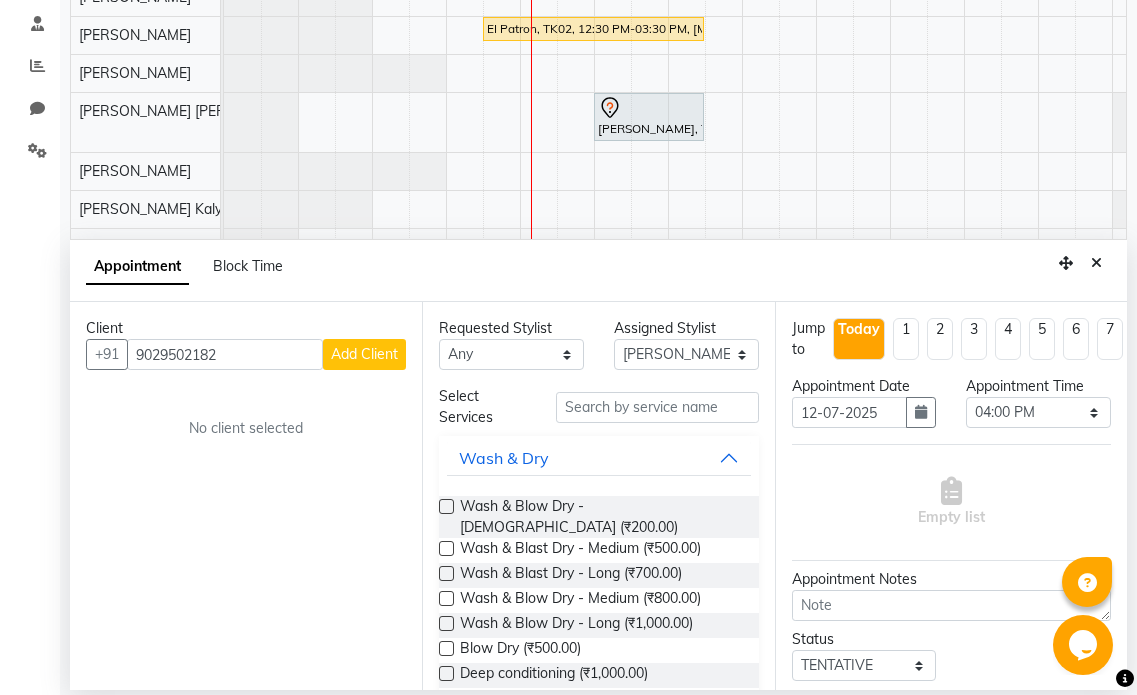 click on "Client" at bounding box center [246, 328] 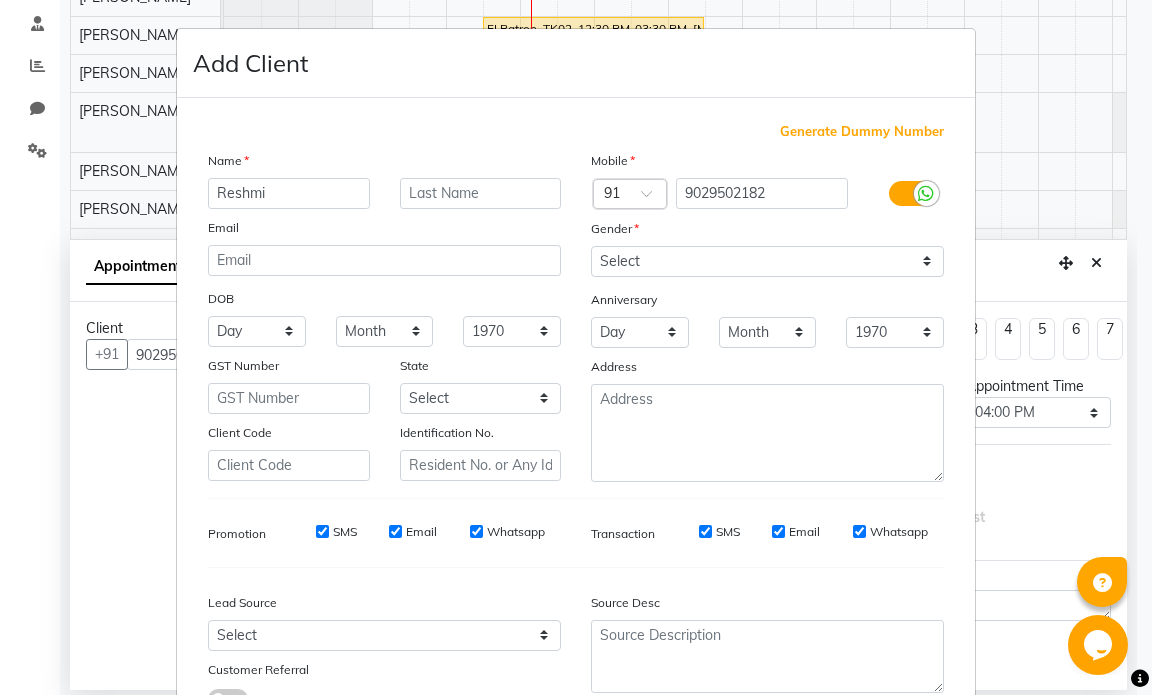 type on "Reshmi" 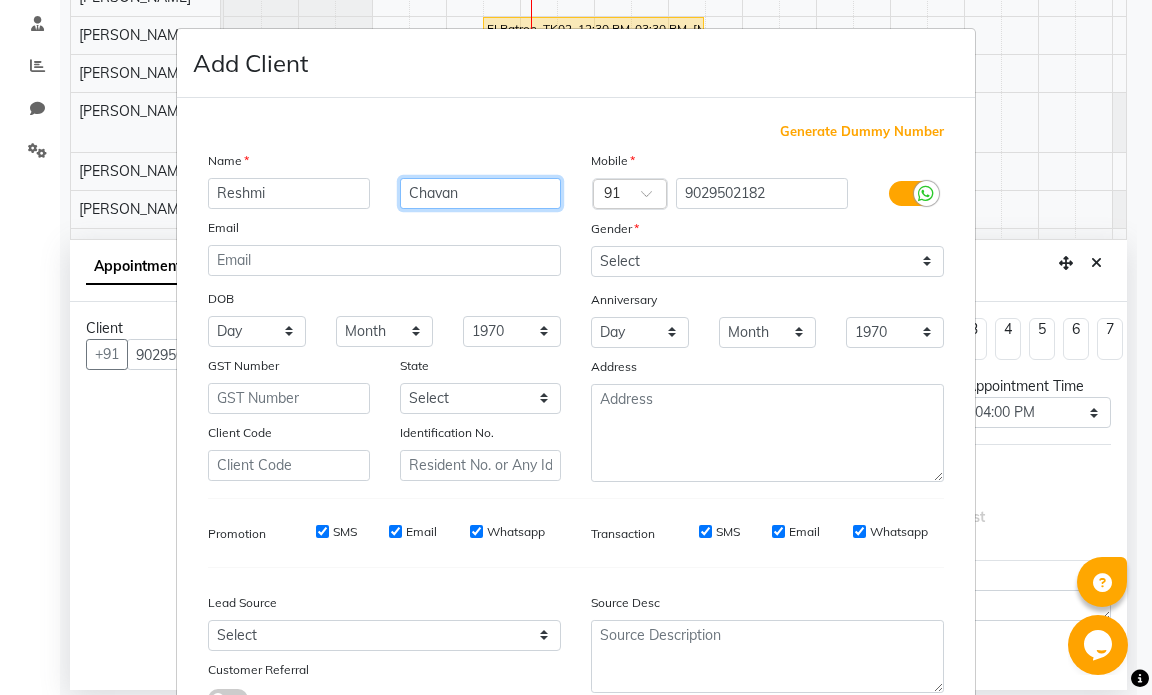 type on "Chavan" 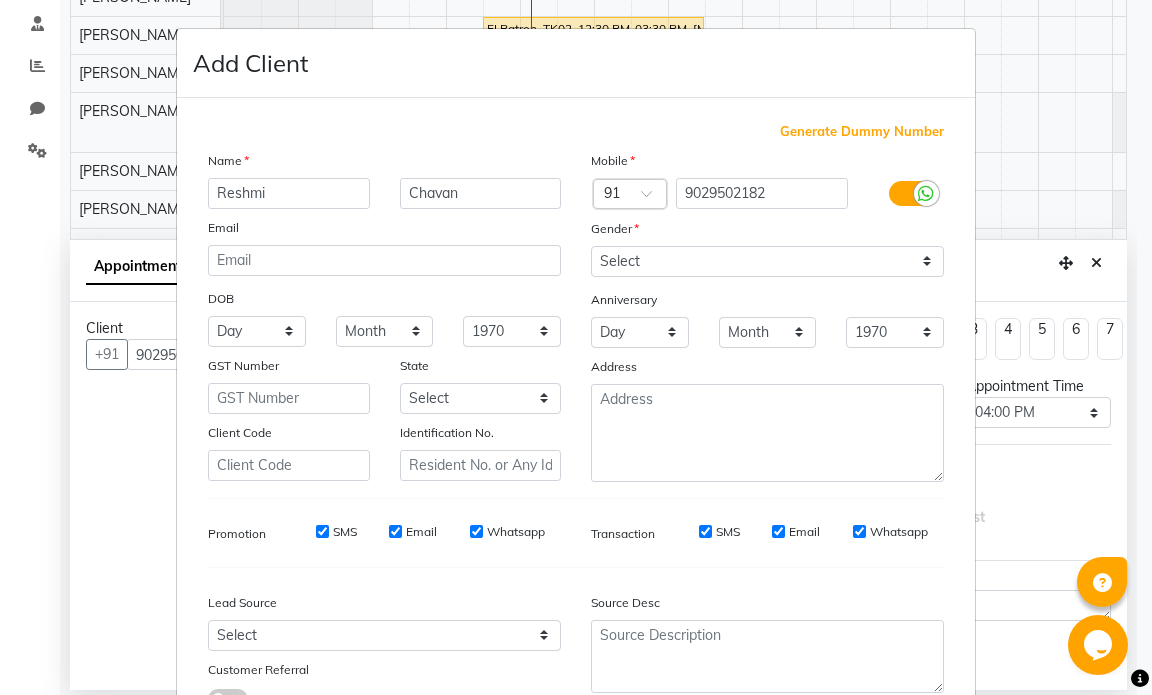 click on "Mobile Country Code × 91 9029502182 Gender Select Male Female Other Prefer Not To Say Anniversary Day 01 02 03 04 05 06 07 08 09 10 11 12 13 14 15 16 17 18 19 20 21 22 23 24 25 26 27 28 29 30 31 Month January February March April May June July August September October November December 1970 1971 1972 1973 1974 1975 1976 1977 1978 1979 1980 1981 1982 1983 1984 1985 1986 1987 1988 1989 1990 1991 1992 1993 1994 1995 1996 1997 1998 1999 2000 2001 2002 2003 2004 2005 2006 2007 2008 2009 2010 2011 2012 2013 2014 2015 2016 2017 2018 2019 2020 2021 2022 2023 2024 2025 Address" at bounding box center (767, 316) 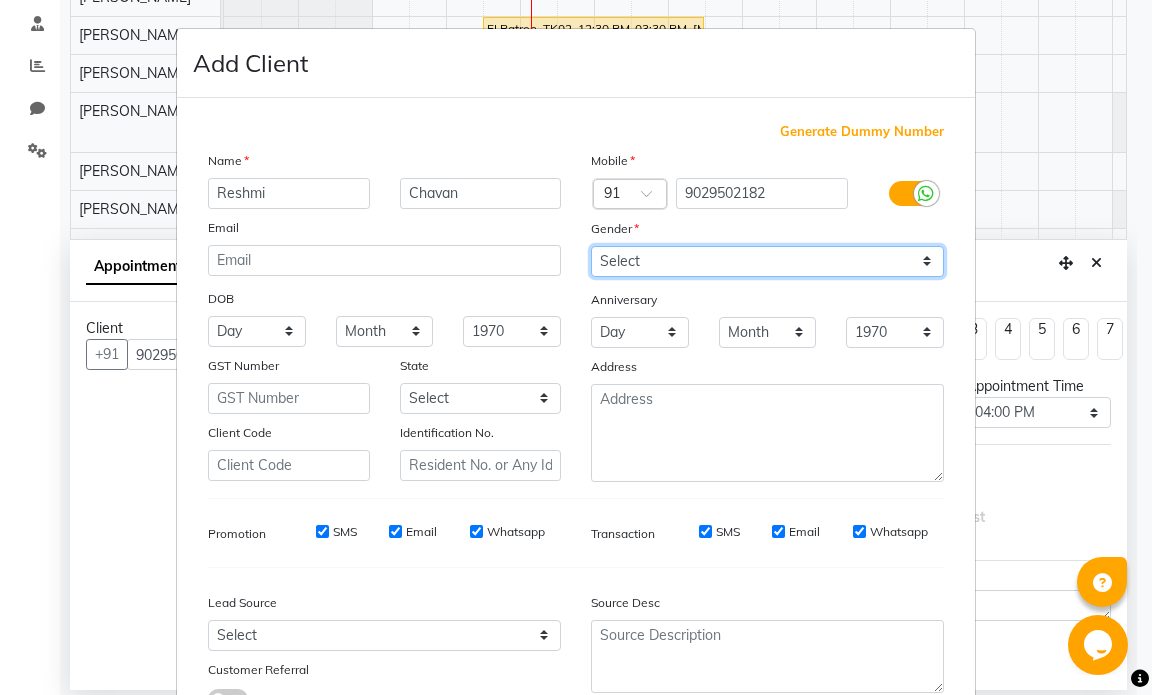 click on "Select Male Female Other Prefer Not To Say" at bounding box center (767, 261) 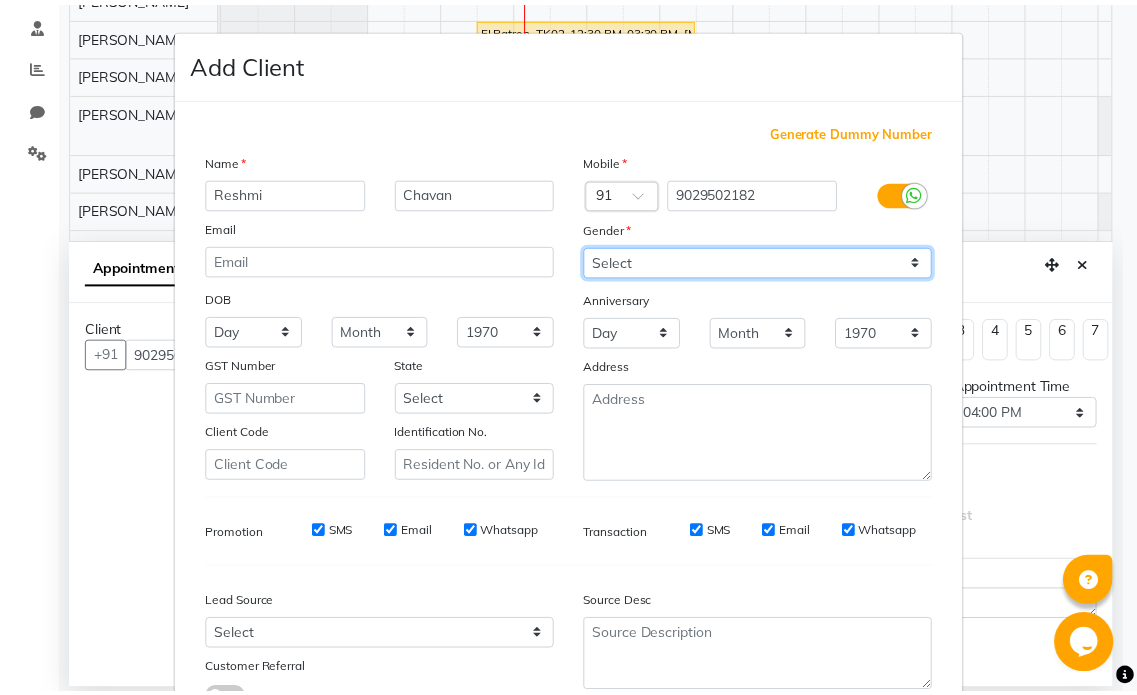scroll, scrollTop: 154, scrollLeft: 0, axis: vertical 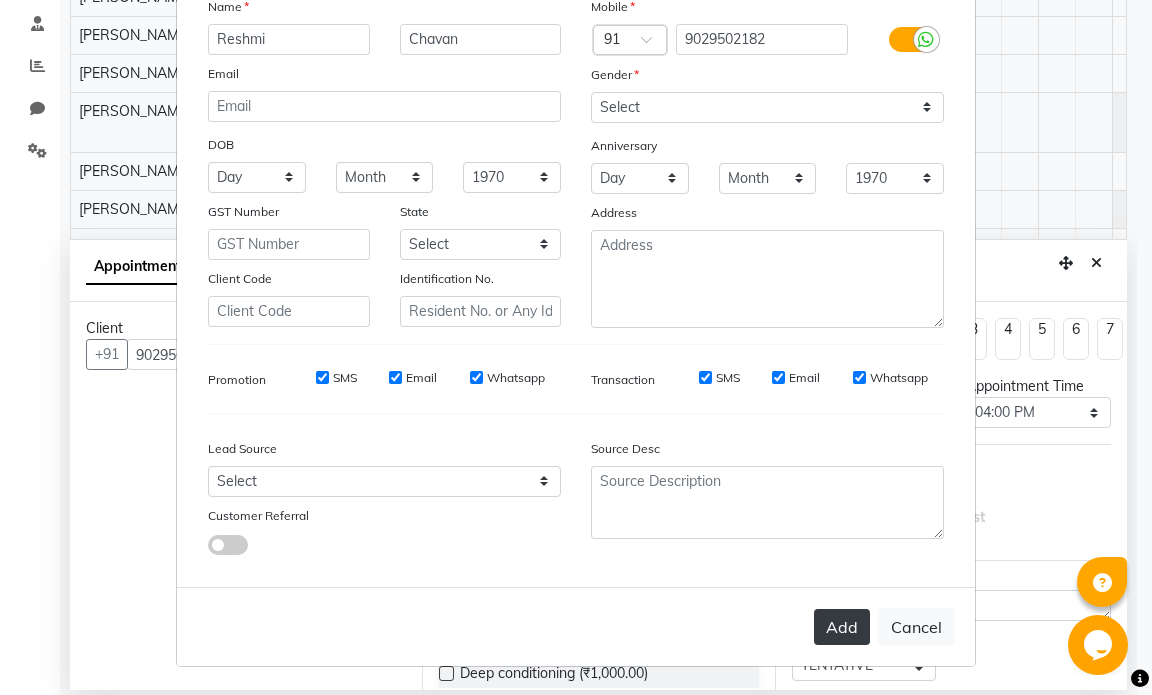 click on "Add" at bounding box center (842, 627) 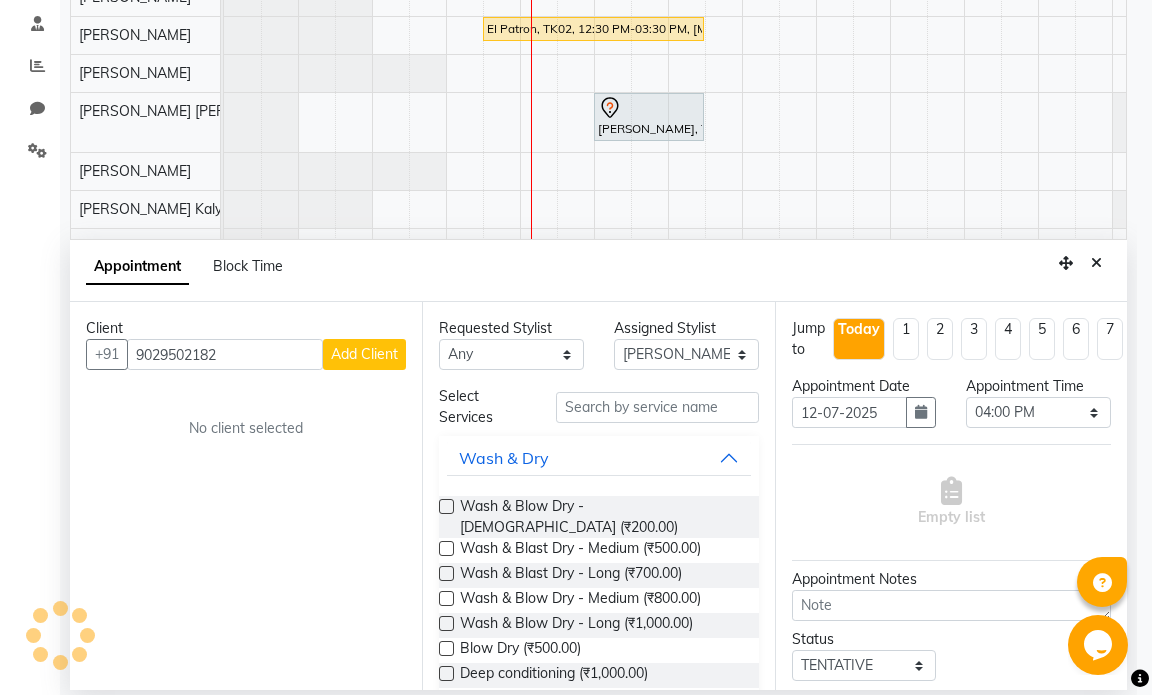 type 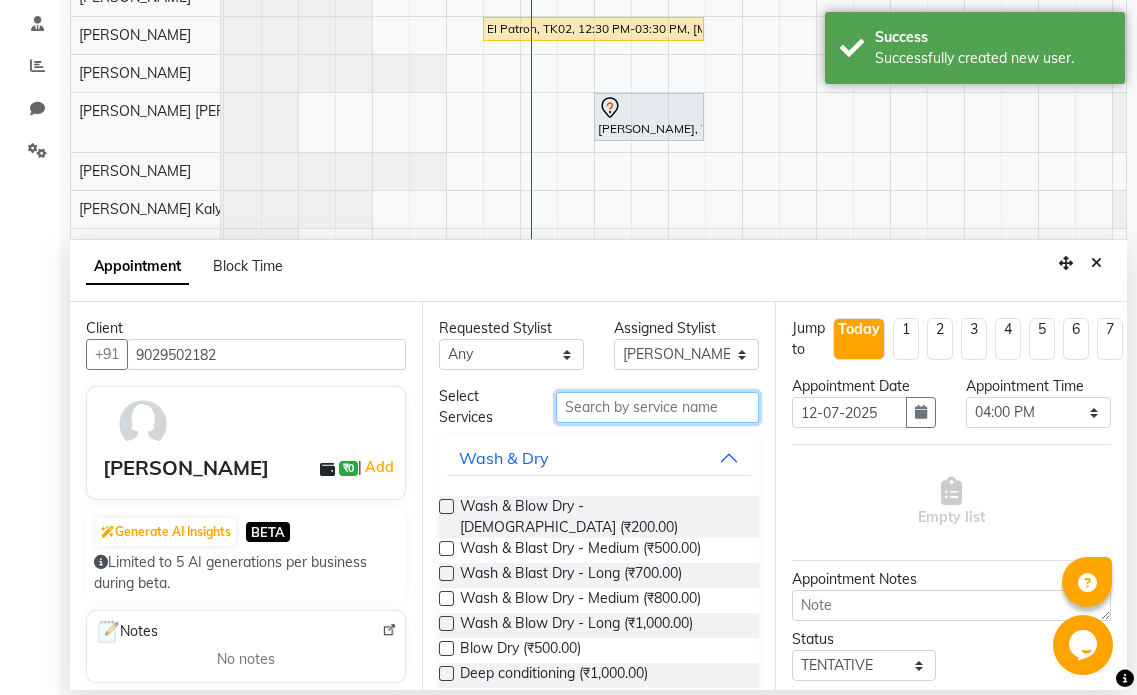 click at bounding box center [657, 407] 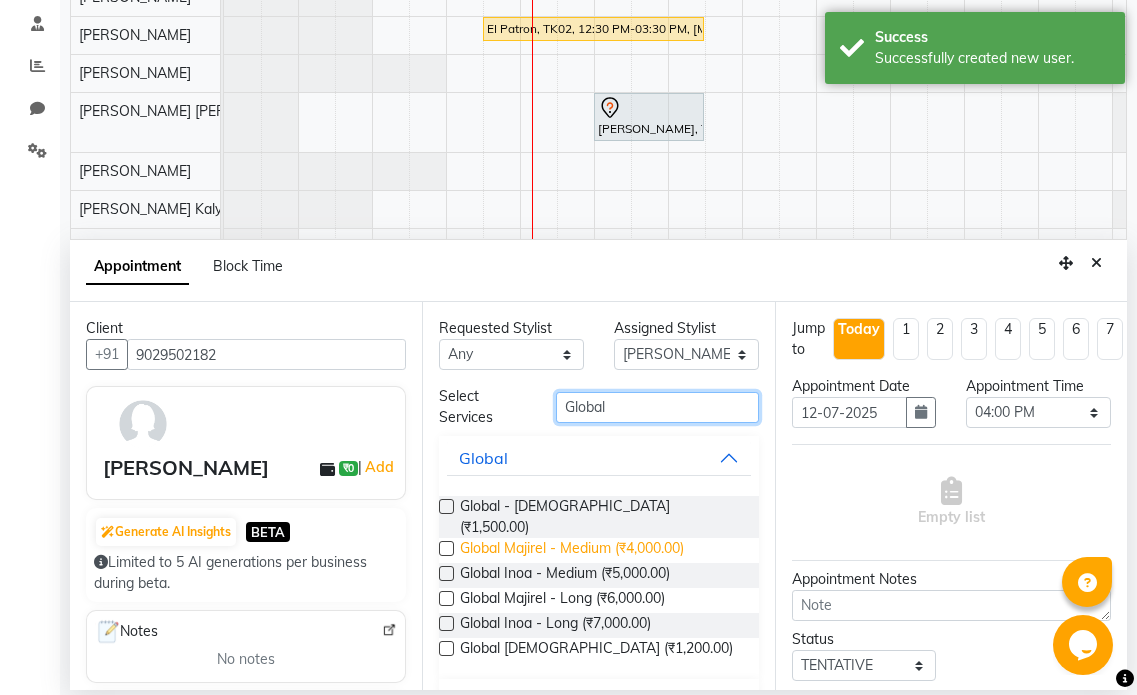 type on "Global" 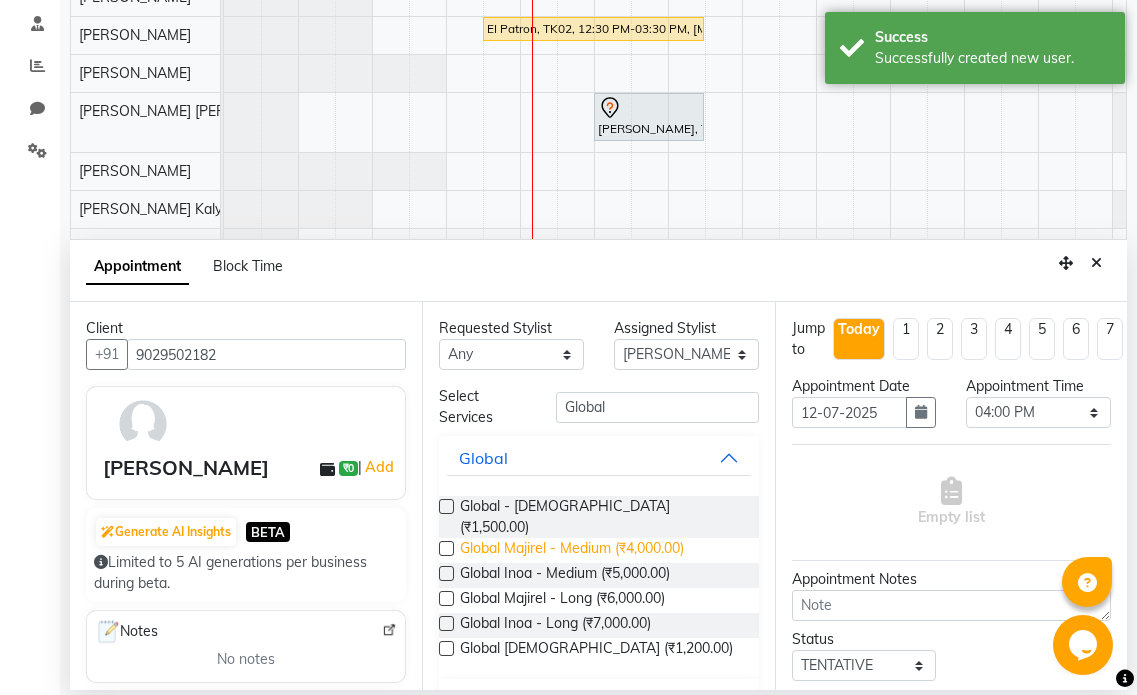click on "Global Majirel - Medium  (₹4,000.00)" at bounding box center (572, 550) 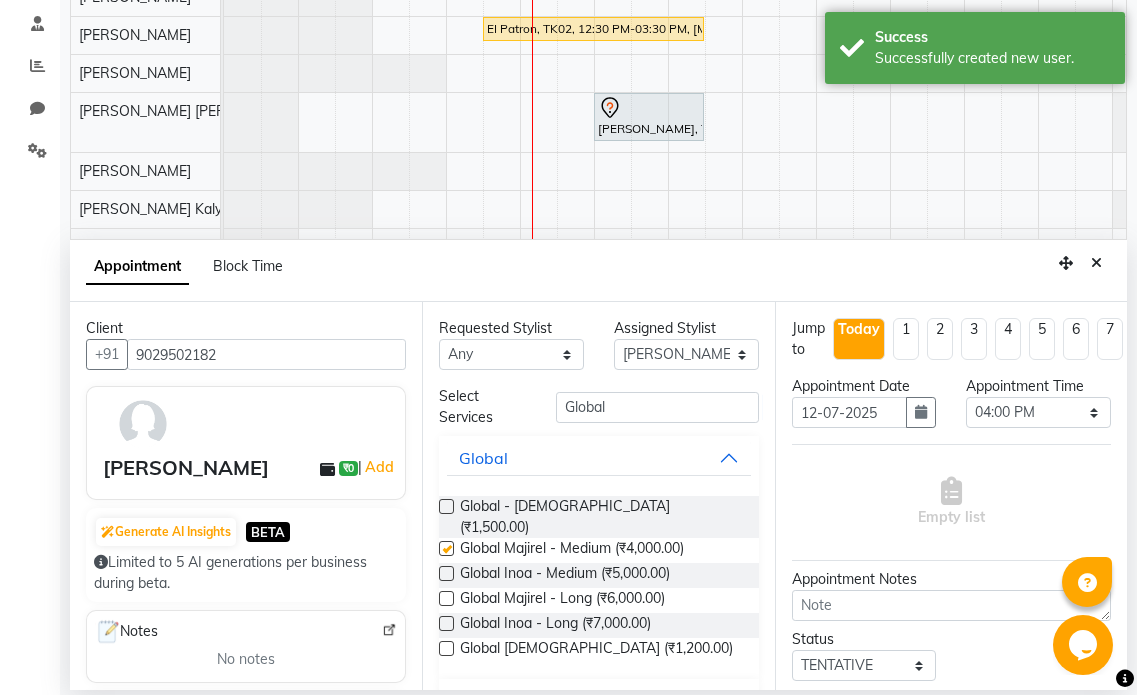 checkbox on "false" 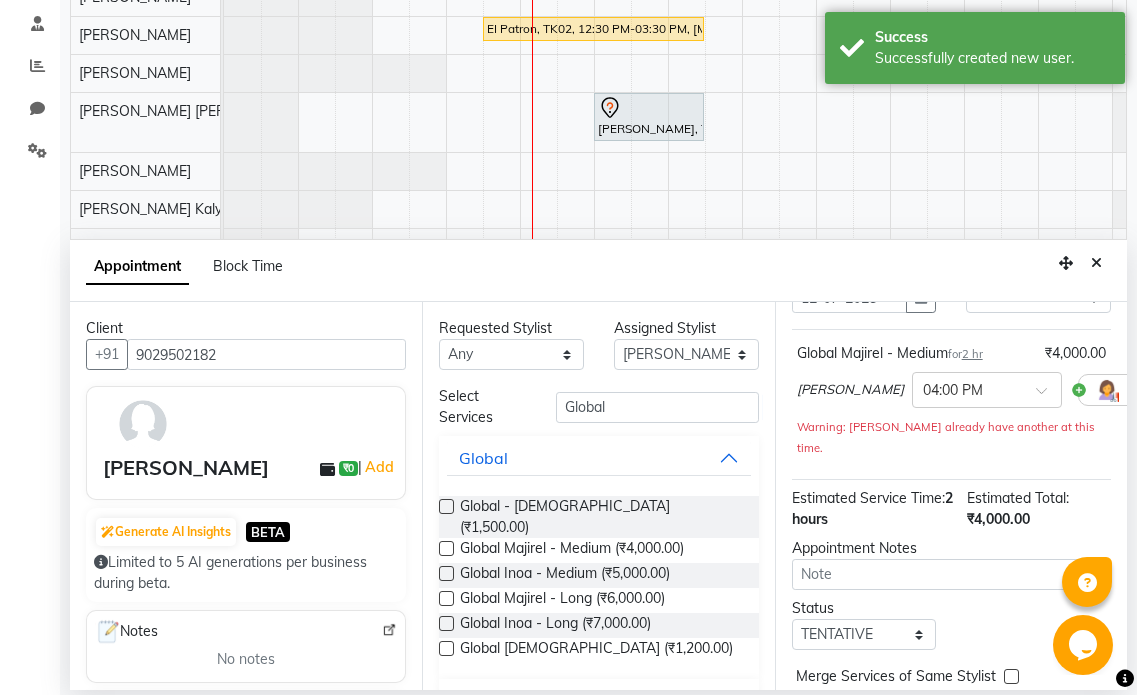 scroll, scrollTop: 236, scrollLeft: 0, axis: vertical 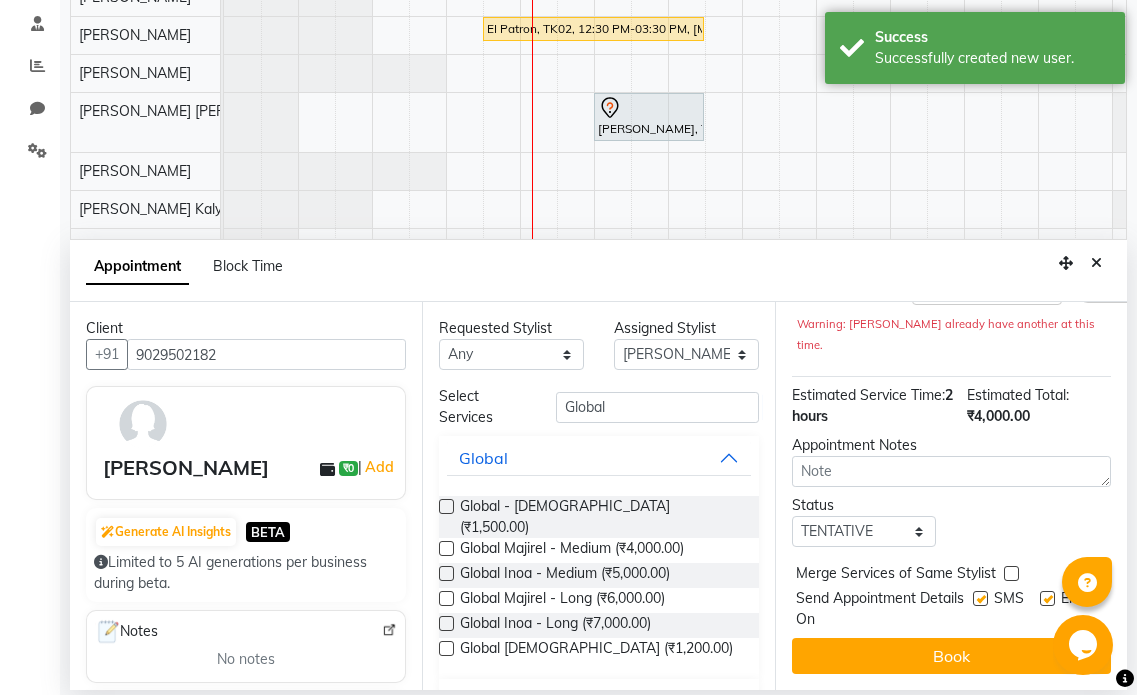 click at bounding box center [1047, 598] 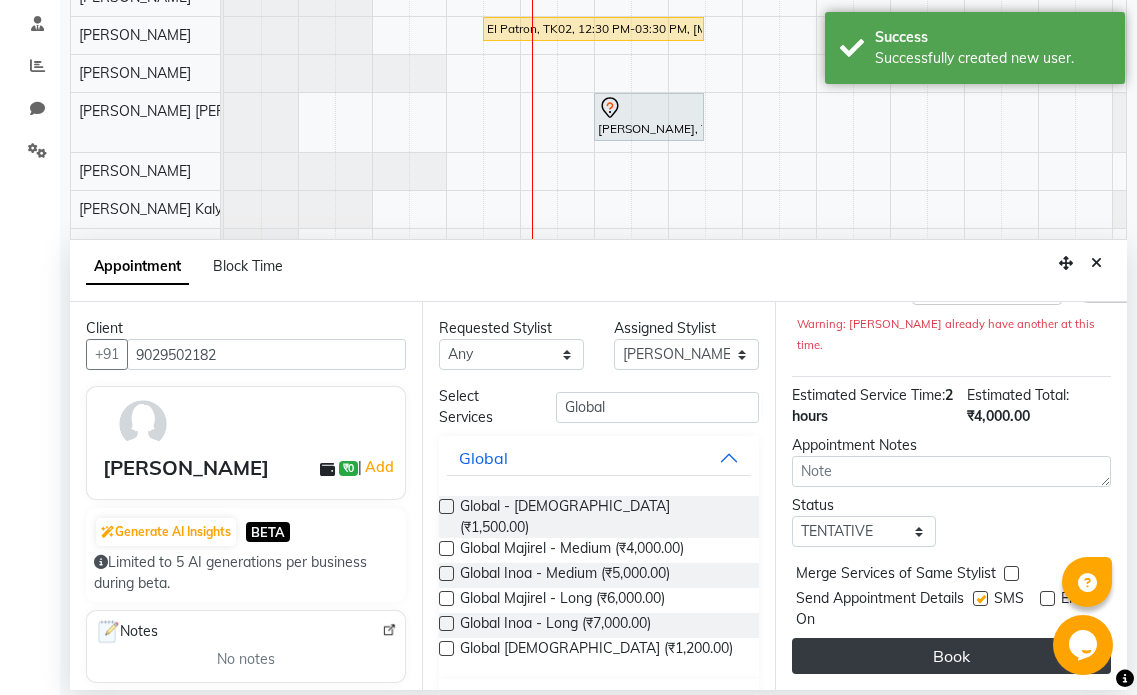 click on "Book" at bounding box center (951, 656) 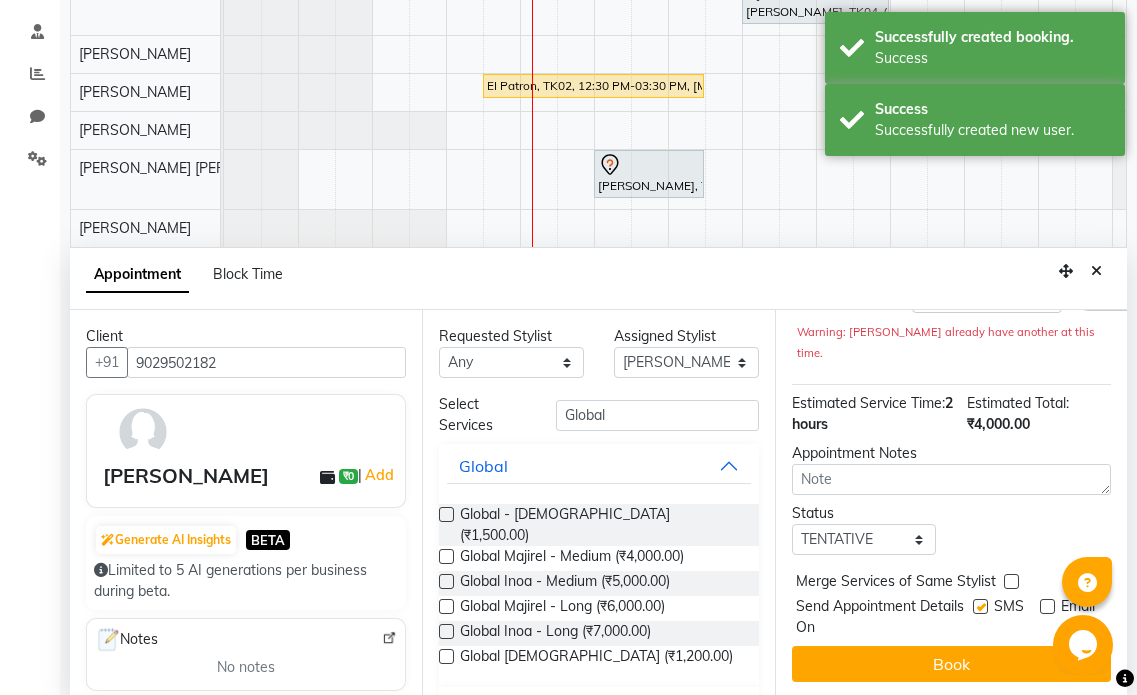 scroll, scrollTop: 377, scrollLeft: 0, axis: vertical 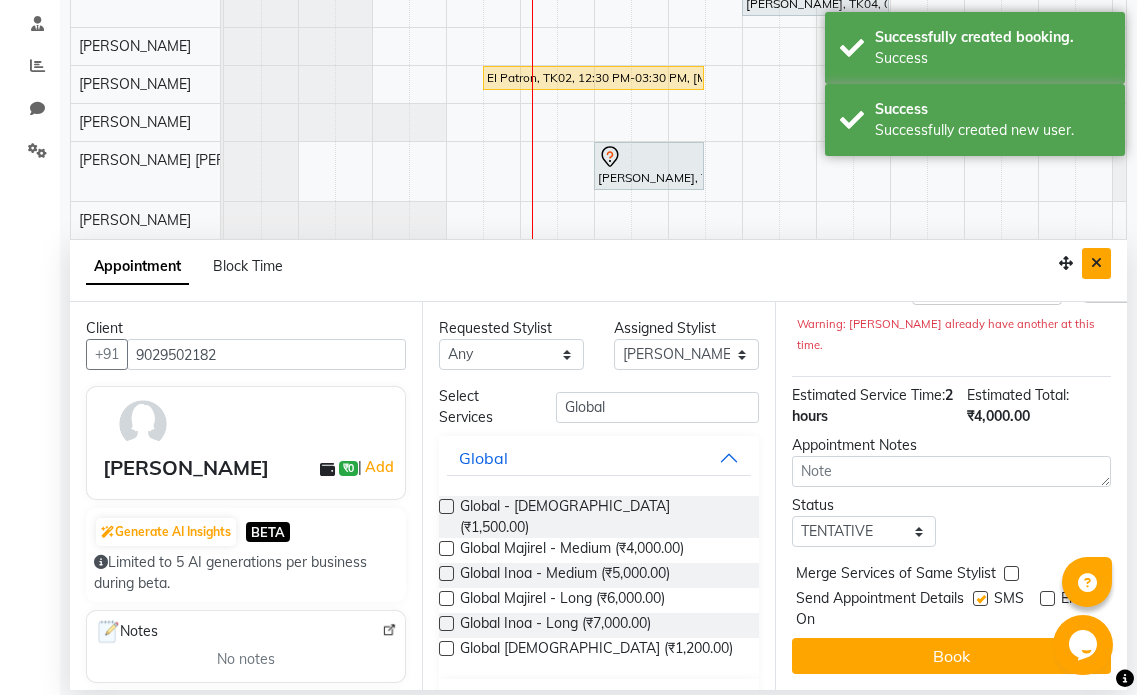 click at bounding box center [1096, 263] 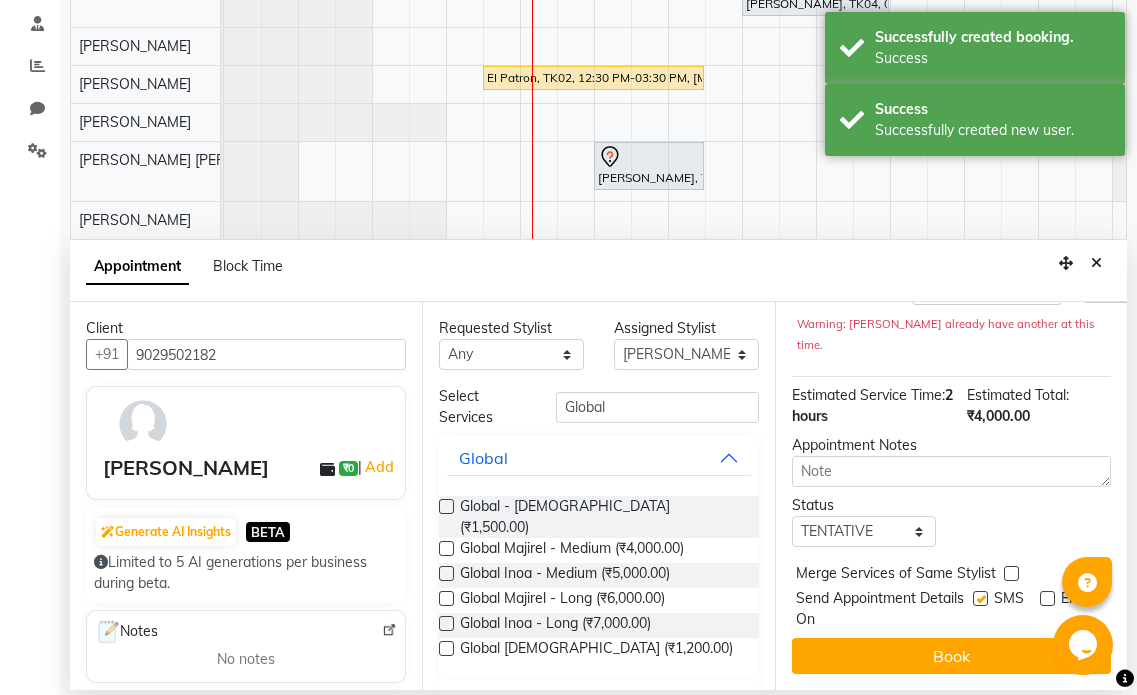 scroll, scrollTop: 0, scrollLeft: 0, axis: both 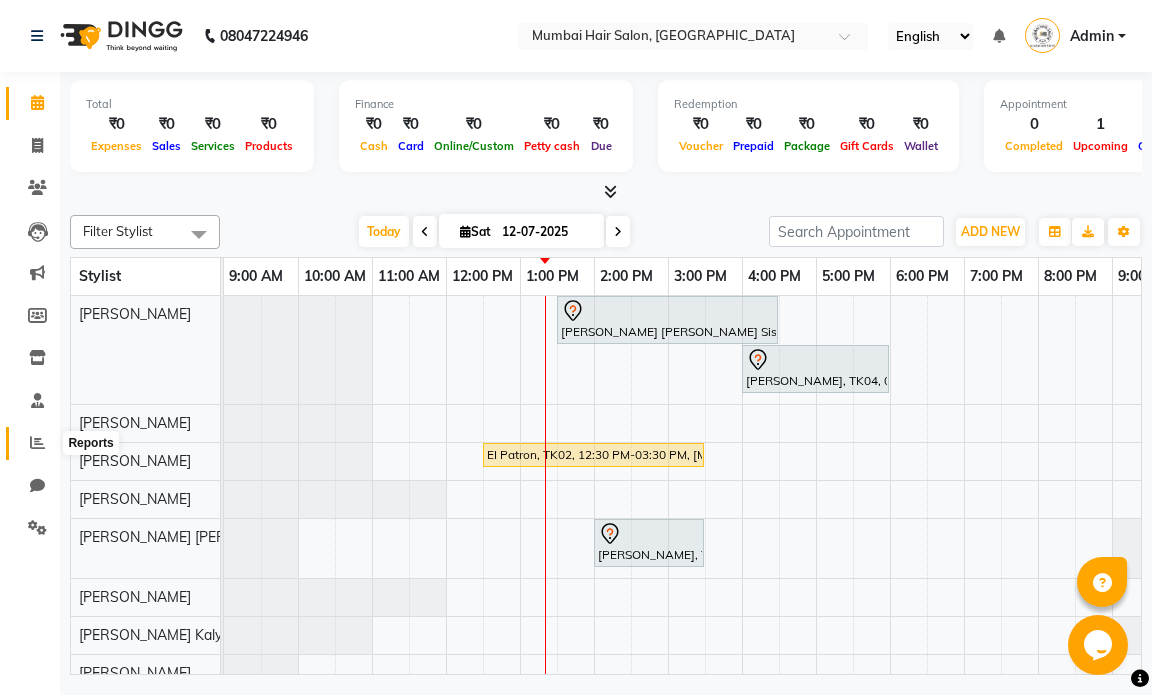 click 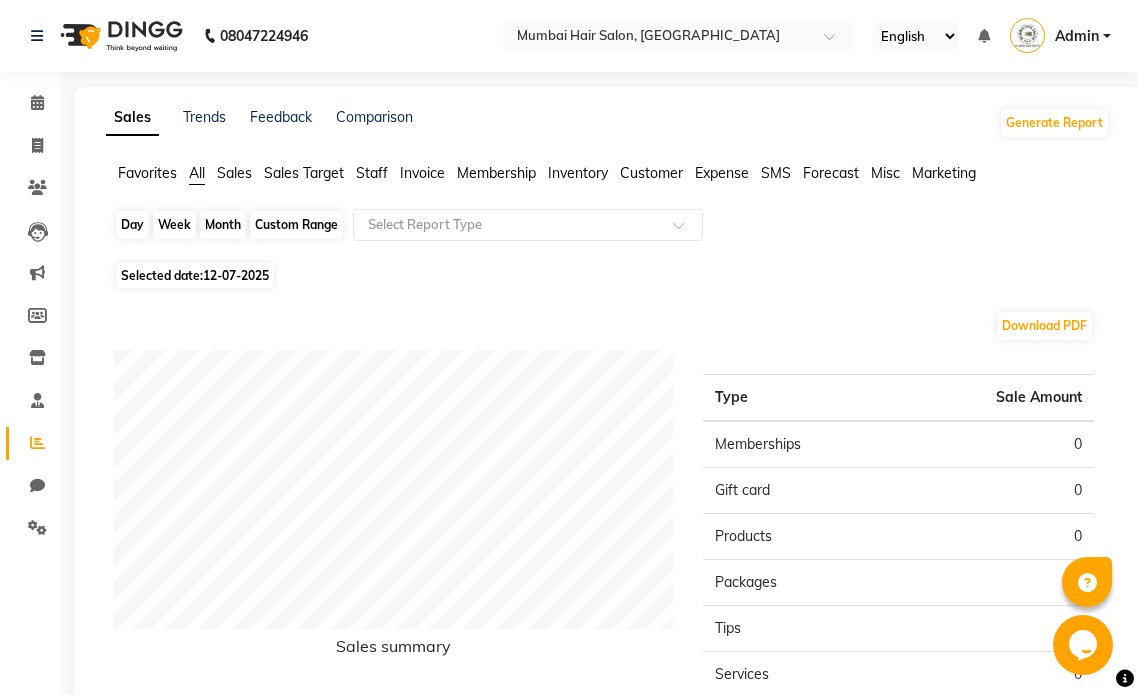 click on "Day" 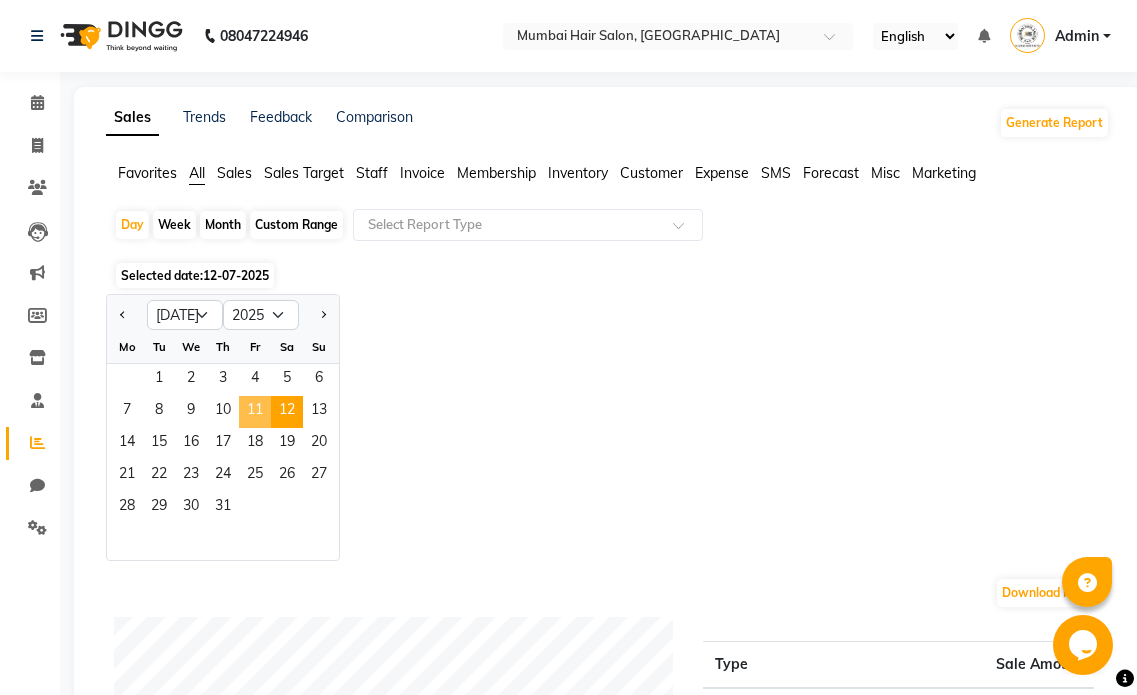 click on "11" 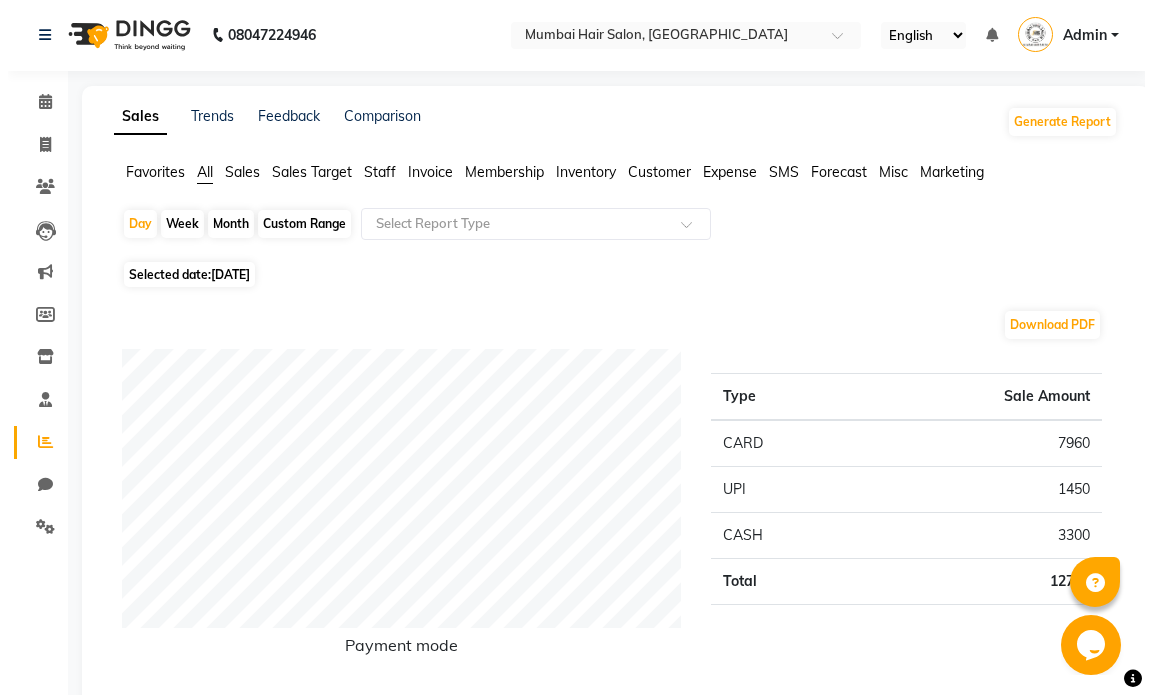 scroll, scrollTop: 0, scrollLeft: 0, axis: both 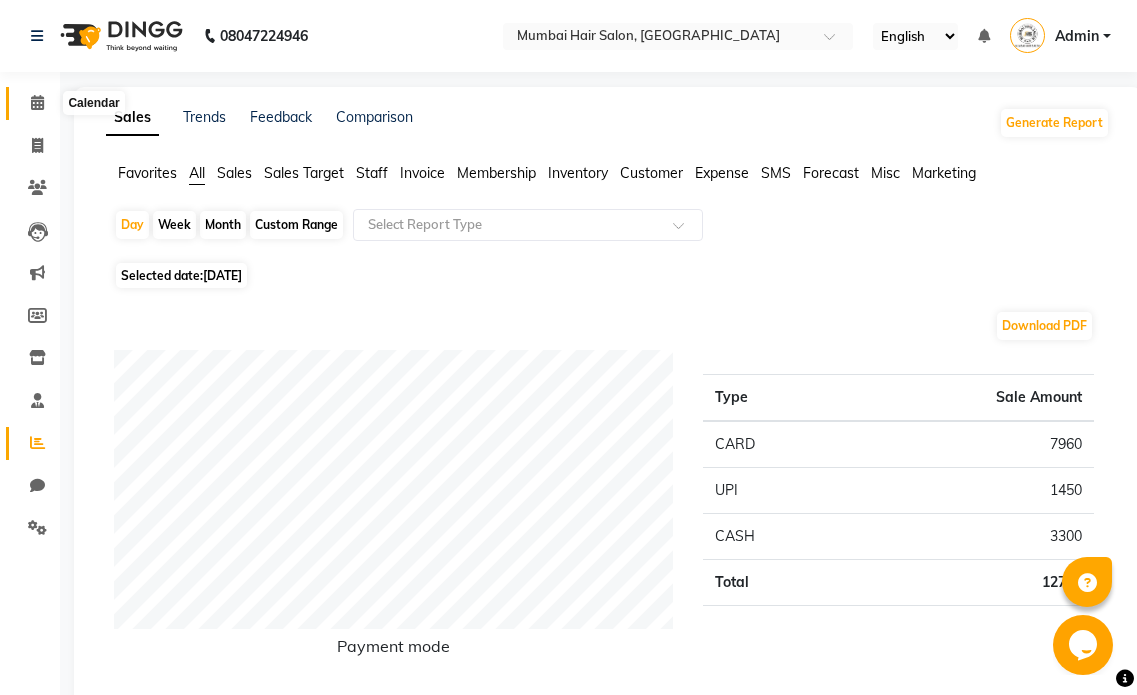 click 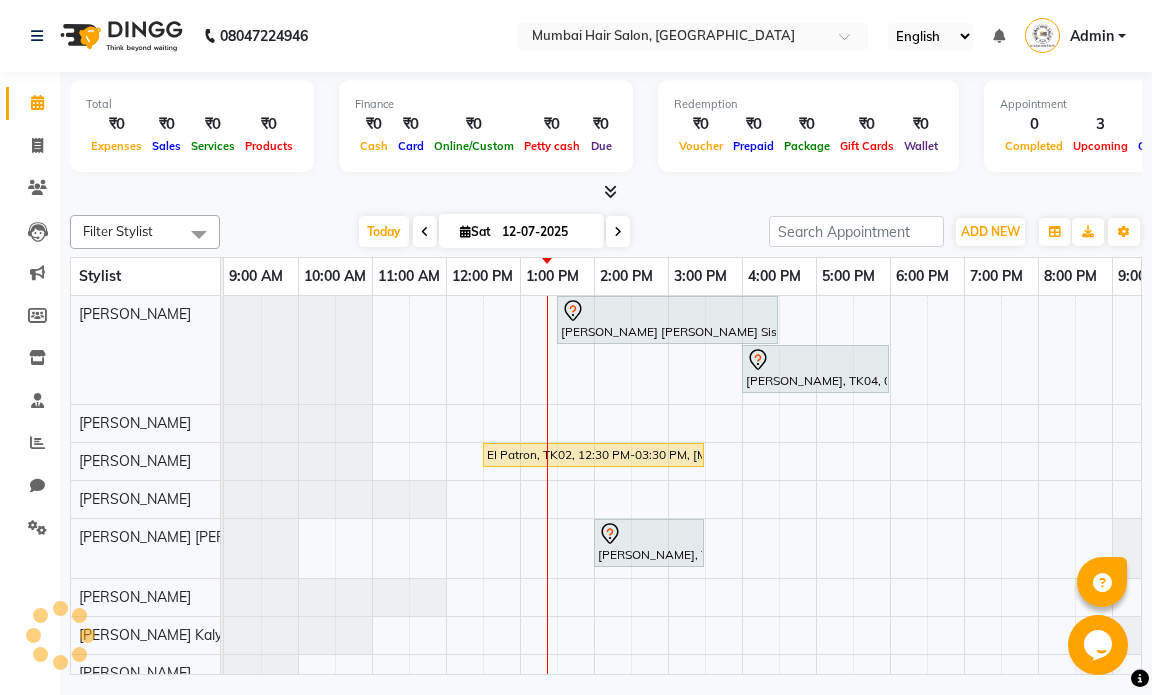 scroll, scrollTop: 0, scrollLeft: 0, axis: both 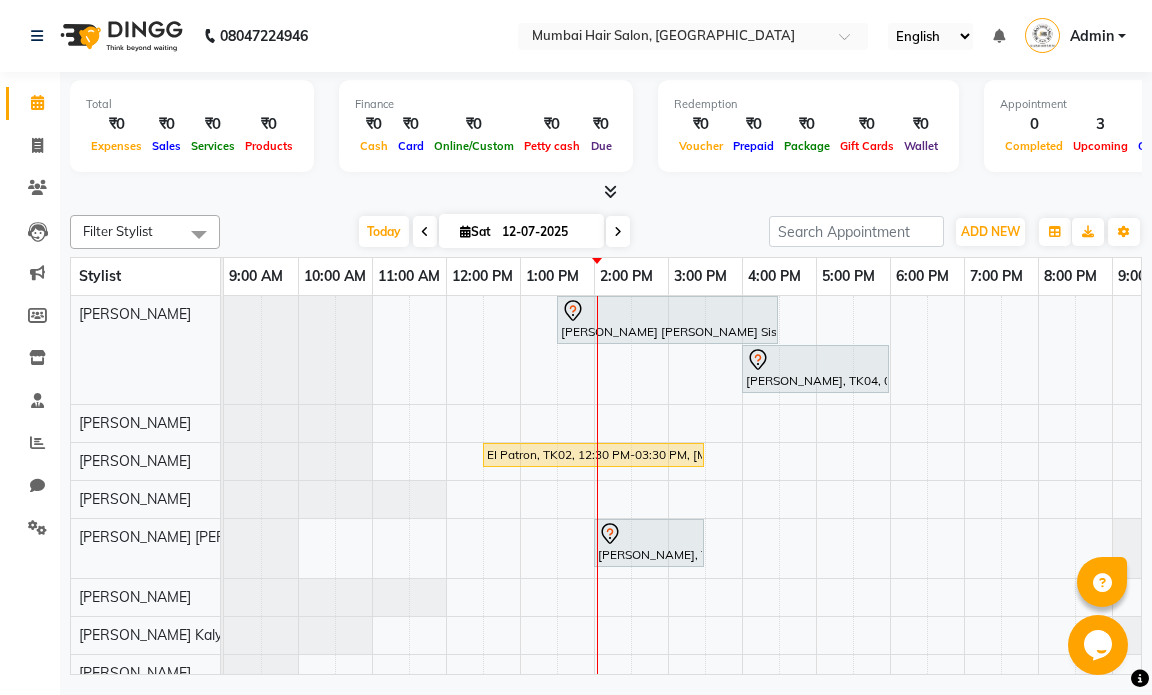 drag, startPoint x: 416, startPoint y: 203, endPoint x: 416, endPoint y: 159, distance: 44 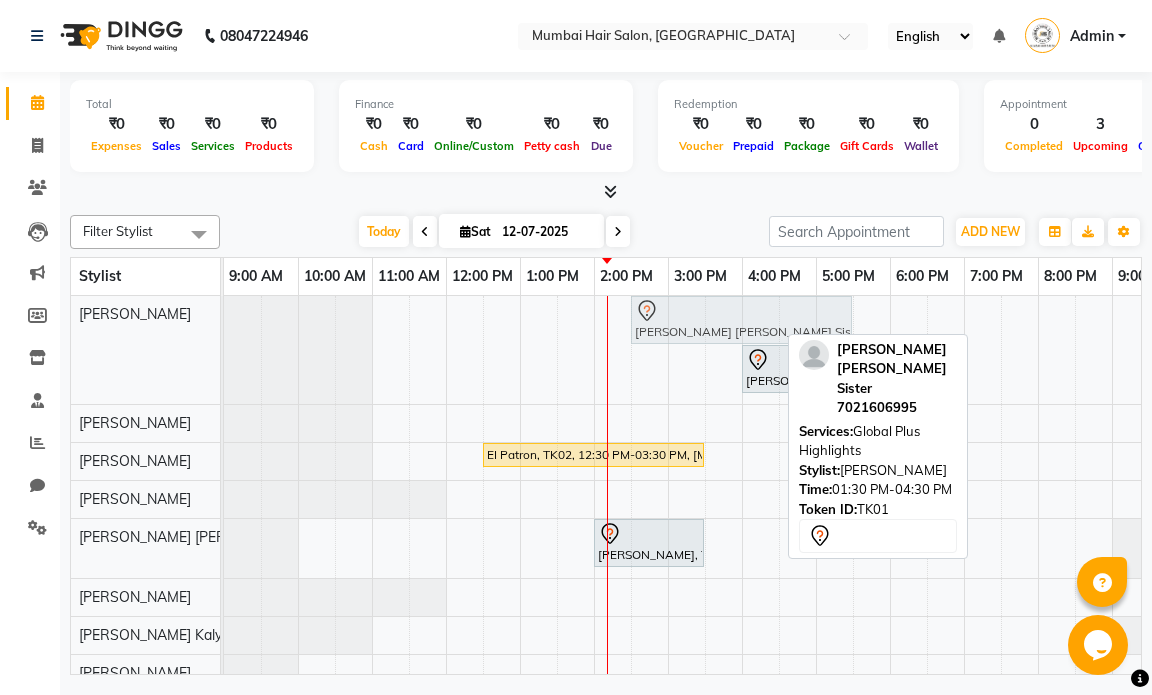 click on "Mariya Sania Sister, TK01, 01:30 PM-04:30 PM, Global Plus Highlights              Reshmi Chavan, TK04, 04:00 PM-06:00 PM, Global Majirel - Medium              Mariya Sania Sister, TK01, 01:30 PM-04:30 PM, Global Plus Highlights" at bounding box center [224, 350] 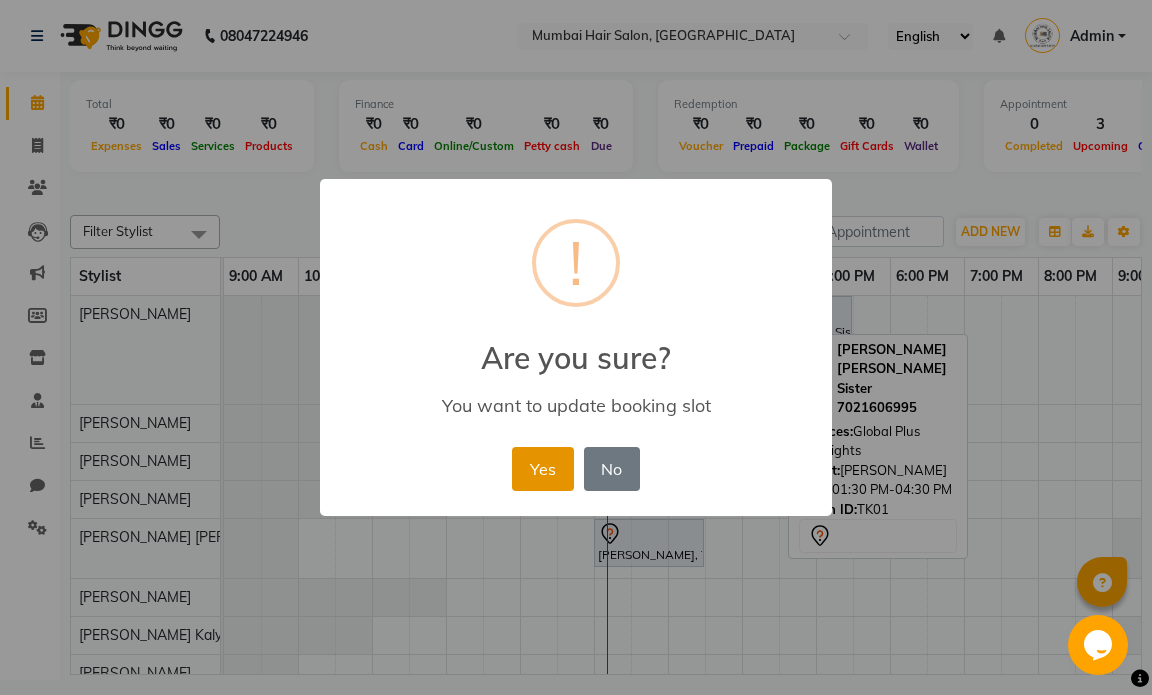 click on "Yes" at bounding box center (542, 469) 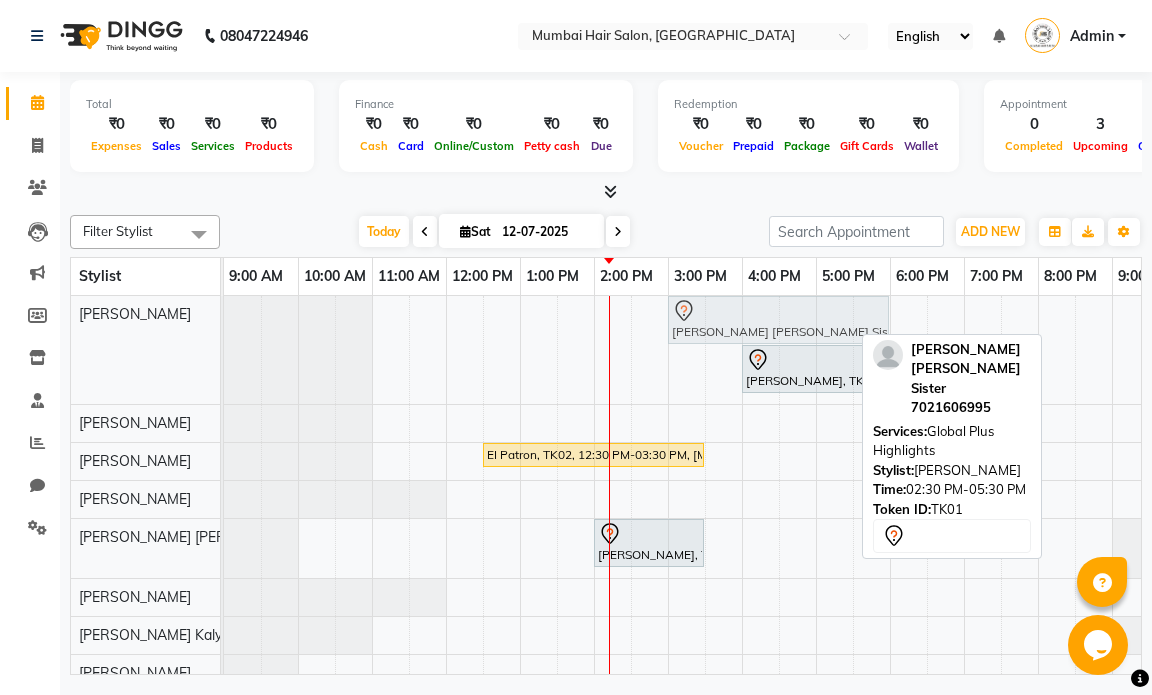 drag, startPoint x: 656, startPoint y: 315, endPoint x: 687, endPoint y: 318, distance: 31.144823 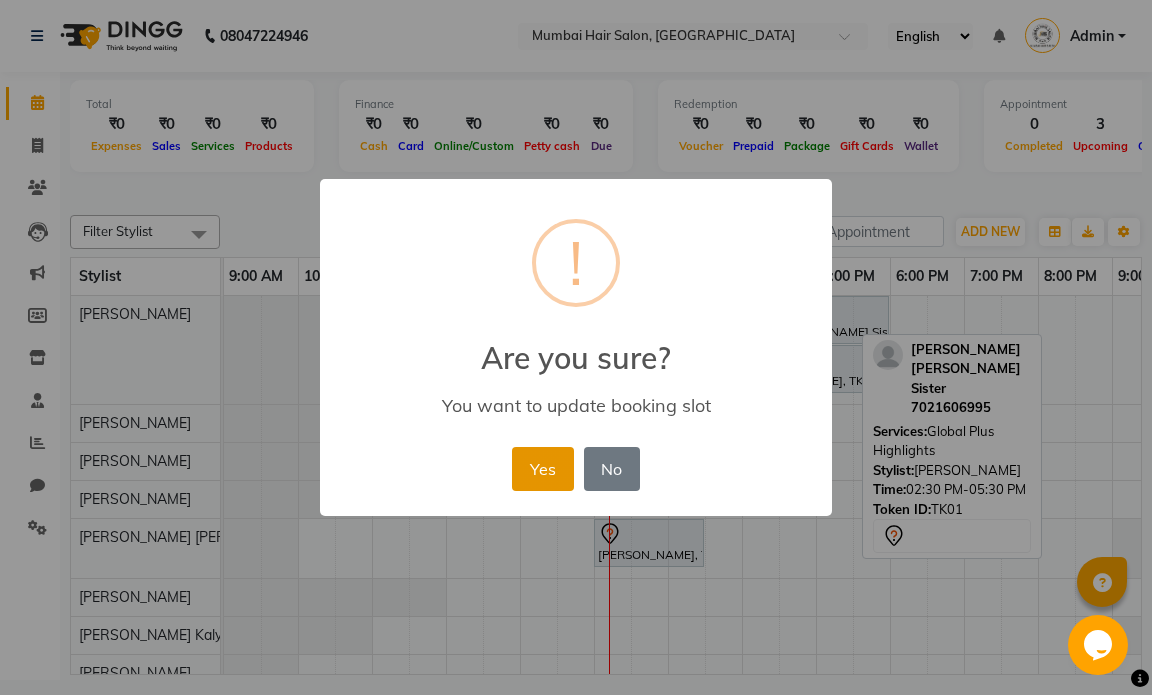 click on "Yes" at bounding box center (542, 469) 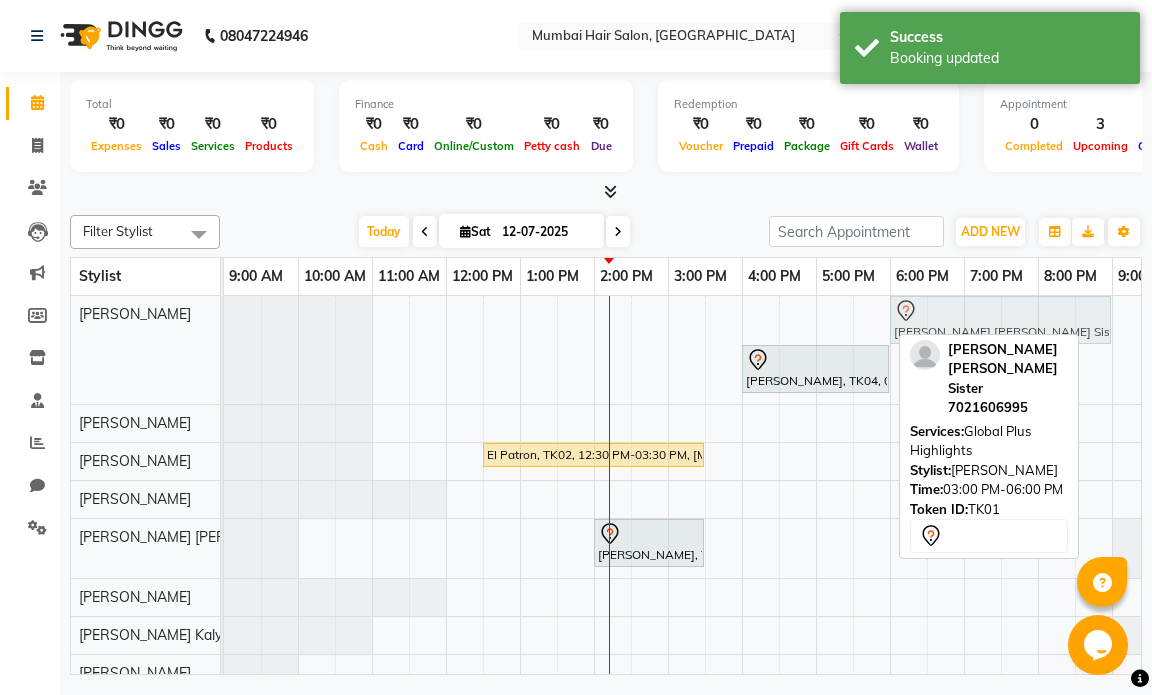 drag, startPoint x: 715, startPoint y: 327, endPoint x: 939, endPoint y: 332, distance: 224.0558 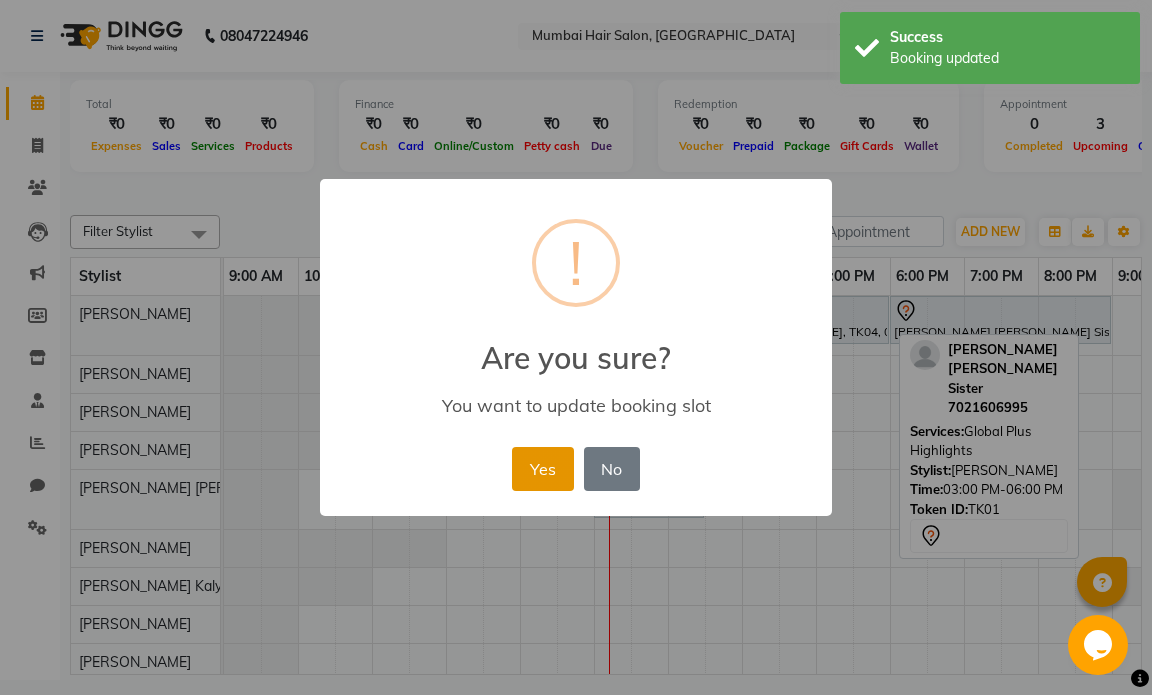 click on "Yes" at bounding box center [542, 469] 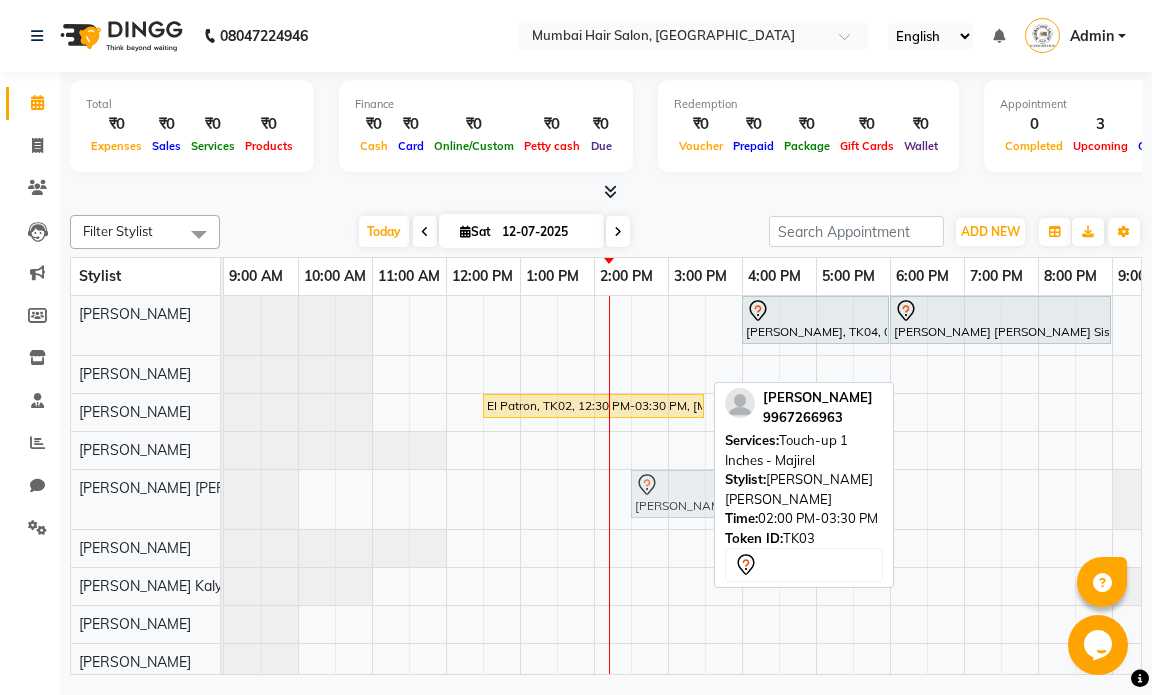 drag, startPoint x: 630, startPoint y: 501, endPoint x: 658, endPoint y: 505, distance: 28.284271 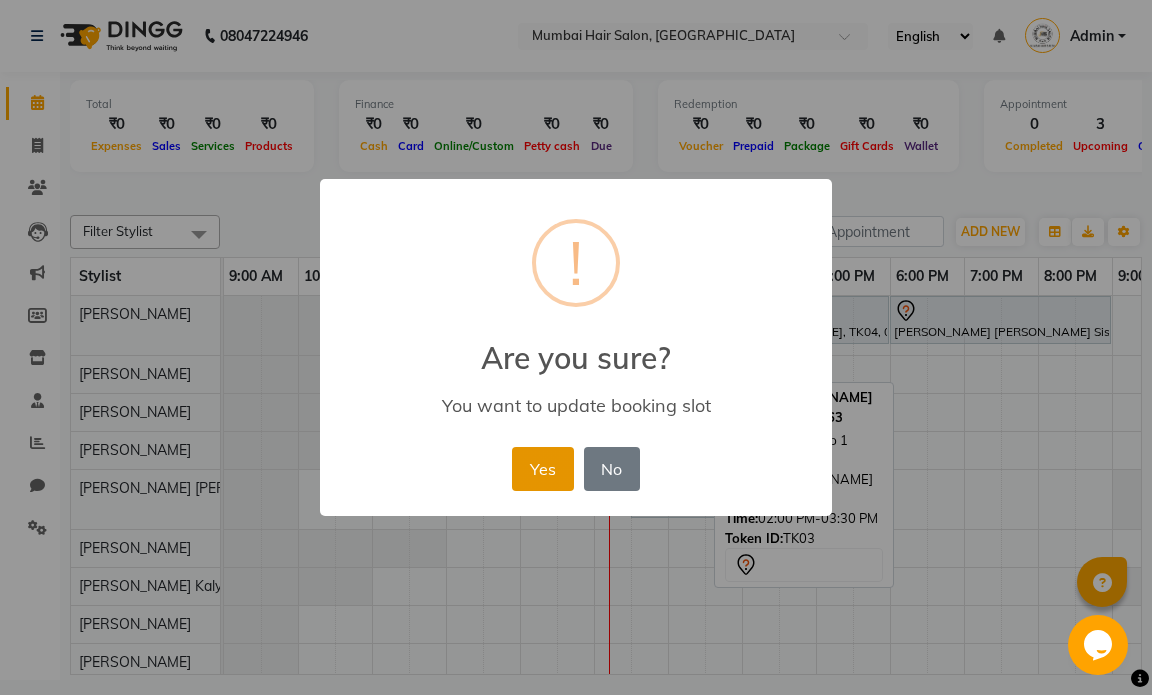 click on "Yes" at bounding box center [542, 469] 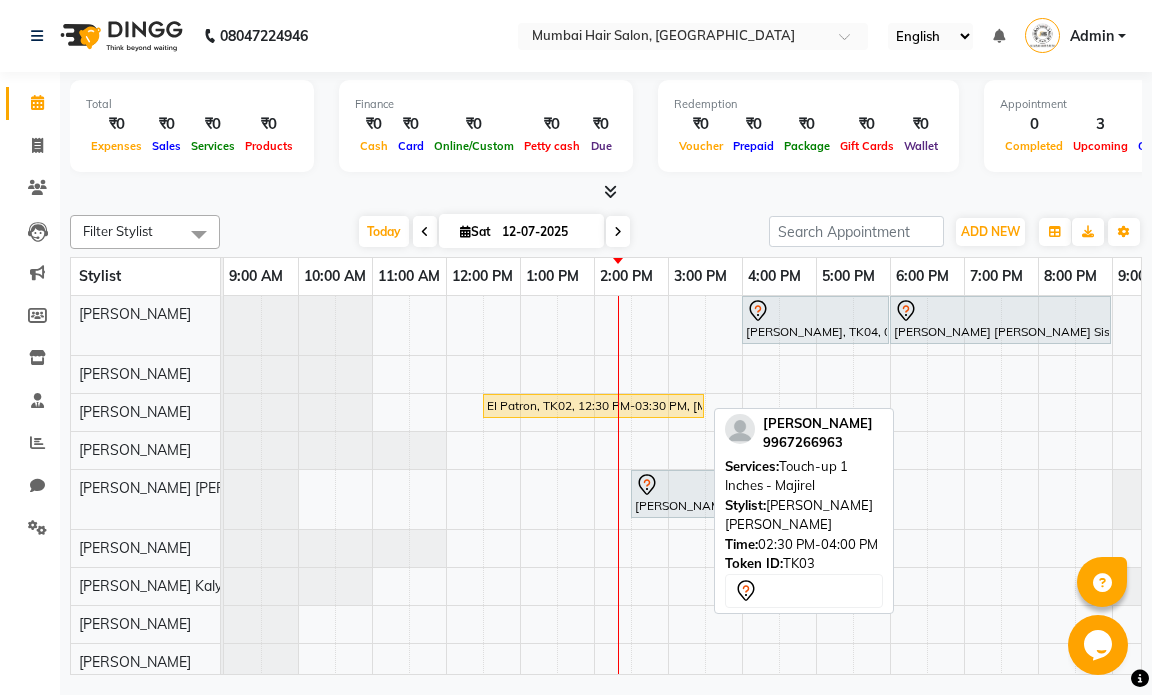 click on "[PERSON_NAME], TK03, 02:30 PM-04:00 PM, Touch-up 1 Inches - Majirel" at bounding box center [686, 494] 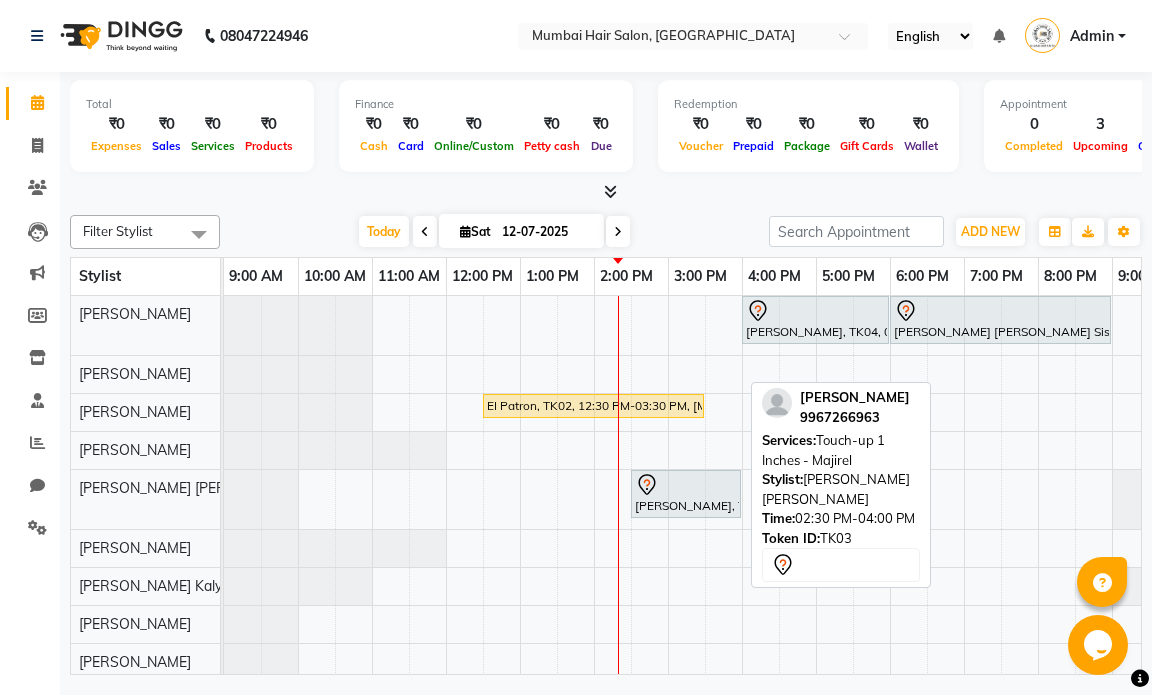 click on "[PERSON_NAME], TK03, 02:30 PM-04:00 PM, Touch-up 1 Inches - Majirel" at bounding box center [686, 494] 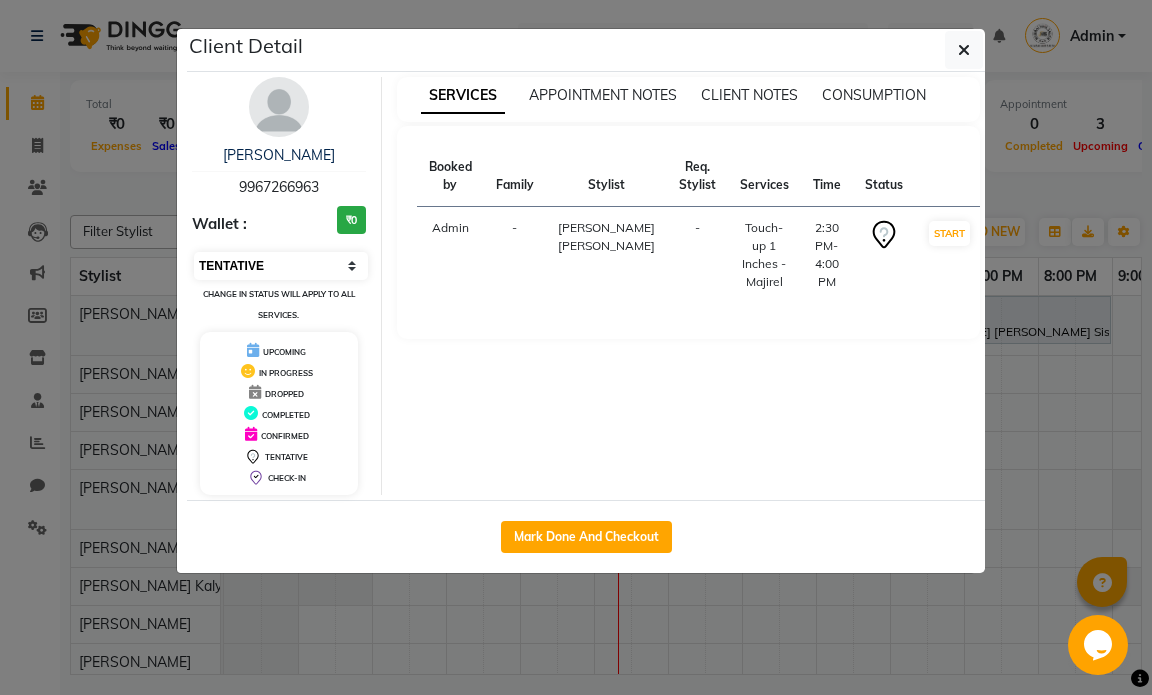 click on "Select IN SERVICE CONFIRMED TENTATIVE CHECK IN MARK DONE DROPPED UPCOMING" at bounding box center (281, 266) 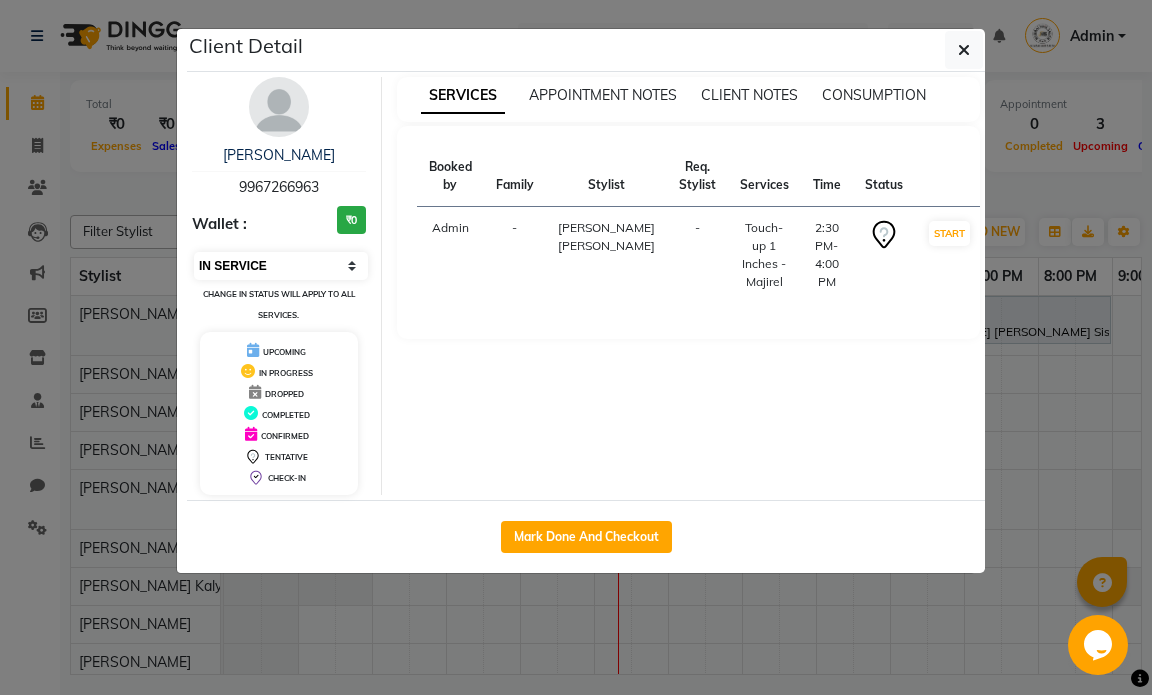 click on "Select IN SERVICE CONFIRMED TENTATIVE CHECK IN MARK DONE DROPPED UPCOMING" at bounding box center [281, 266] 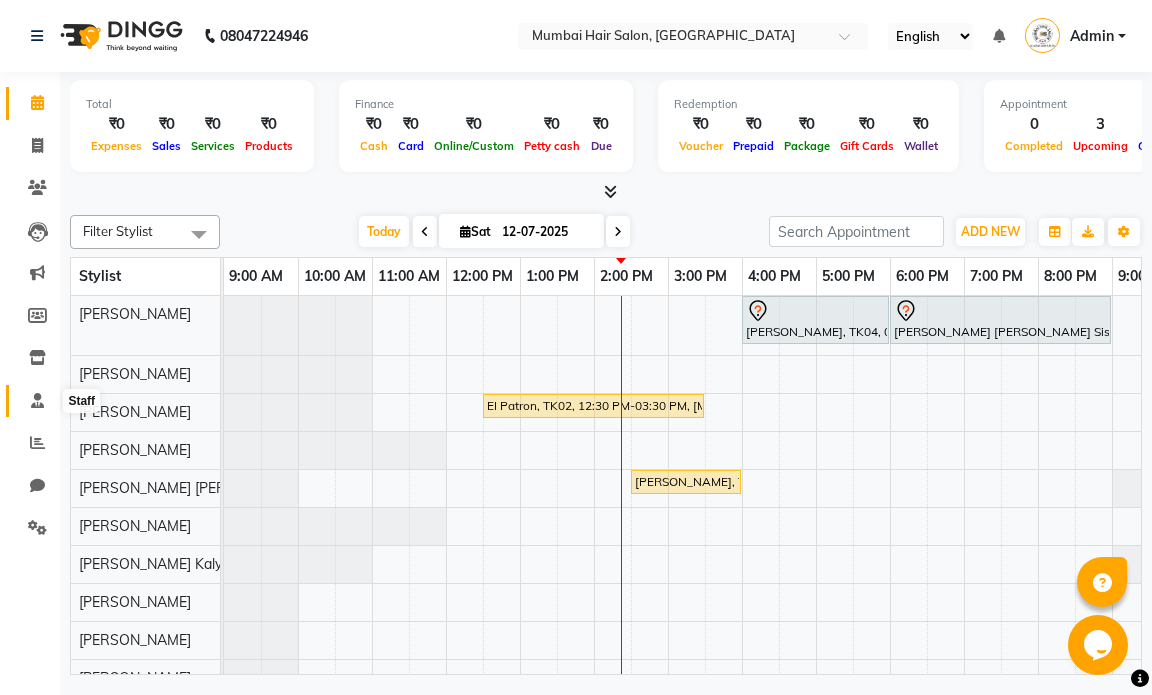 click 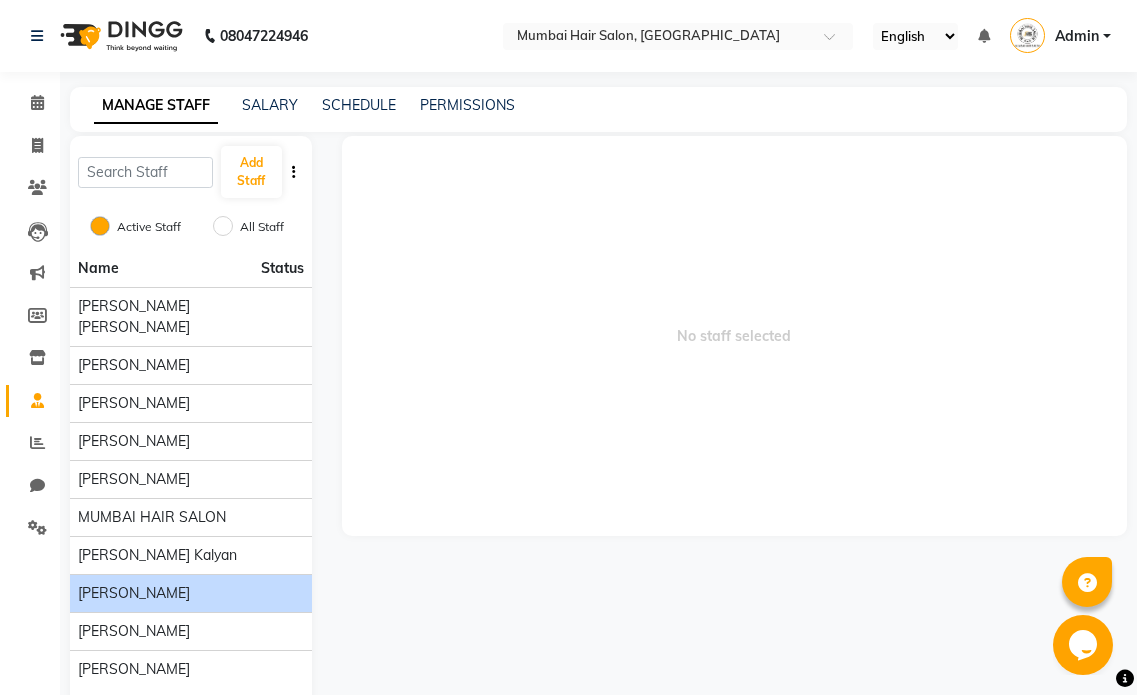 scroll, scrollTop: 61, scrollLeft: 0, axis: vertical 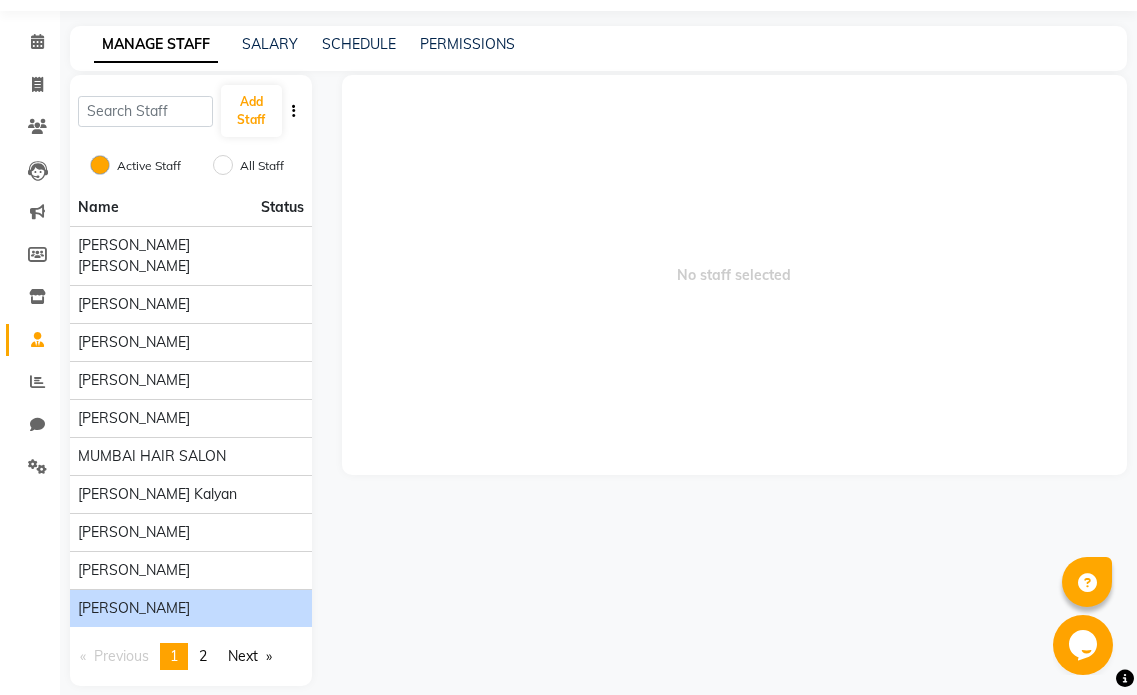 click on "[PERSON_NAME]" 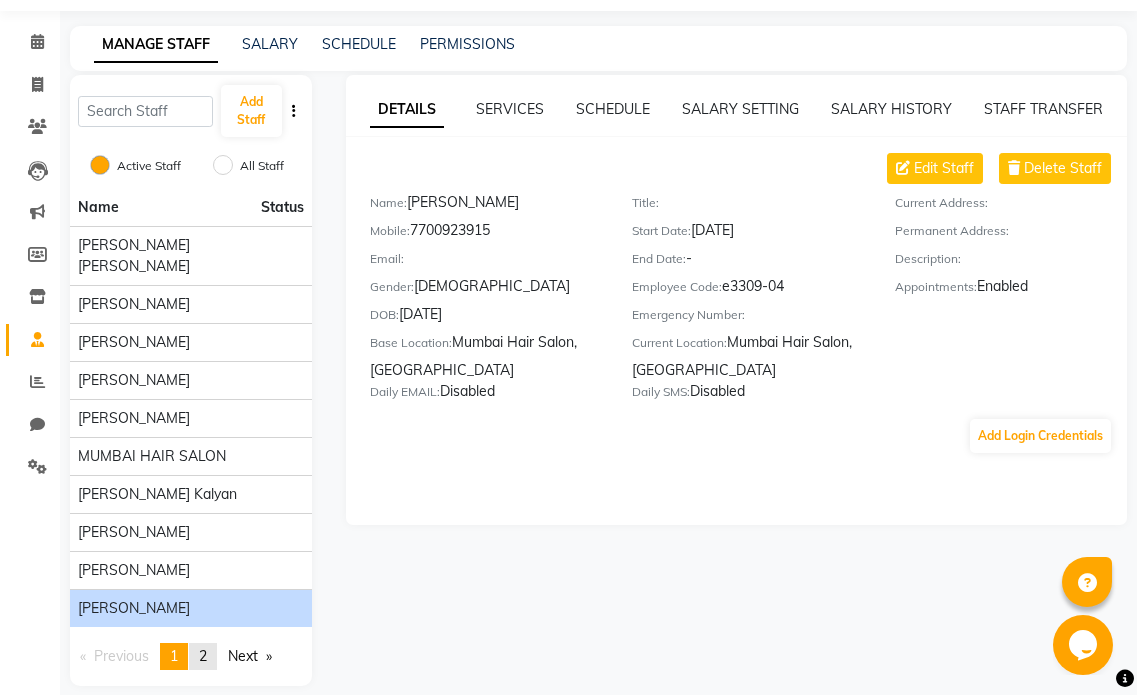 click on "page  2" at bounding box center (203, 656) 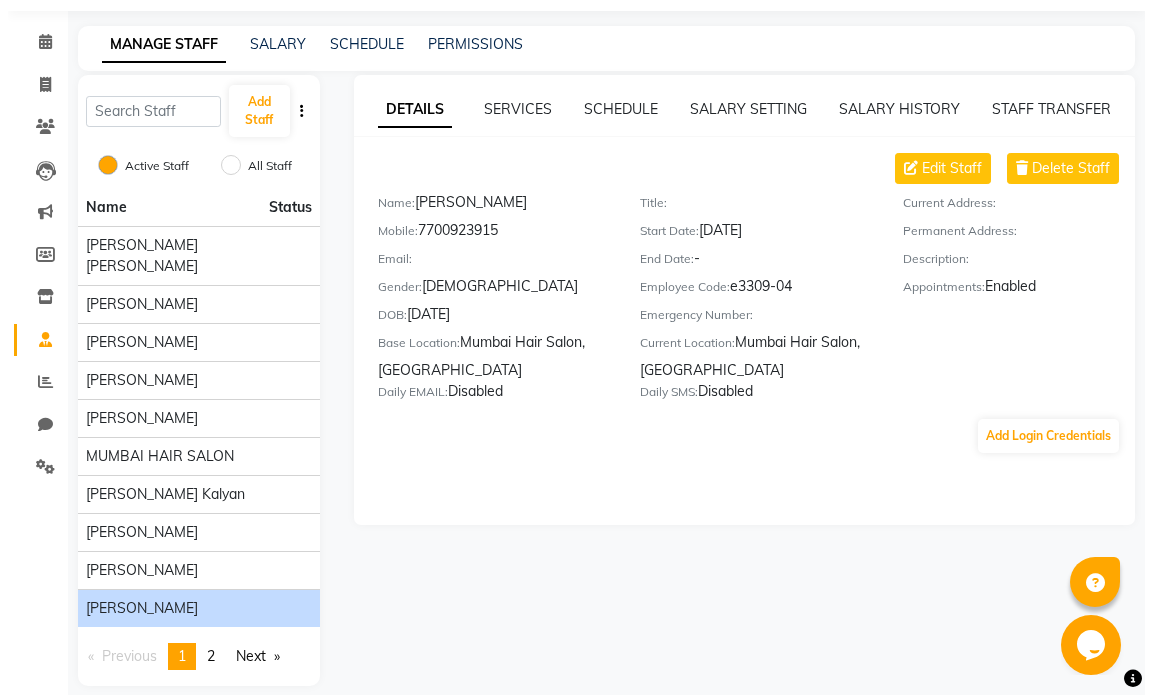 scroll, scrollTop: 0, scrollLeft: 0, axis: both 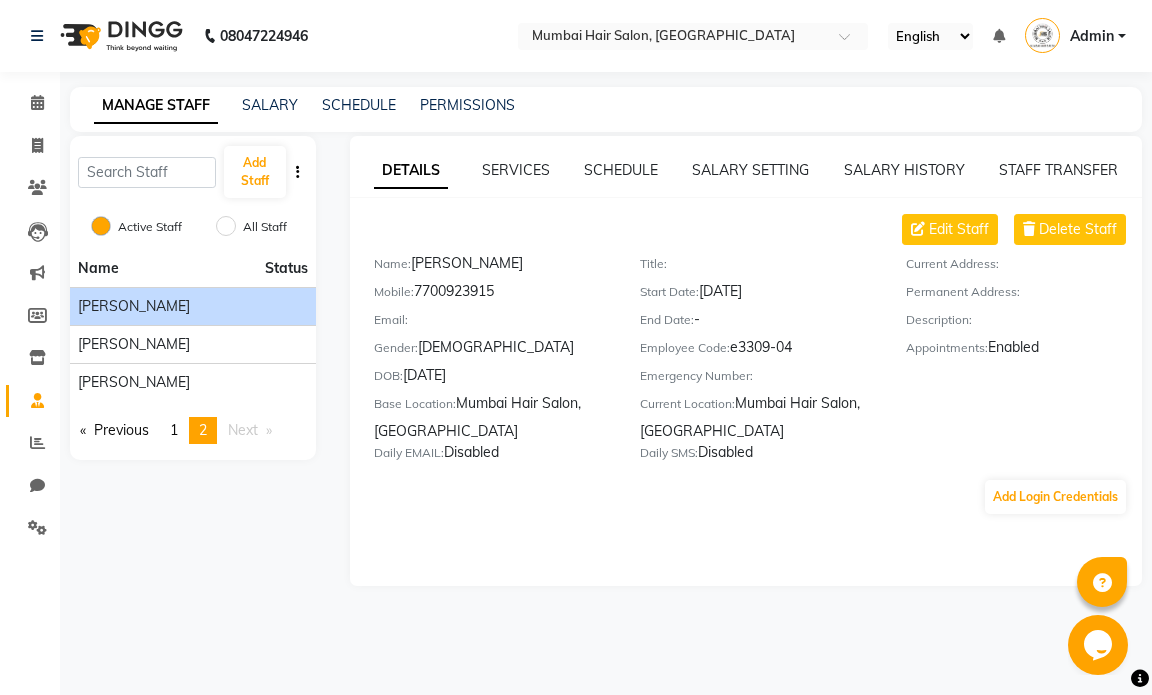 click on "[PERSON_NAME]" 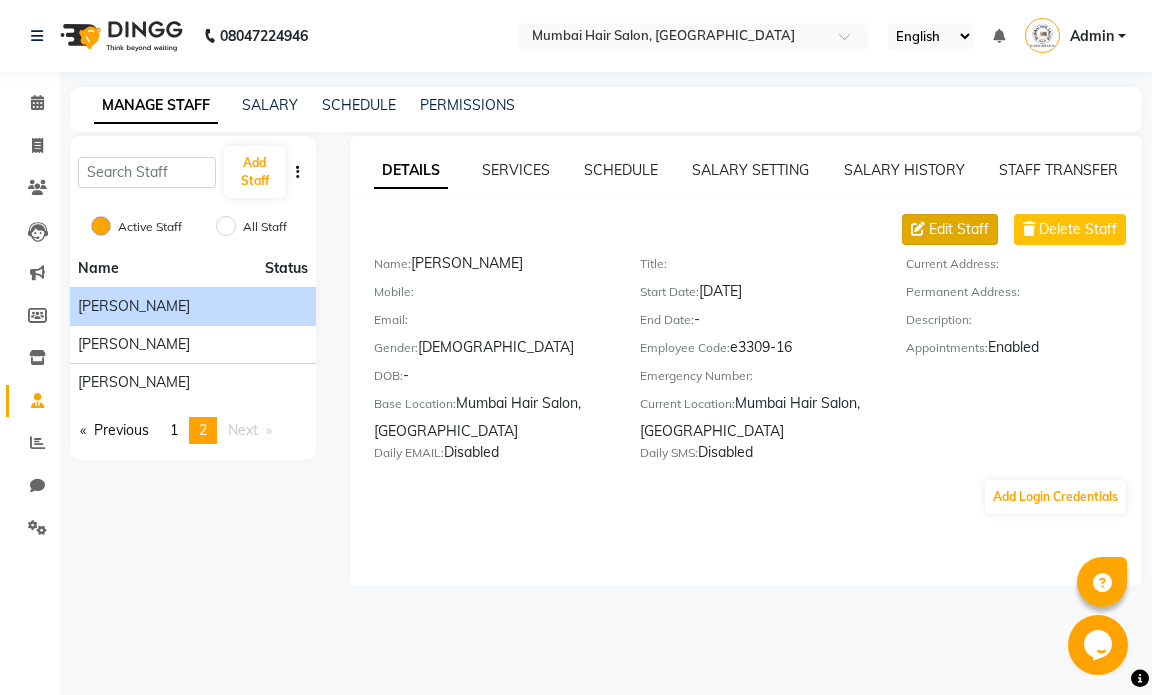 click on "Edit Staff" 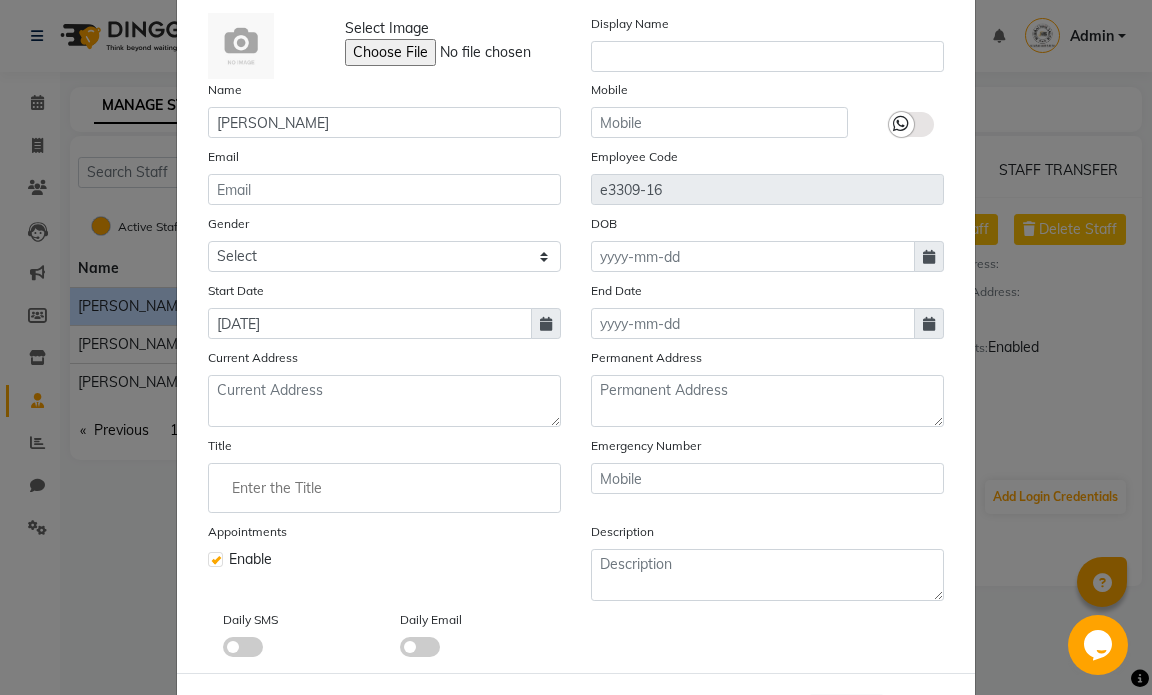 scroll, scrollTop: 187, scrollLeft: 0, axis: vertical 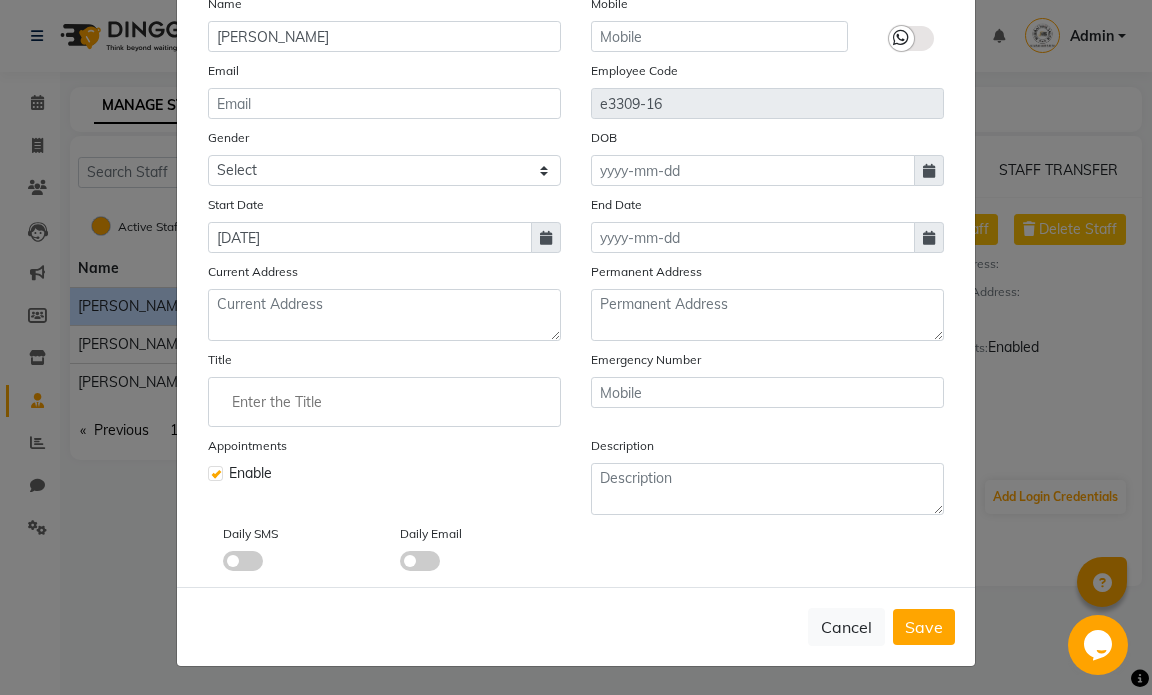 click 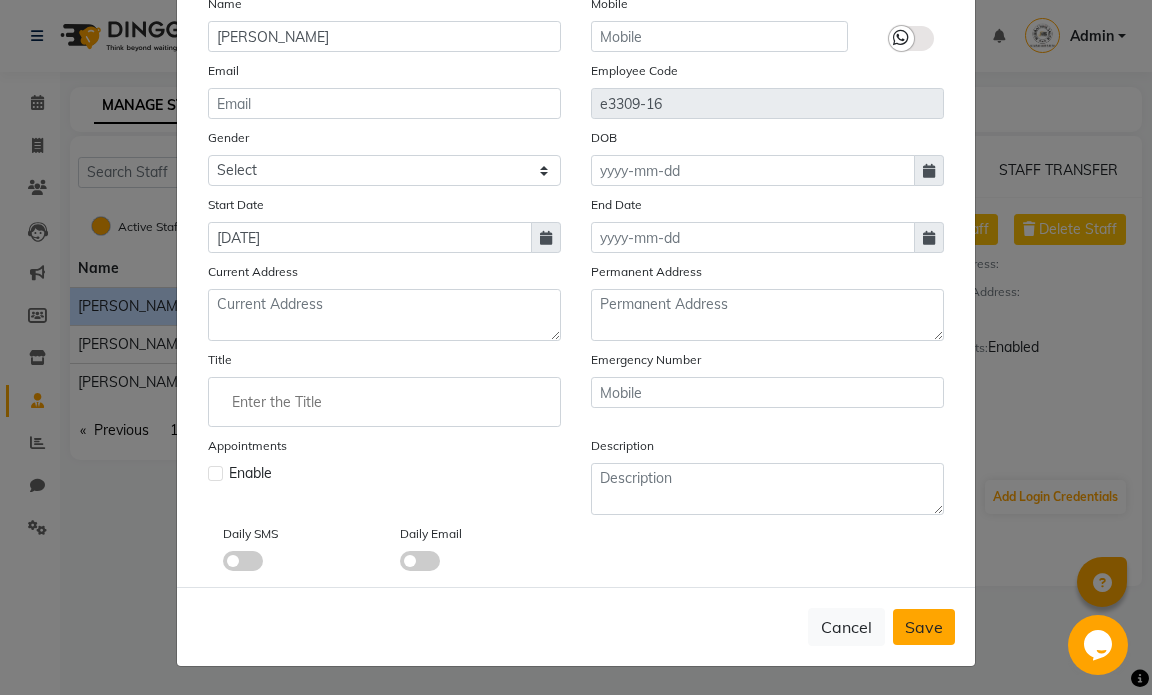 click on "Save" at bounding box center (924, 627) 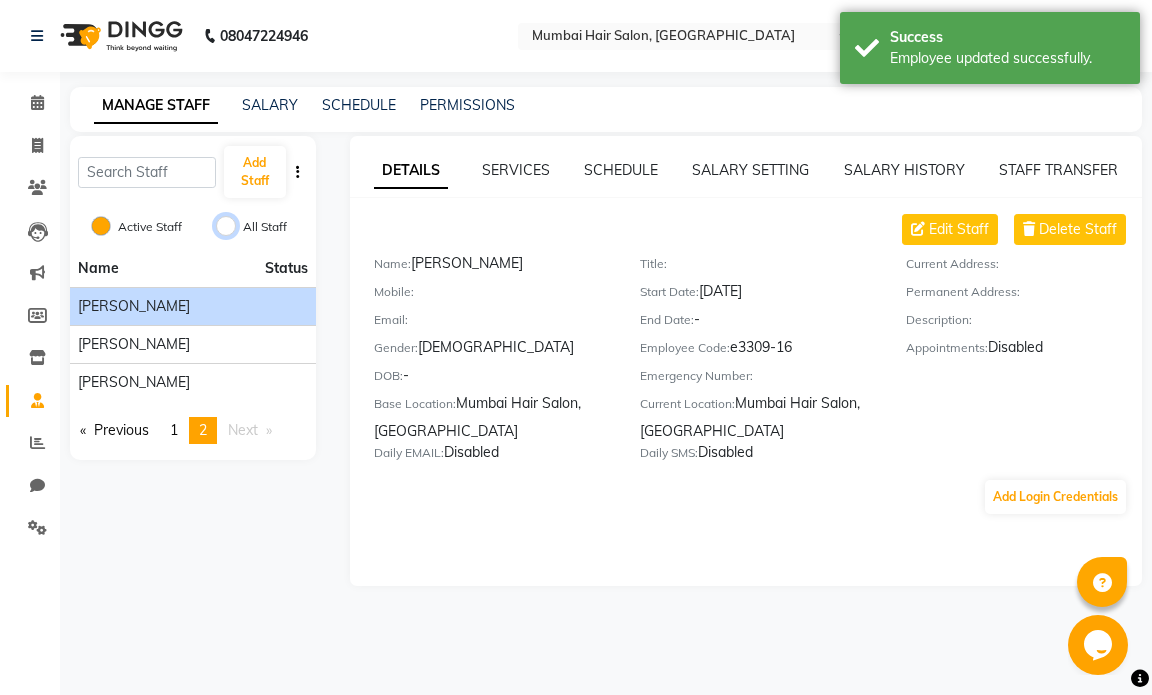 click on "All Staff" at bounding box center (226, 226) 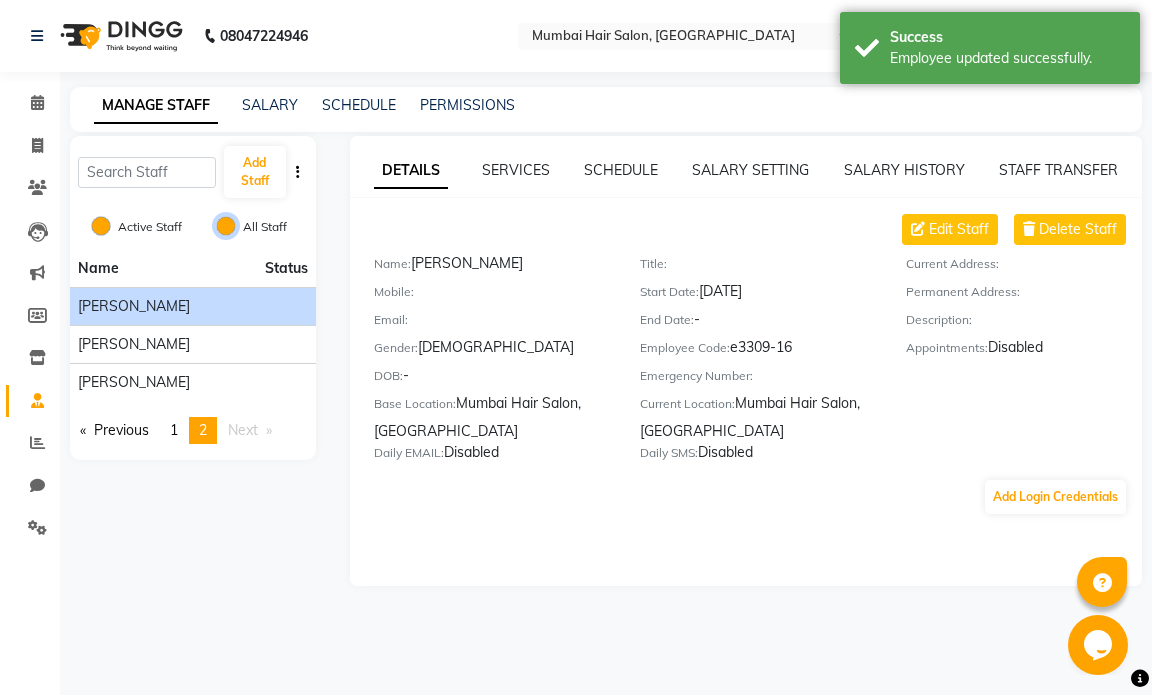 radio on "false" 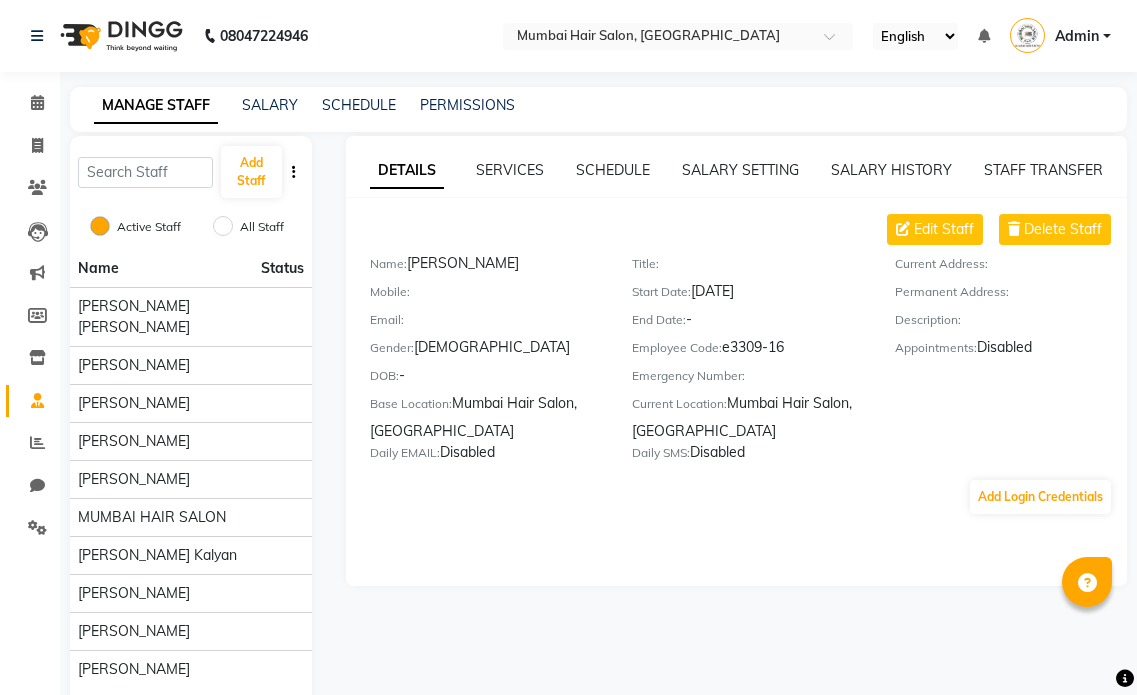 scroll, scrollTop: 0, scrollLeft: 0, axis: both 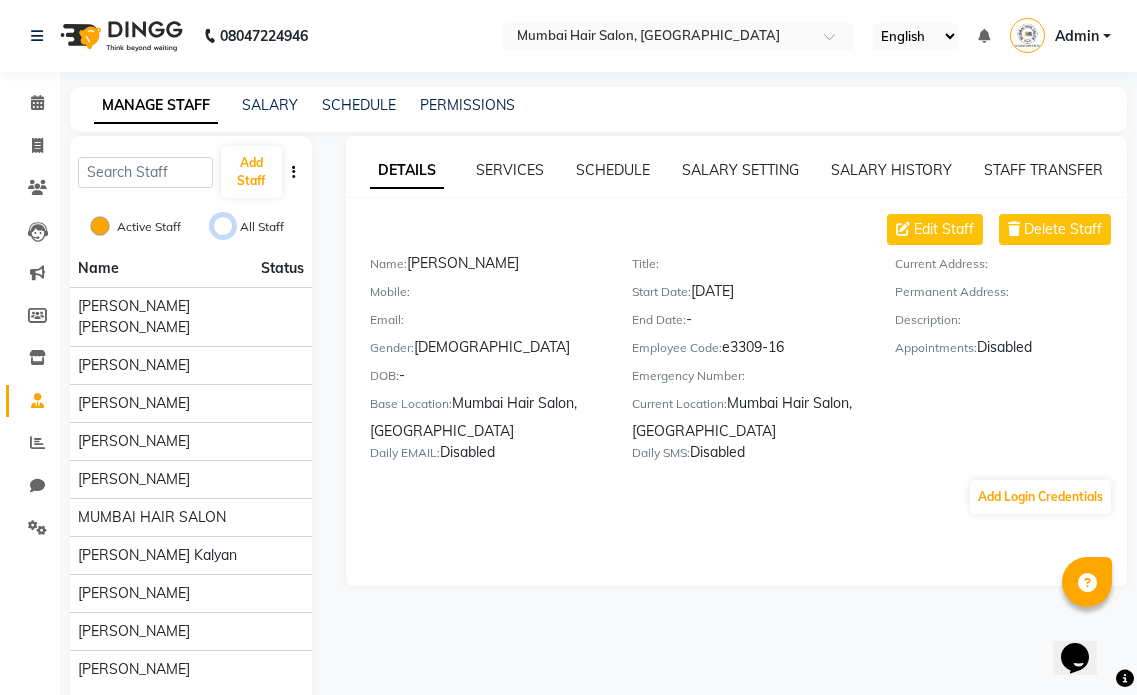 click on "All Staff" at bounding box center [223, 226] 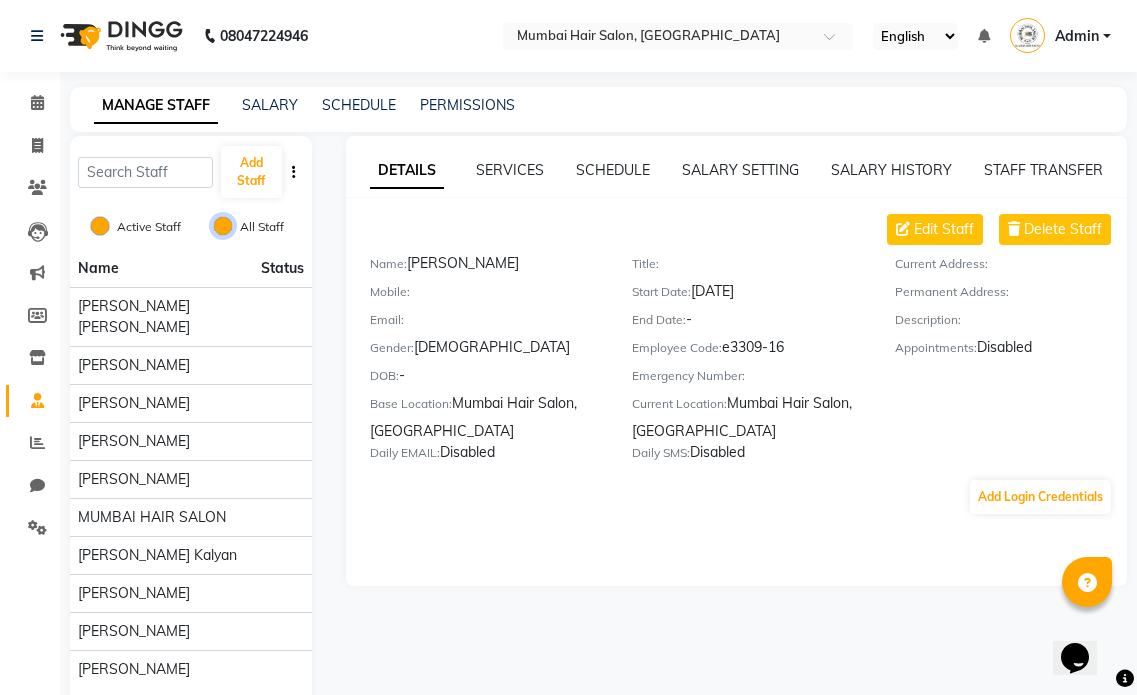 radio on "false" 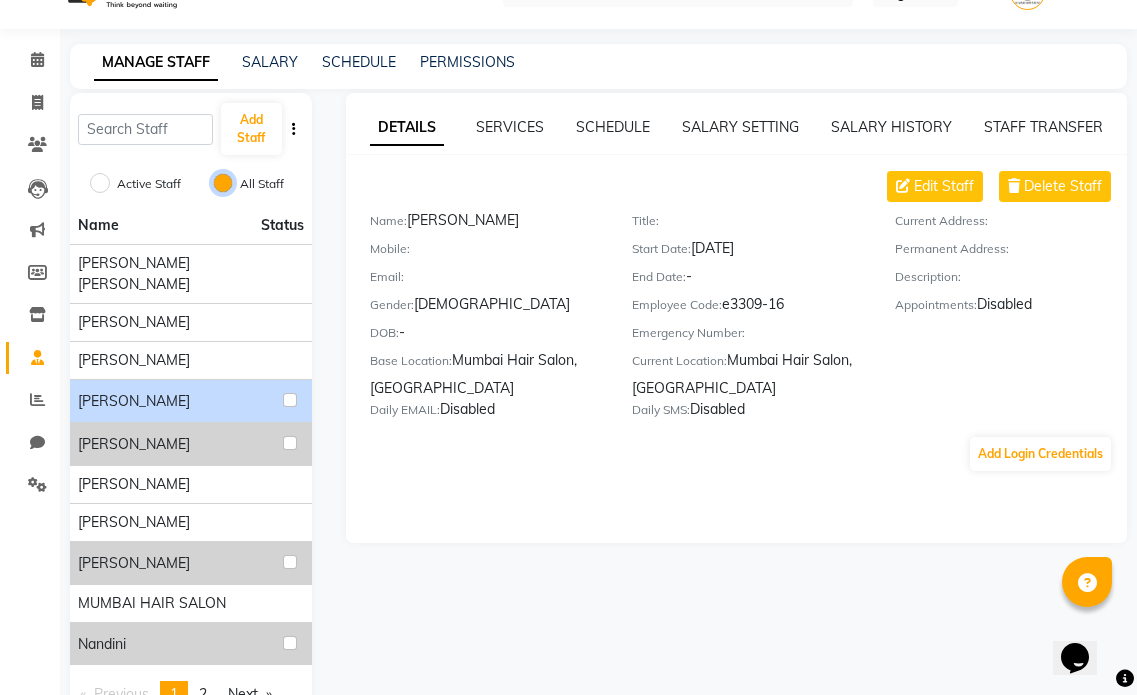 scroll, scrollTop: 81, scrollLeft: 0, axis: vertical 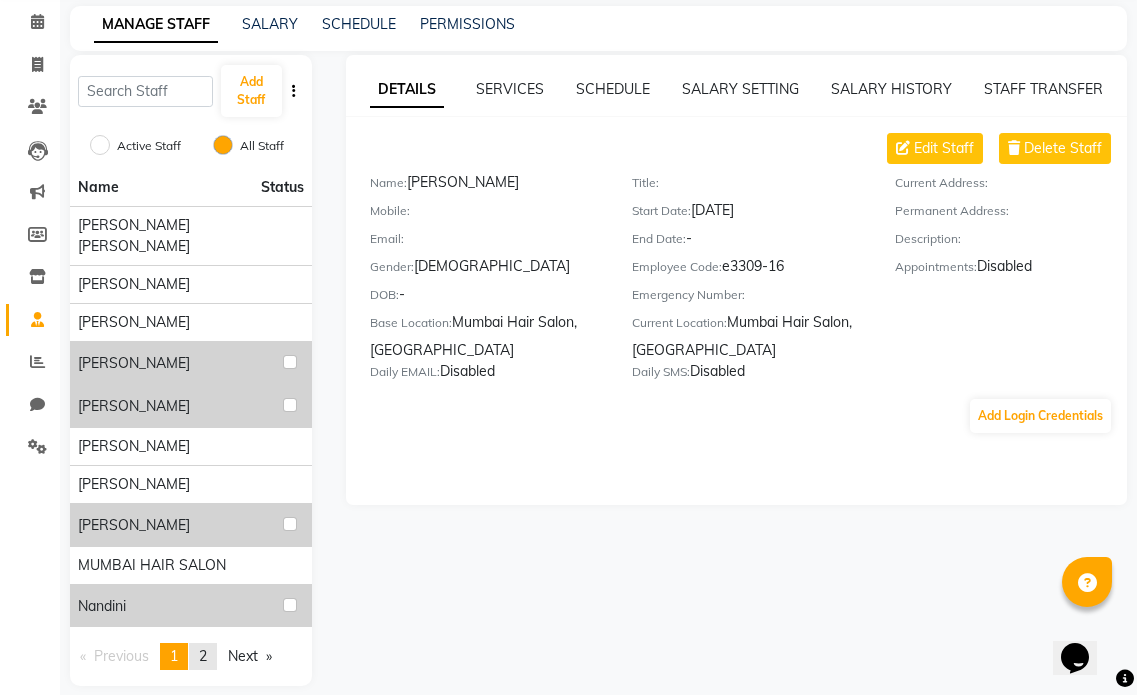 click on "2" at bounding box center (203, 656) 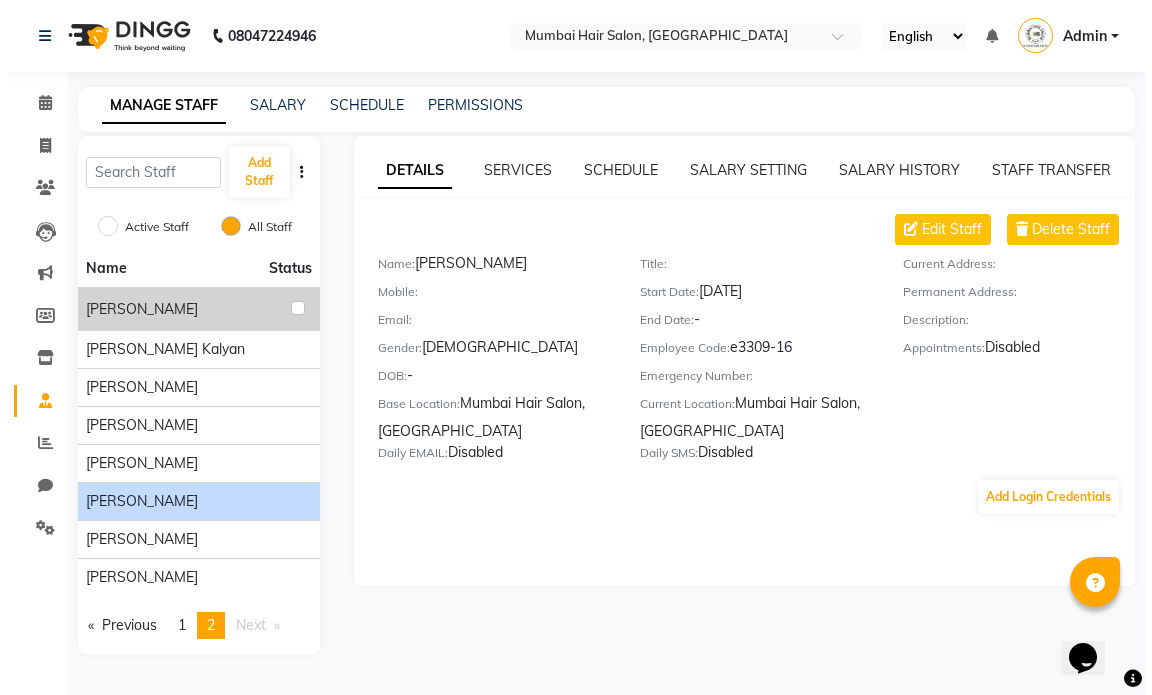 scroll, scrollTop: 0, scrollLeft: 0, axis: both 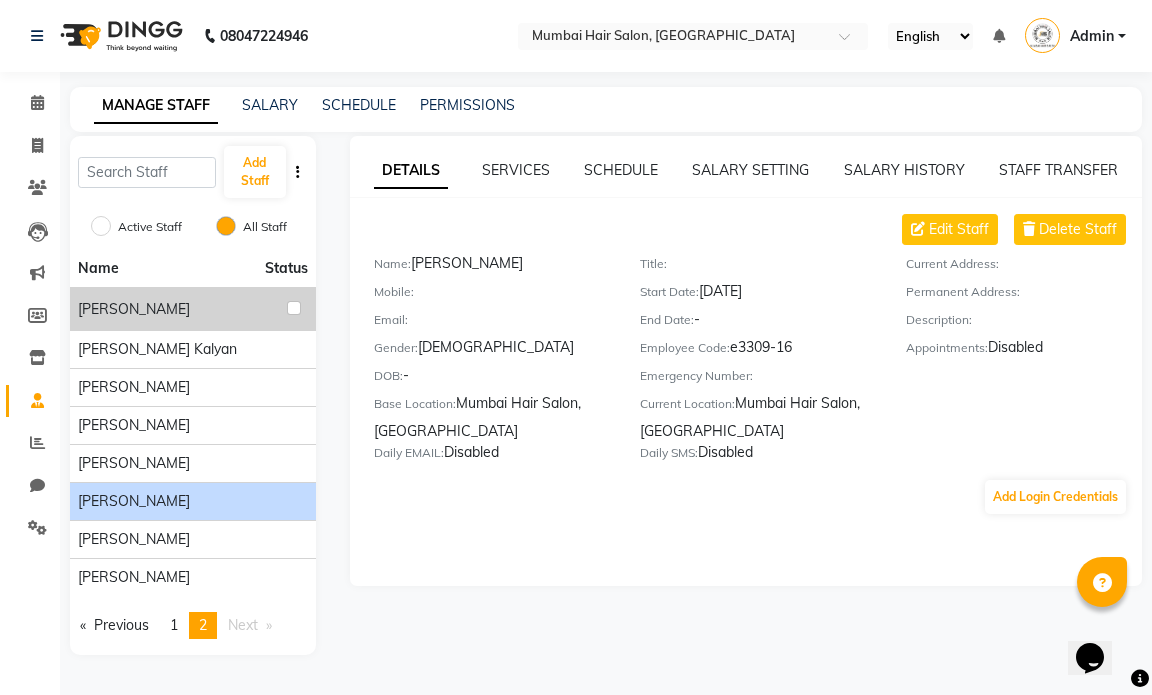 click on "[PERSON_NAME]" 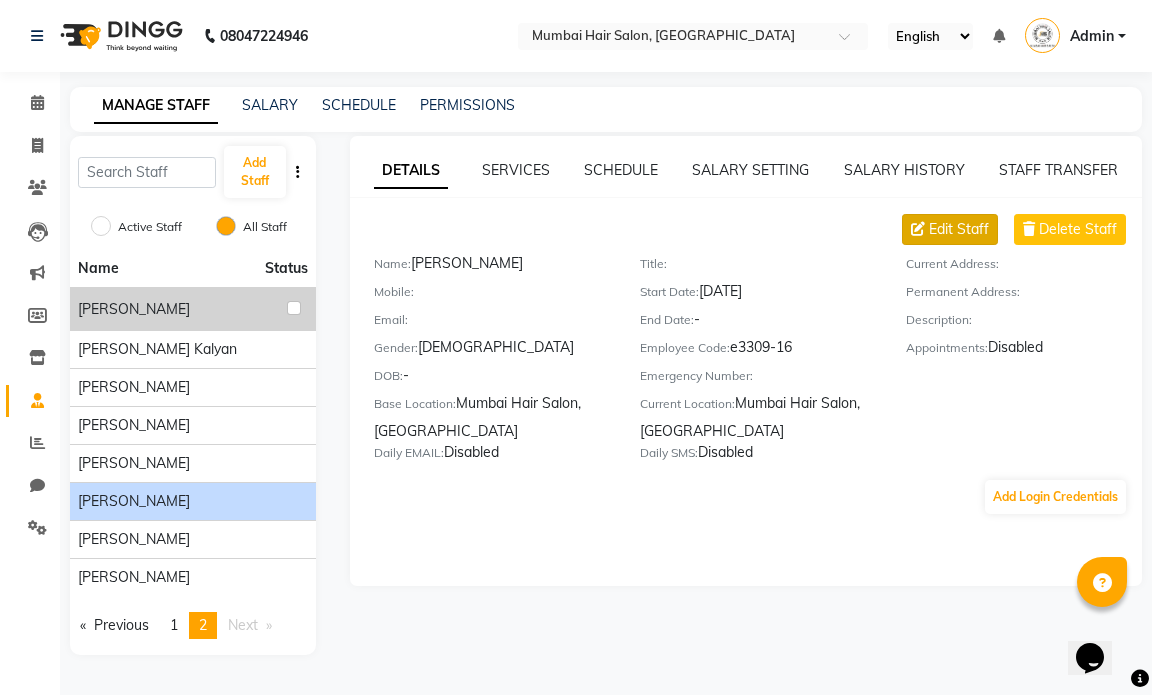 click 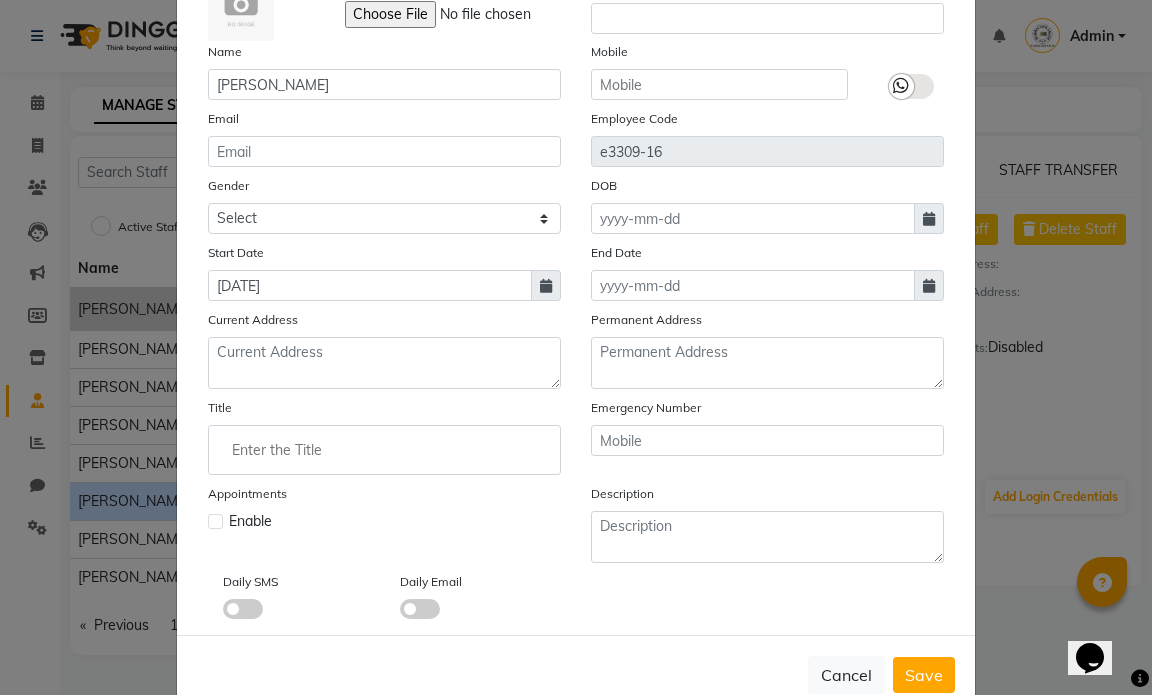 scroll, scrollTop: 187, scrollLeft: 0, axis: vertical 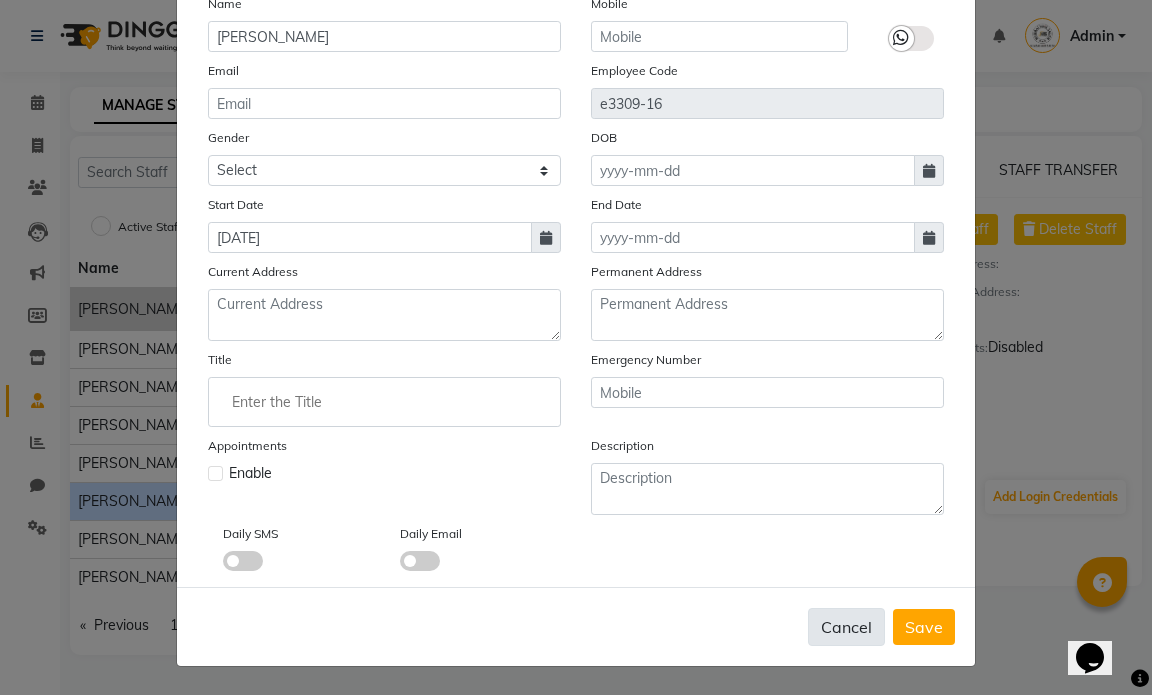 click on "Cancel" 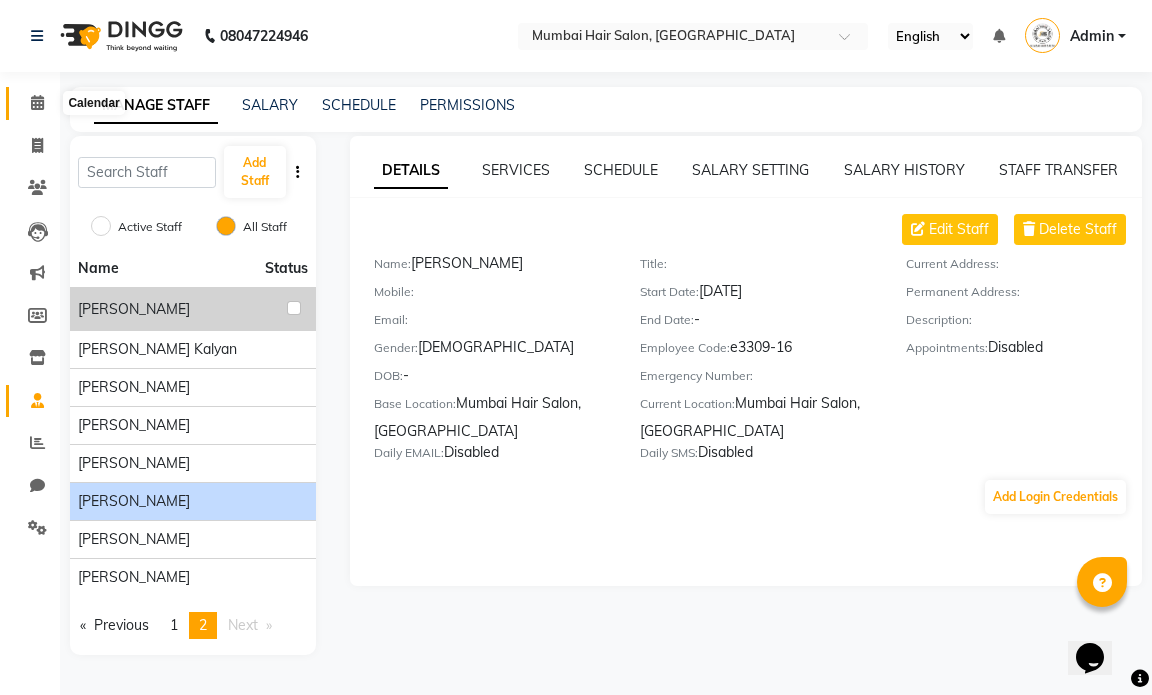 click 